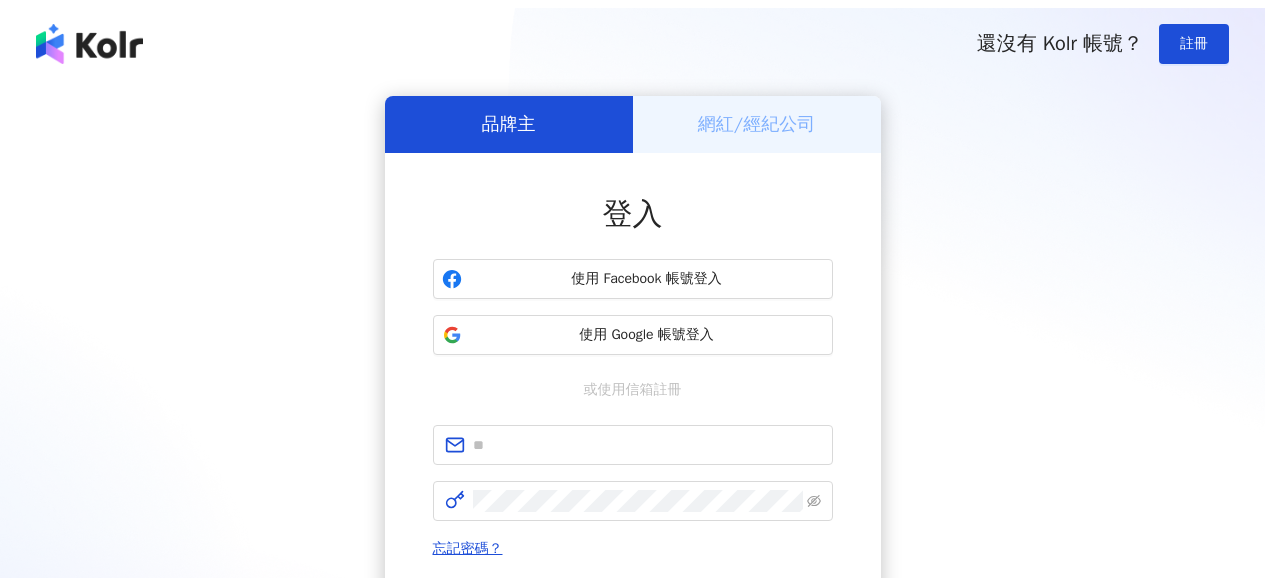 scroll, scrollTop: 0, scrollLeft: 0, axis: both 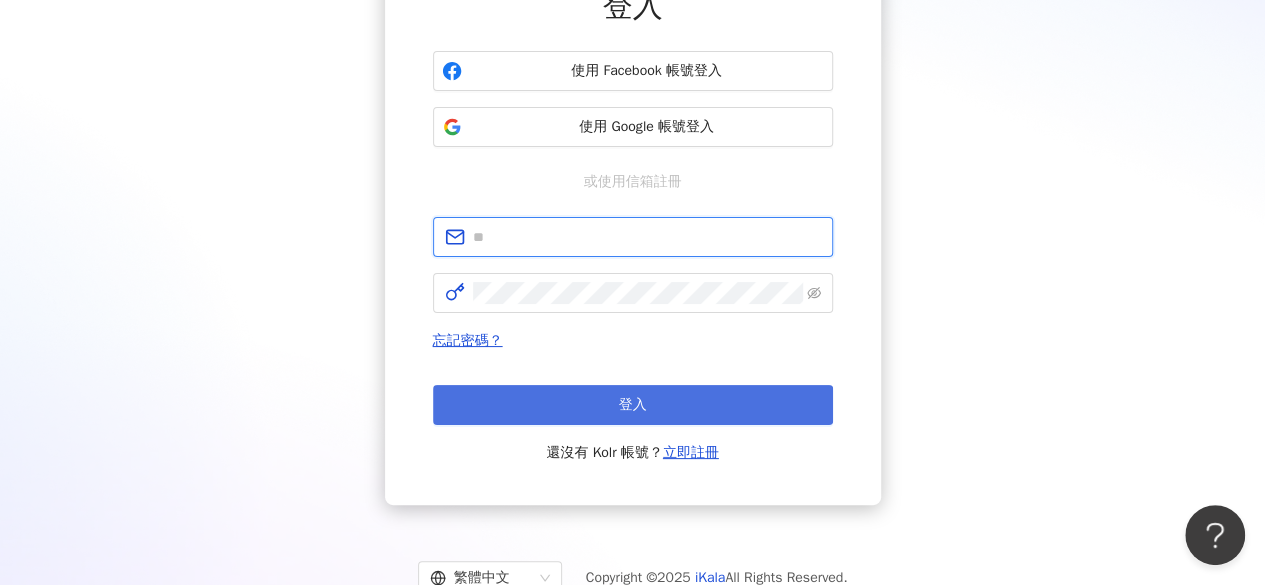 type on "**********" 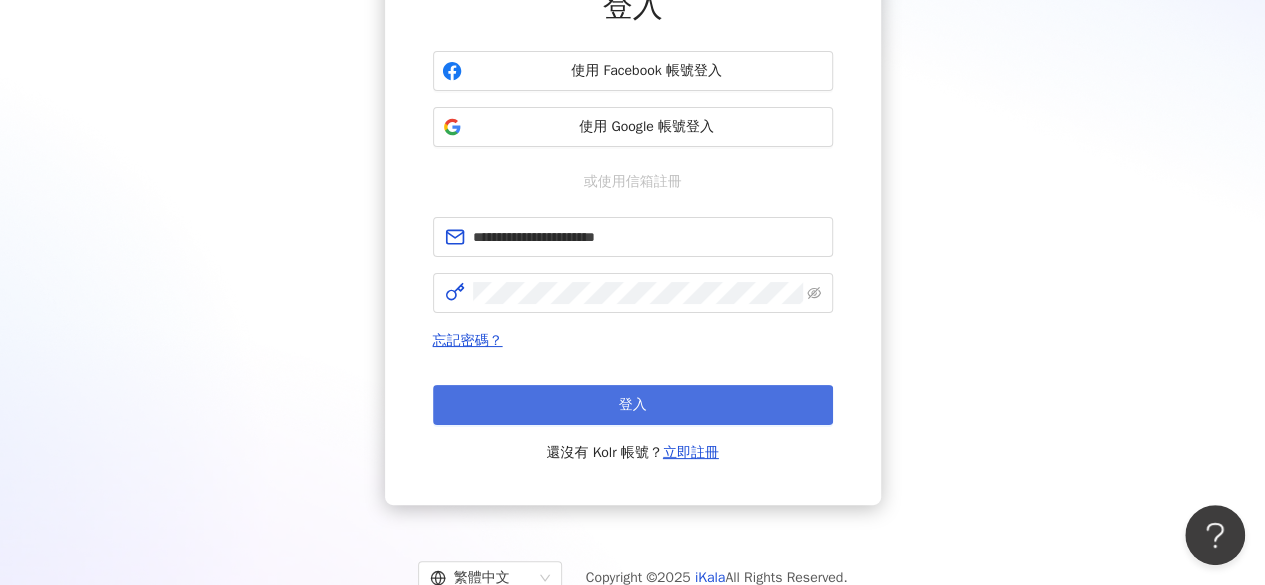 click on "登入" at bounding box center (633, 405) 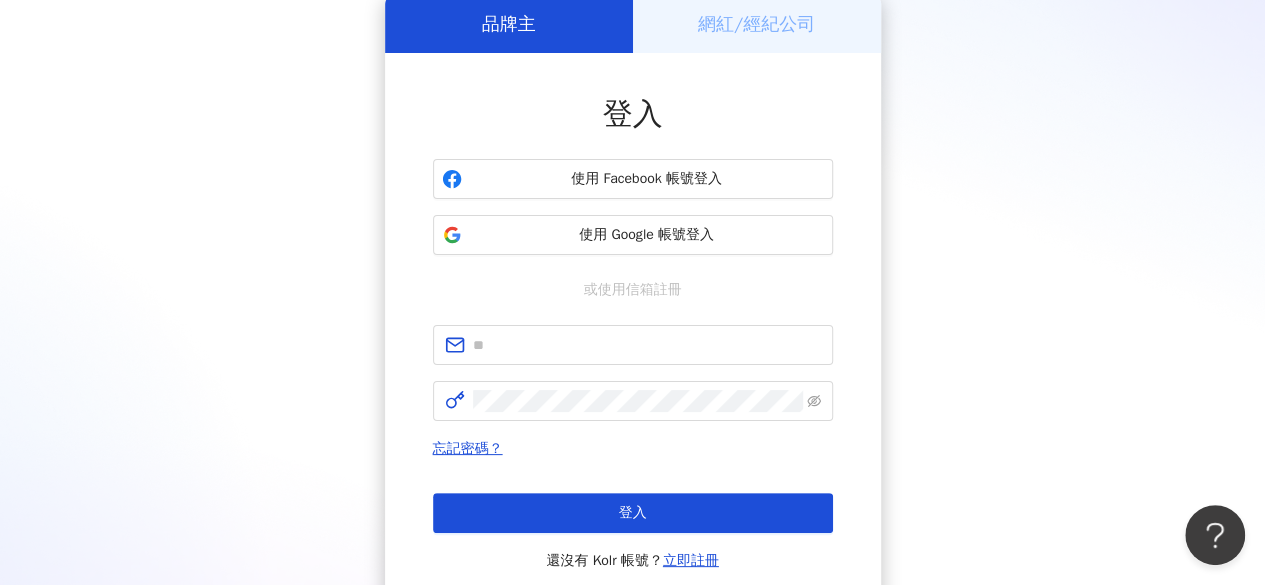 scroll, scrollTop: 200, scrollLeft: 0, axis: vertical 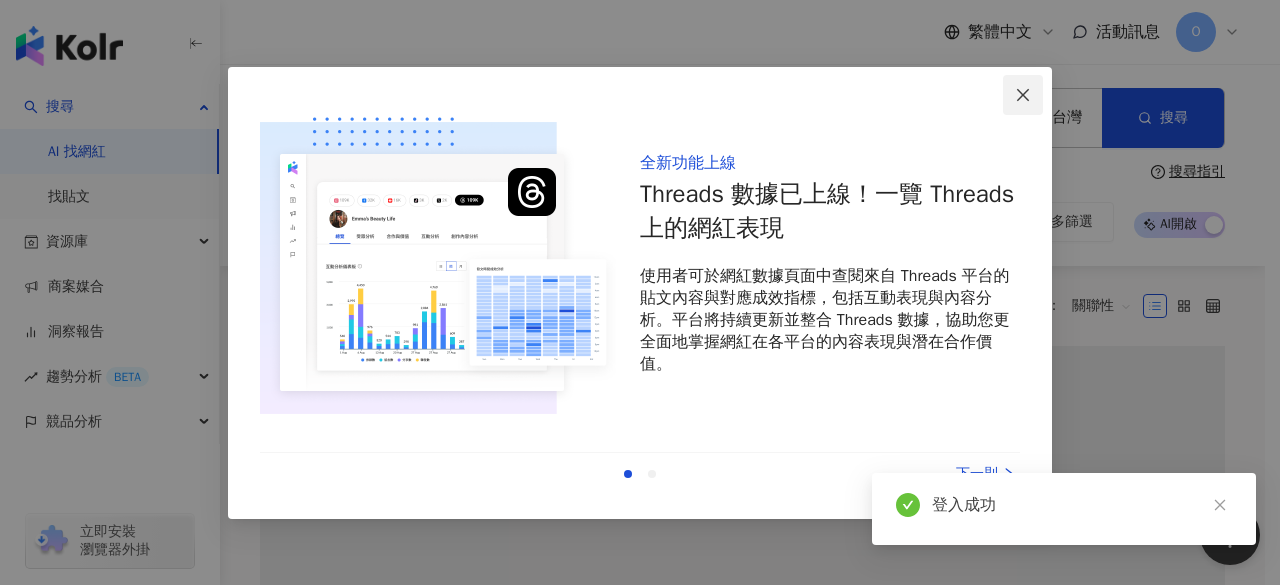 click 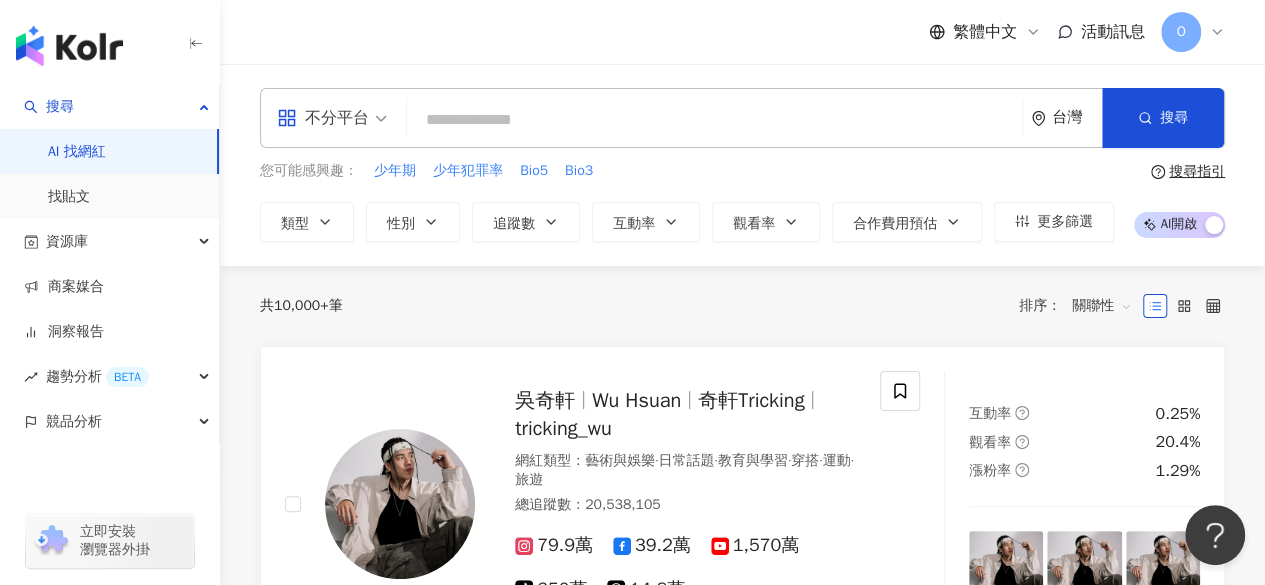 click at bounding box center (714, 120) 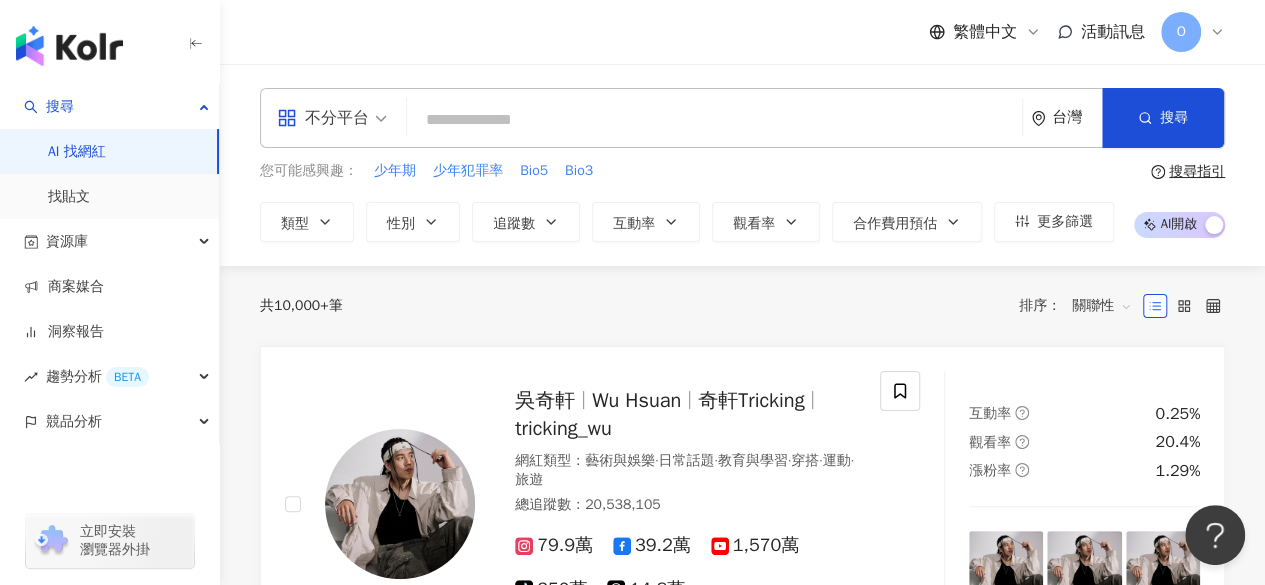 type on "*" 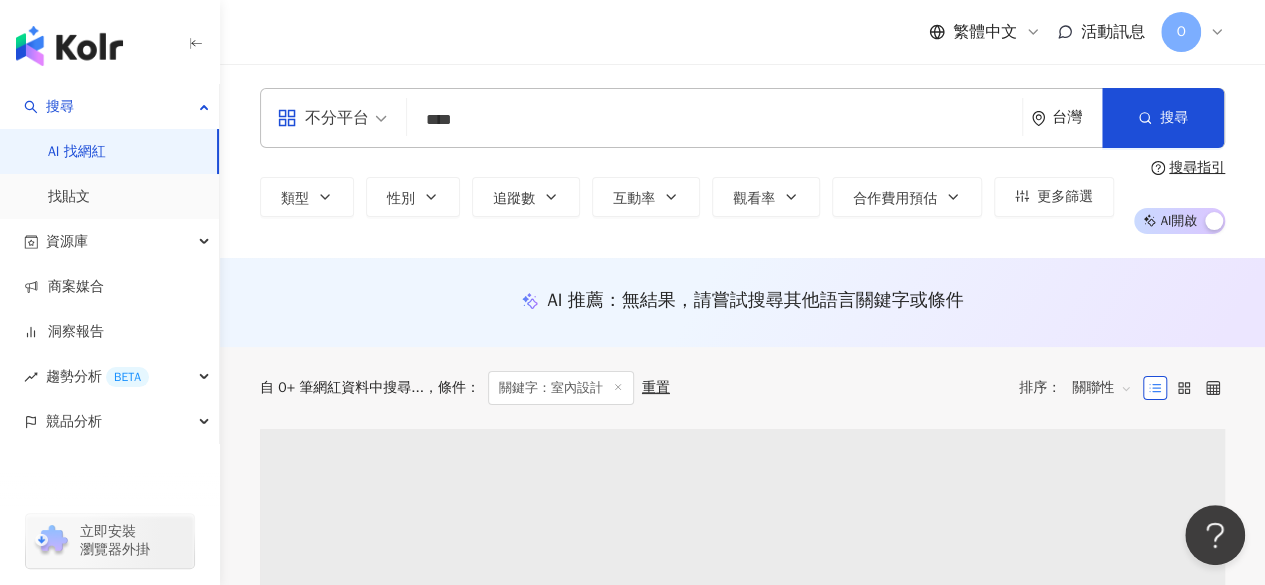 click on "自 0+ 筆網紅資料中搜尋... 條件 ： 關鍵字：室內設計 重置 排序： 關聯性" at bounding box center [742, 388] 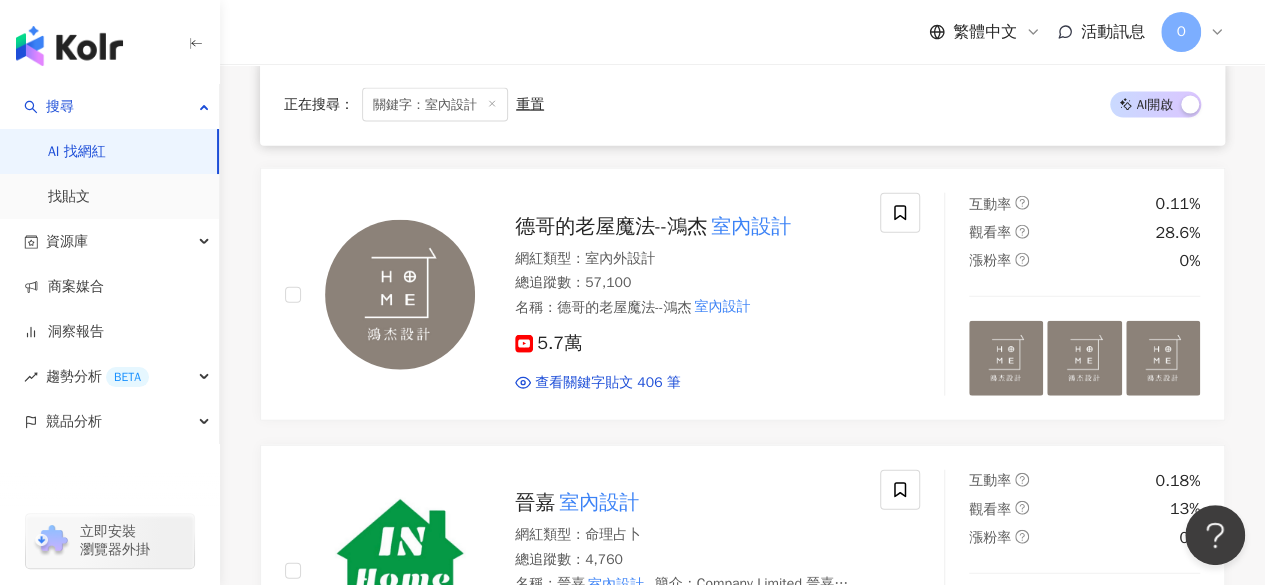 scroll, scrollTop: 2200, scrollLeft: 0, axis: vertical 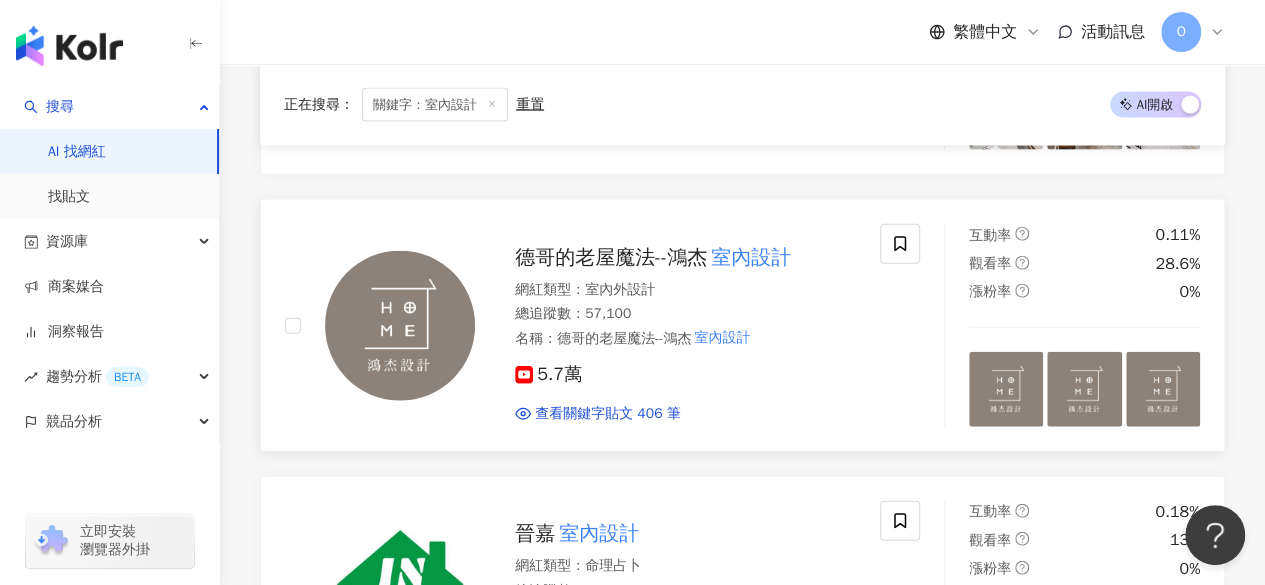 click on "德哥的老屋魔法--鴻杰" at bounding box center [611, 257] 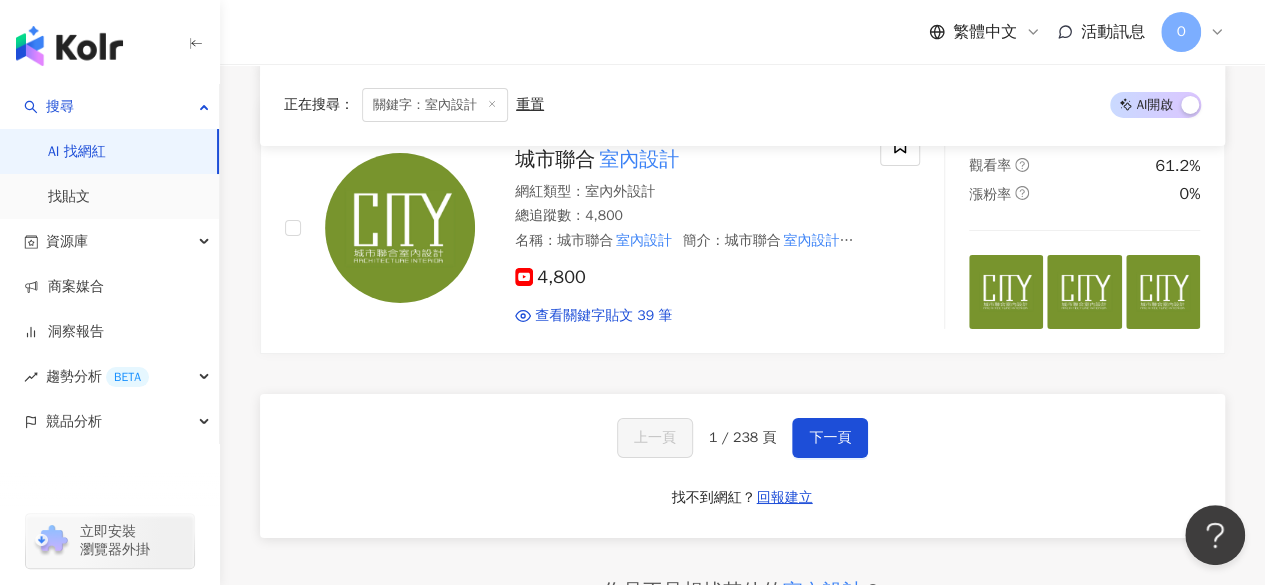 scroll, scrollTop: 3300, scrollLeft: 0, axis: vertical 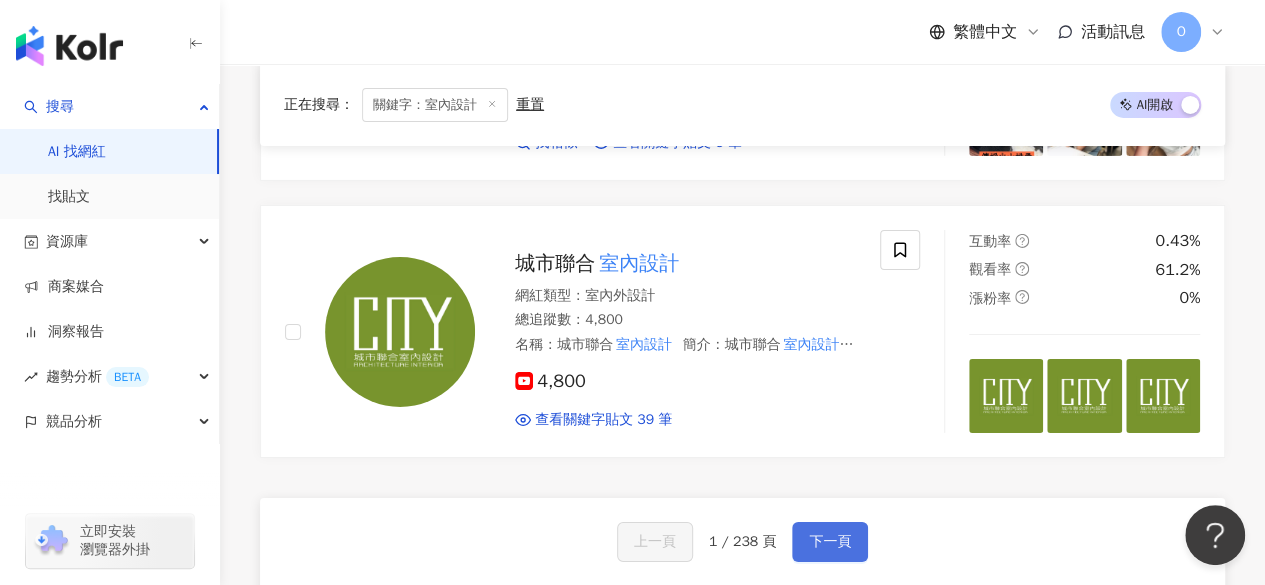 click on "下一頁" at bounding box center [830, 542] 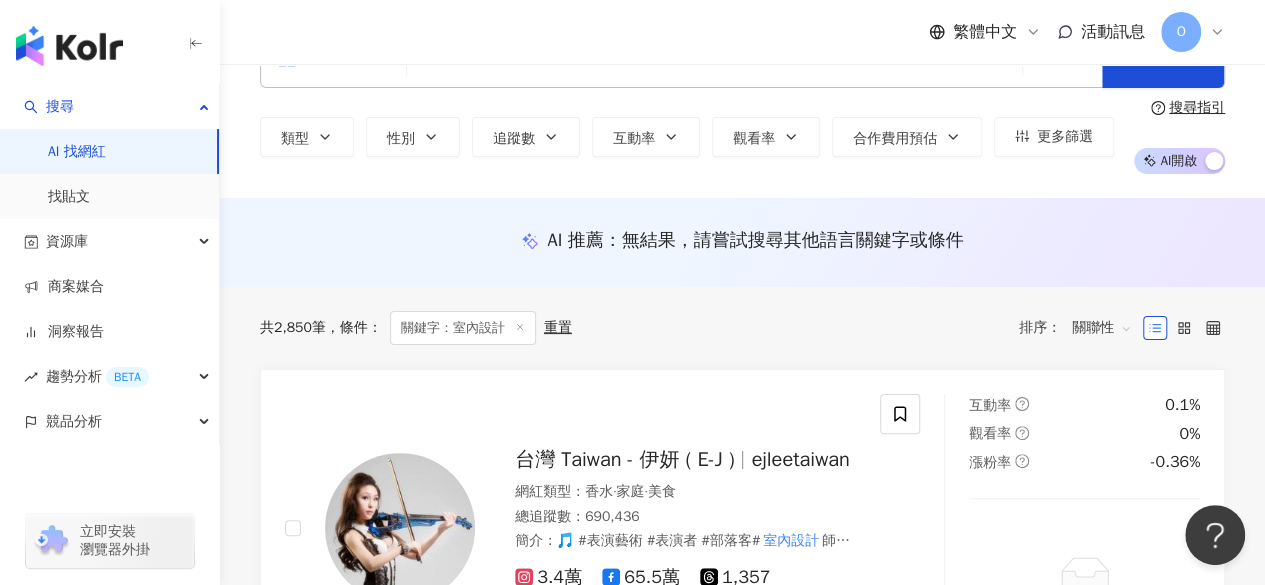 scroll, scrollTop: 0, scrollLeft: 0, axis: both 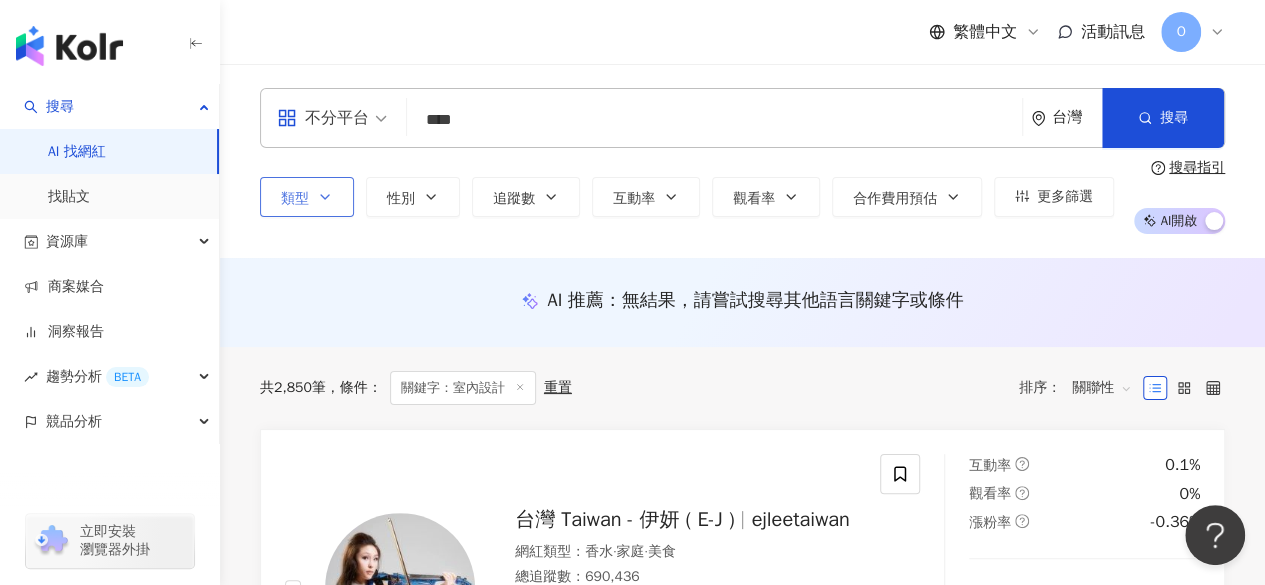 click on "類型" at bounding box center (295, 199) 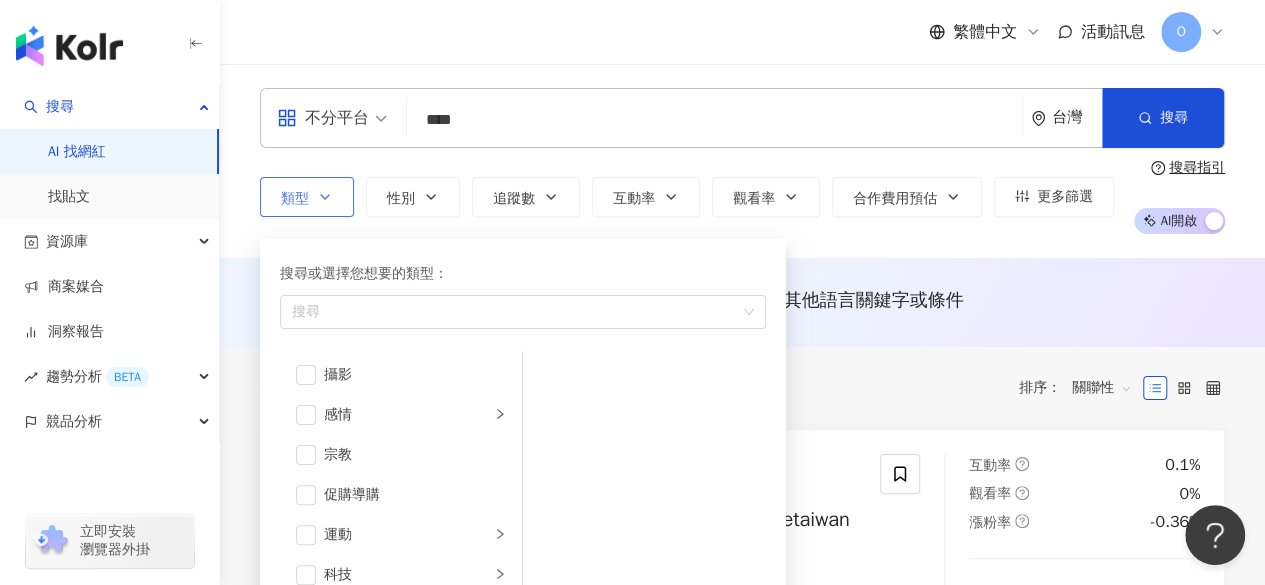 scroll, scrollTop: 692, scrollLeft: 0, axis: vertical 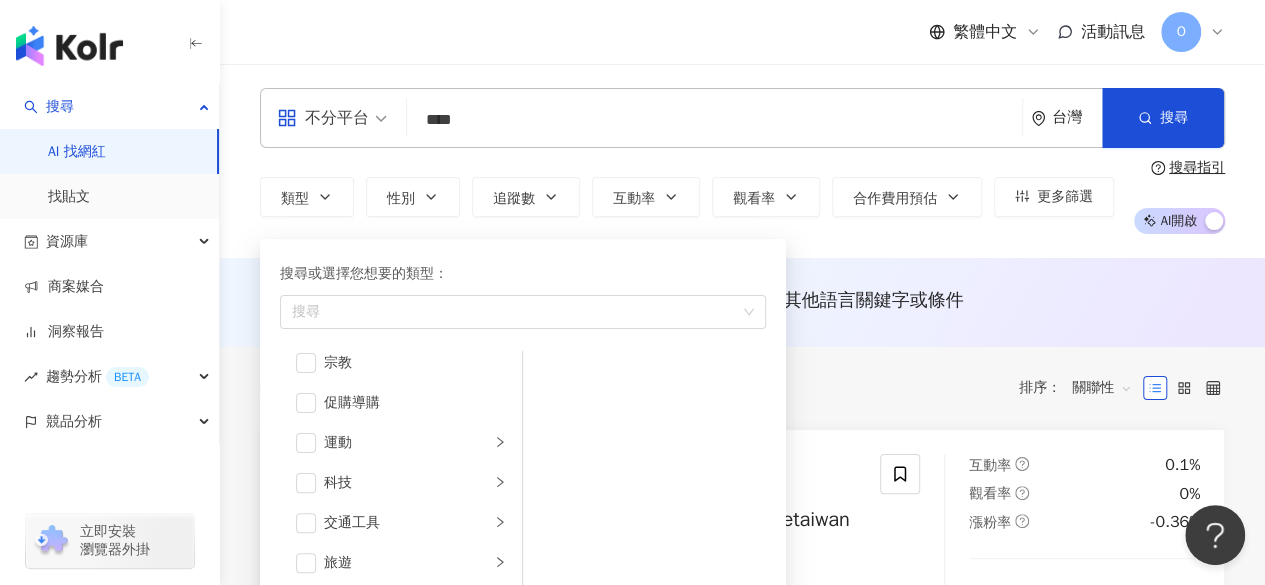 click on "****" at bounding box center (714, 120) 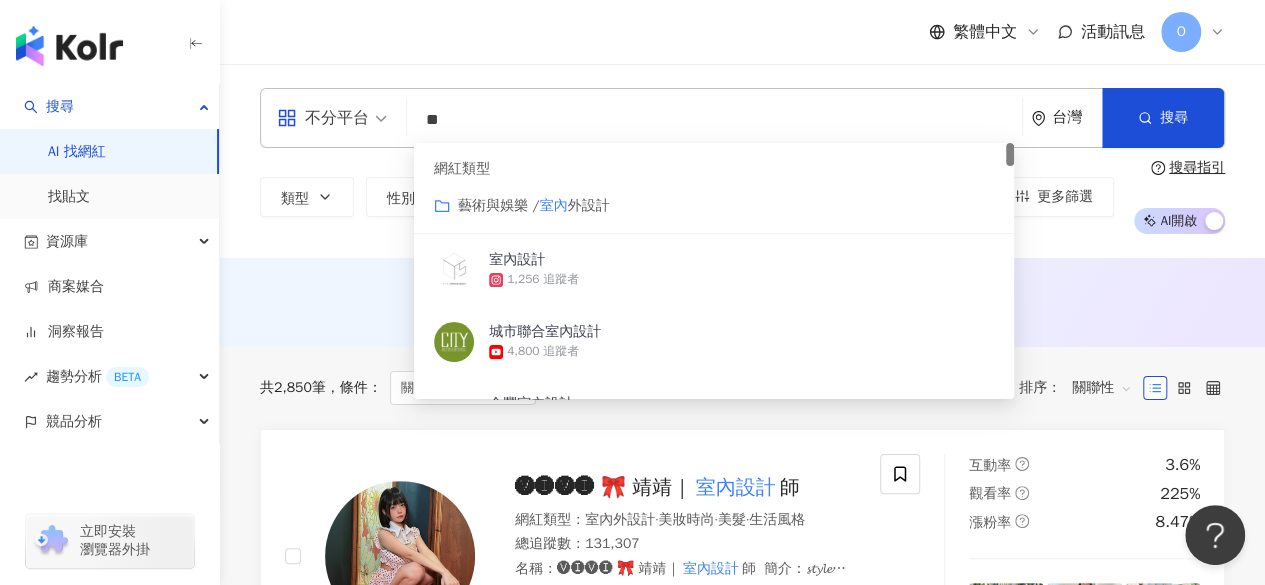 type on "*" 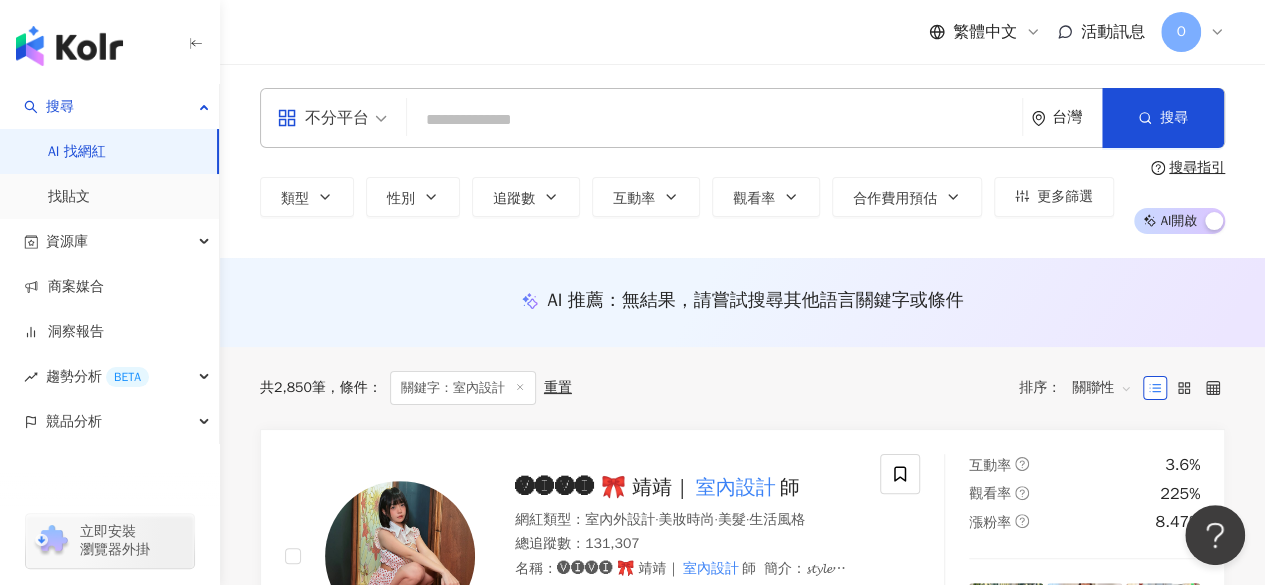 type on "*" 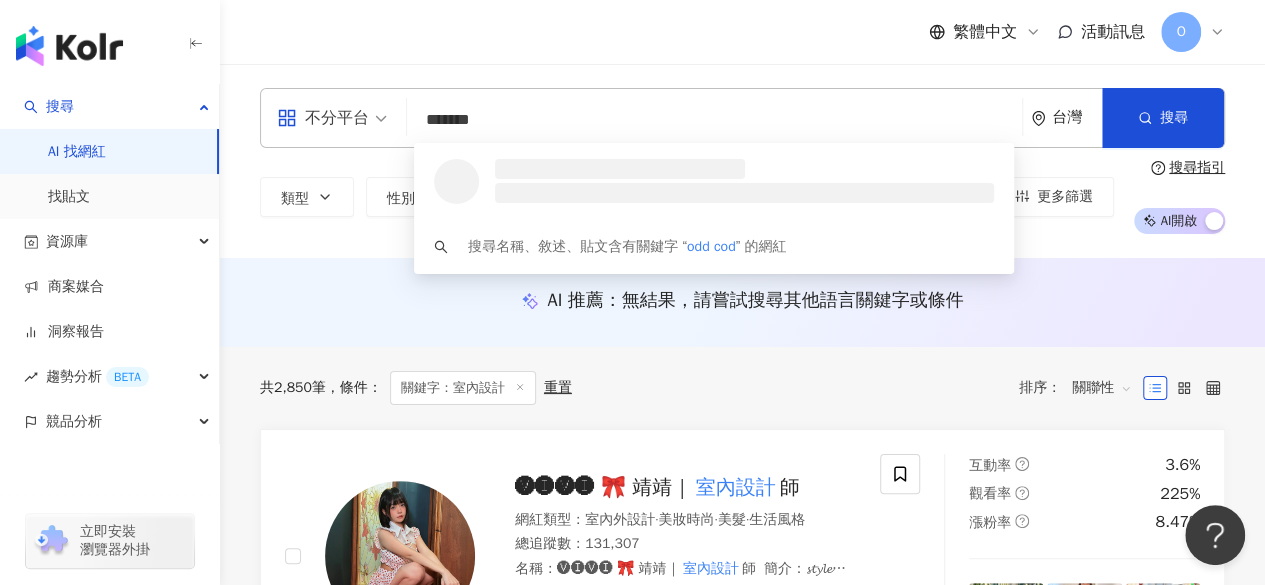 type on "********" 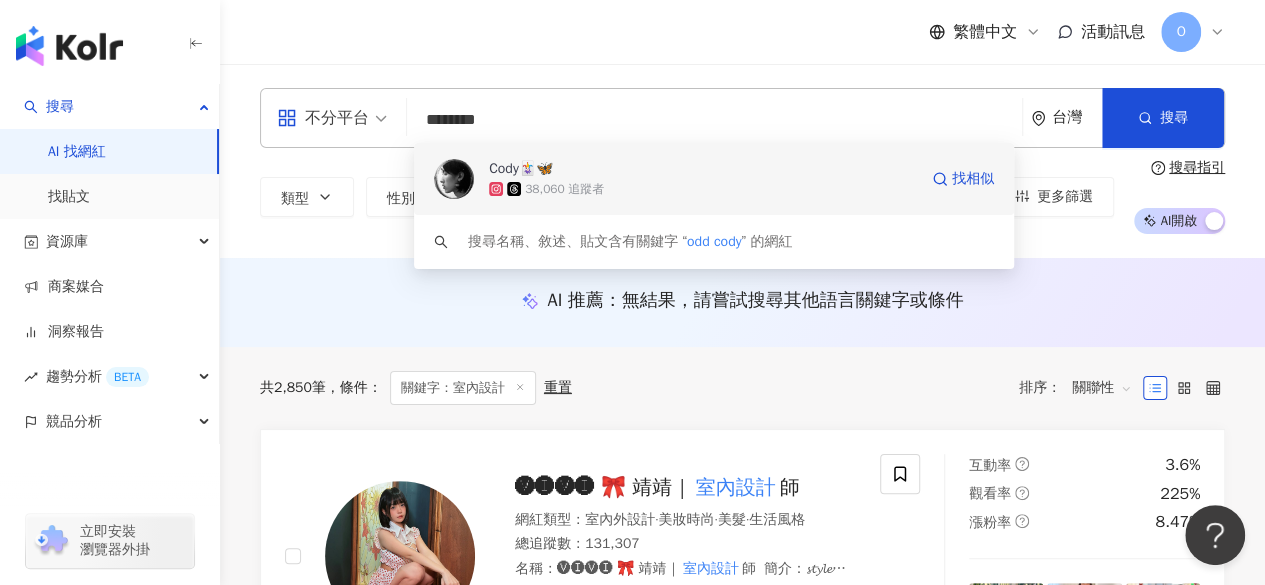 click on "38,060   追蹤者" at bounding box center (564, 189) 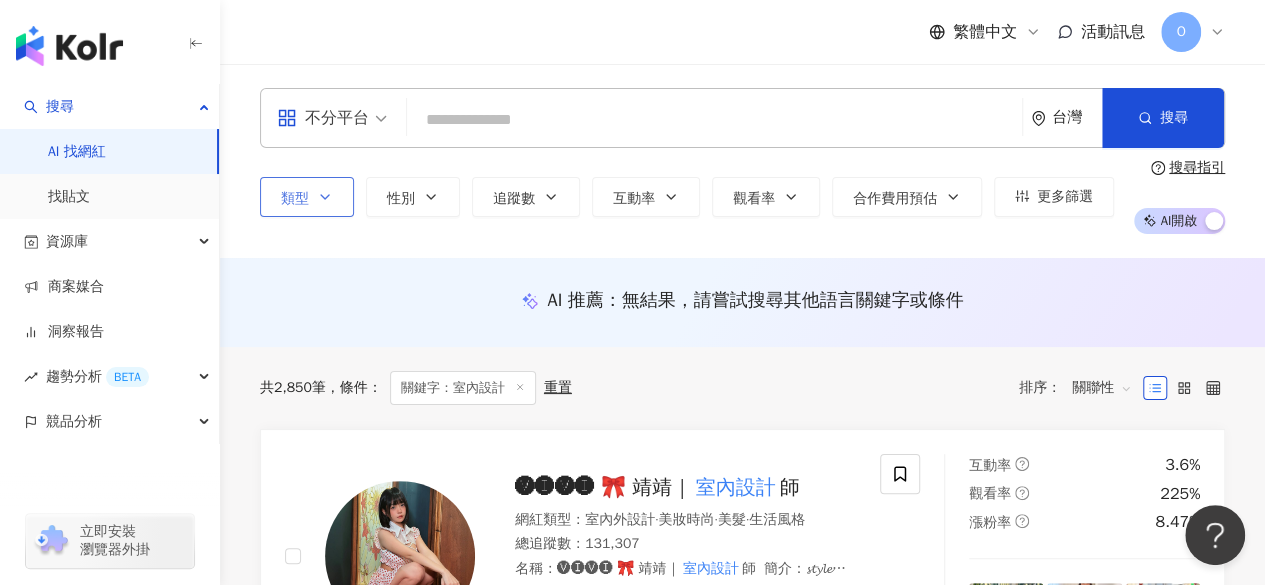 click on "類型" at bounding box center [295, 199] 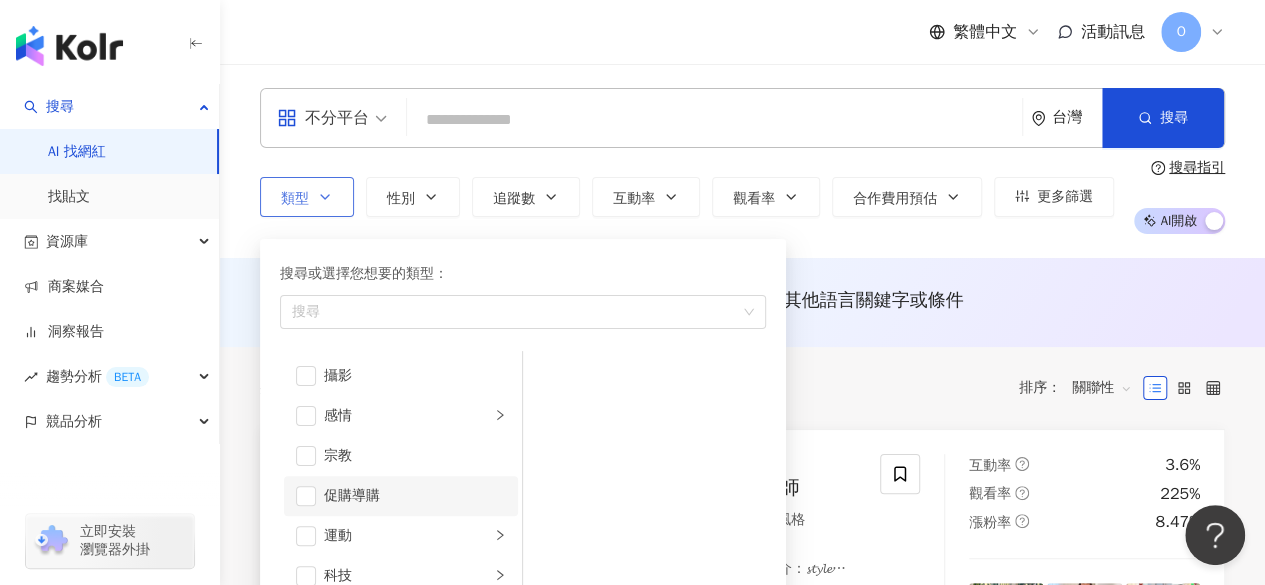 scroll, scrollTop: 692, scrollLeft: 0, axis: vertical 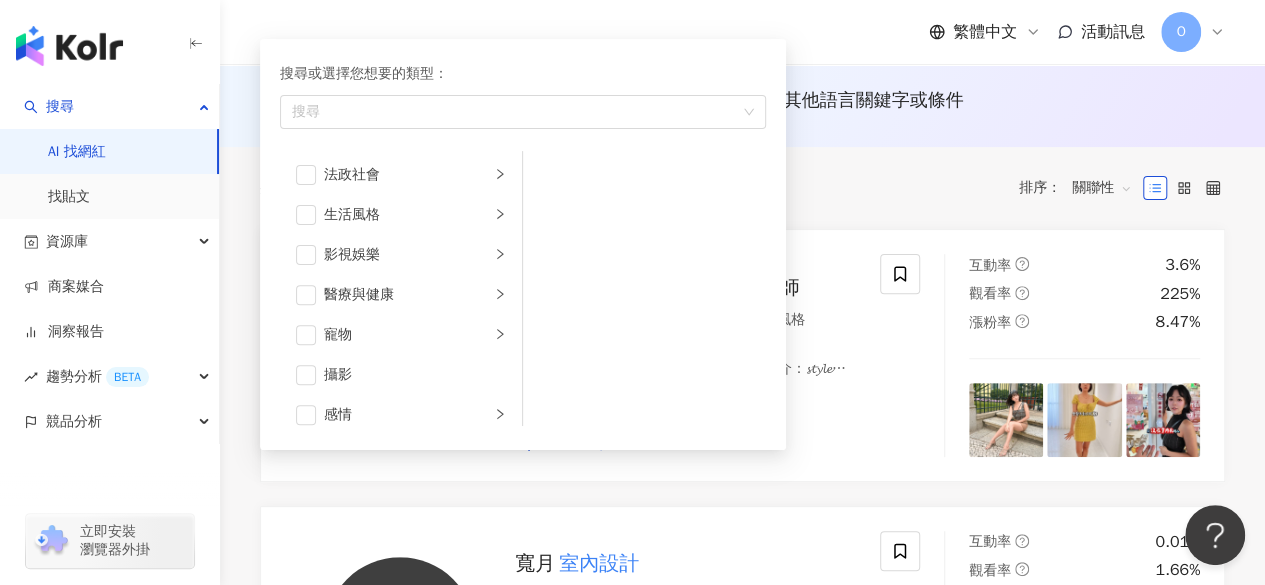 click on "AI 推薦 ： 無結果，請嘗試搜尋其他語言關鍵字或條件" at bounding box center [742, 102] 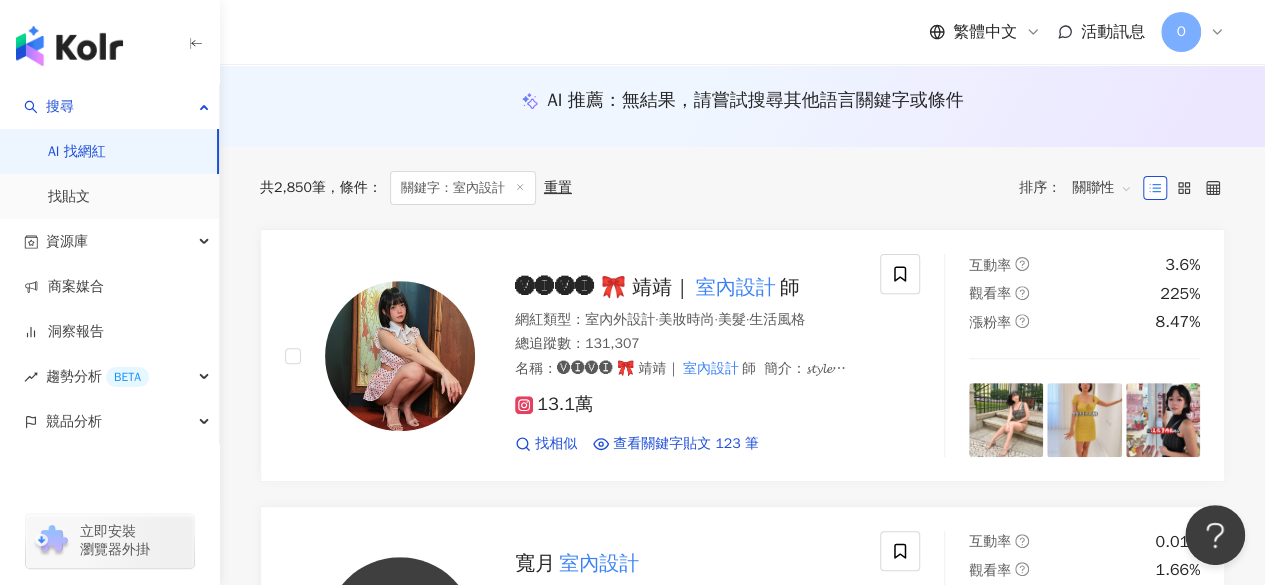 scroll, scrollTop: 0, scrollLeft: 0, axis: both 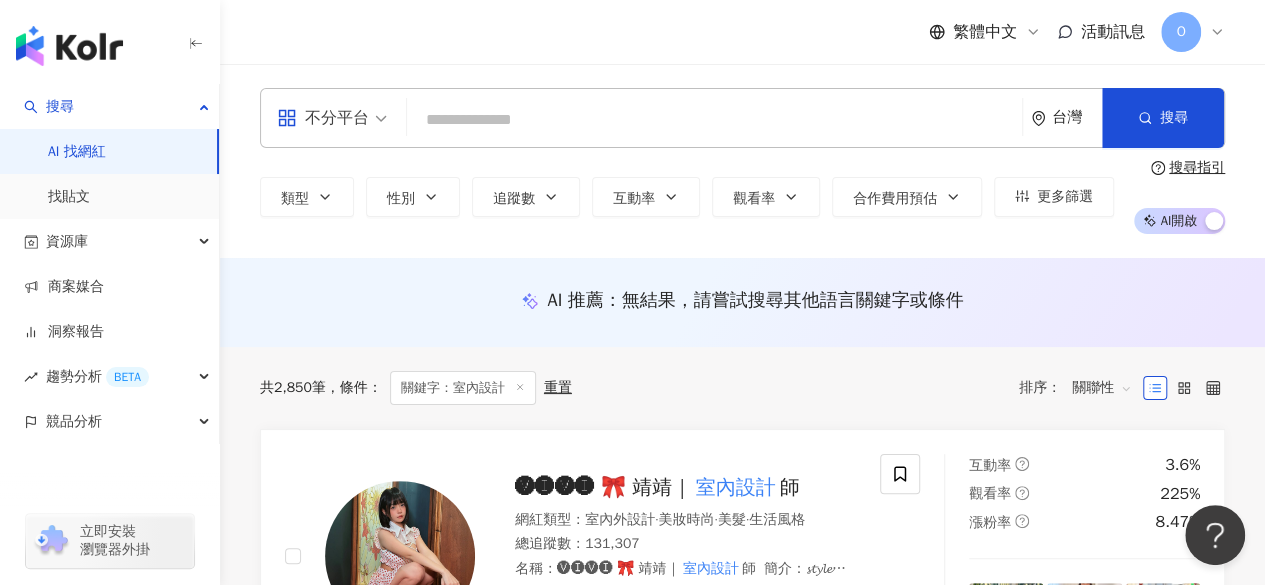 click at bounding box center (714, 120) 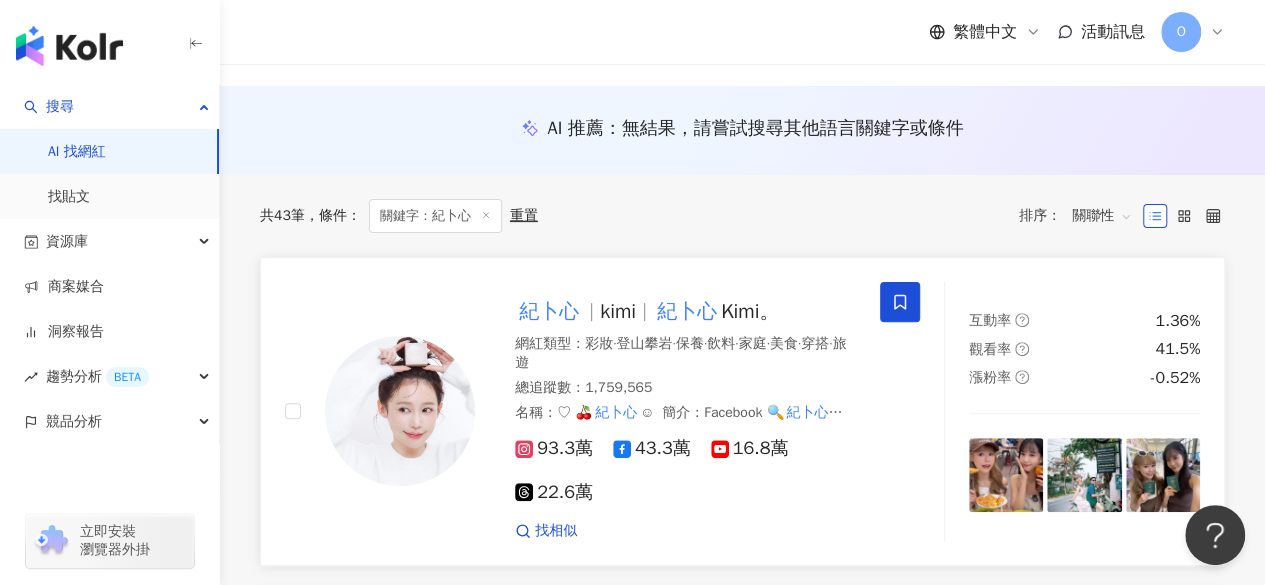 scroll, scrollTop: 200, scrollLeft: 0, axis: vertical 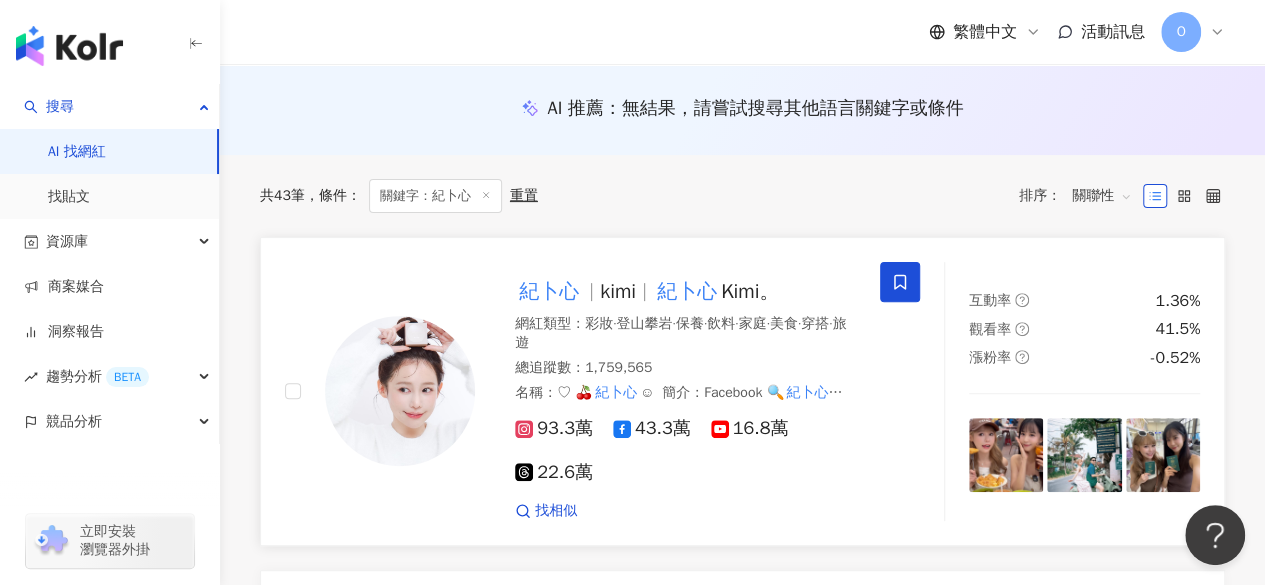 type on "***" 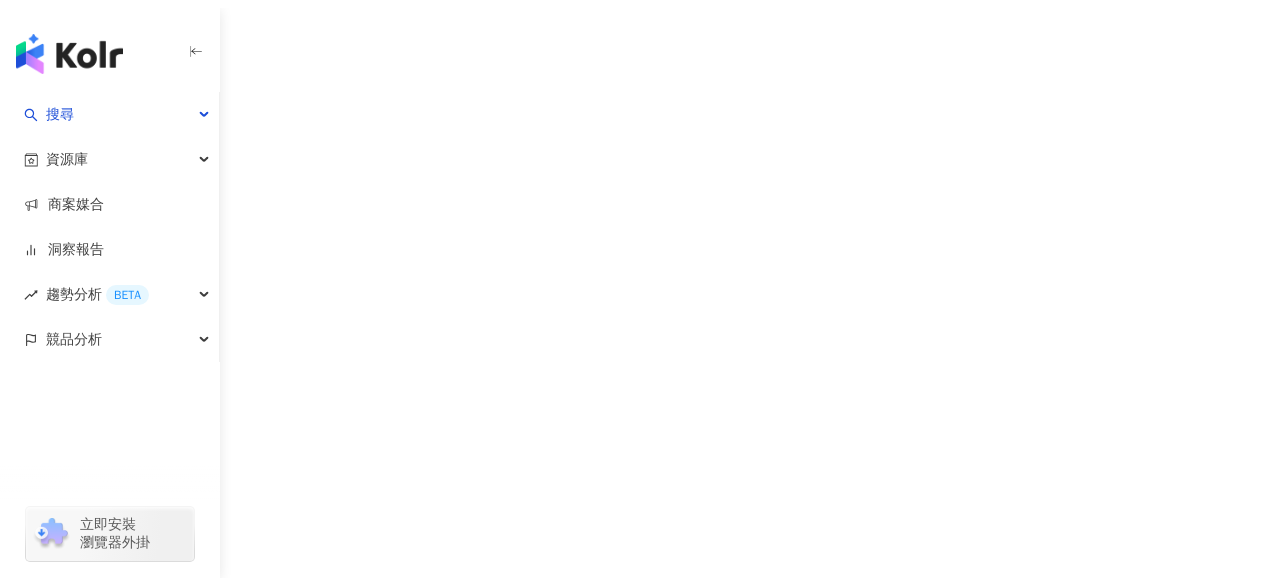 scroll, scrollTop: 0, scrollLeft: 0, axis: both 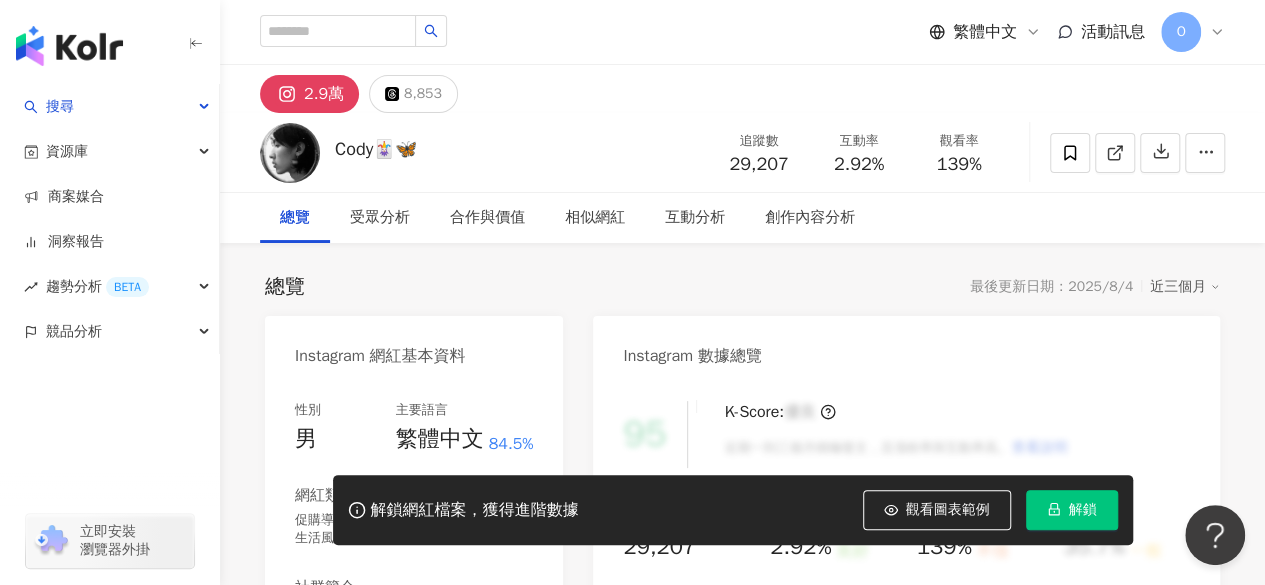click on "總覽 最後更新日期：2025/8/4 近三個月" at bounding box center (742, 287) 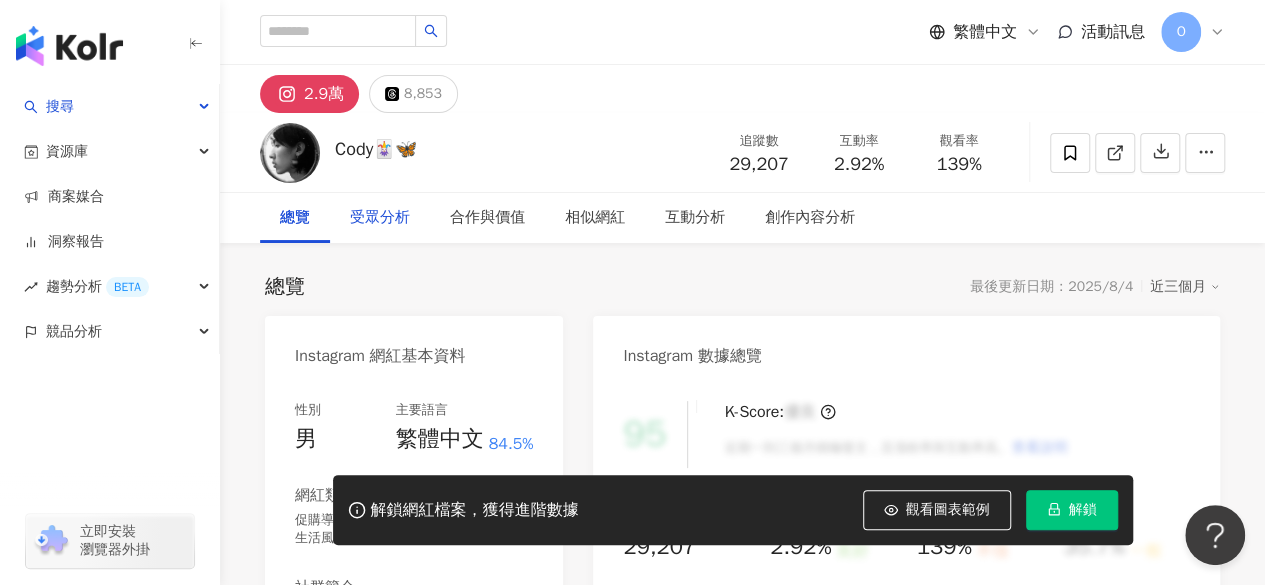 click on "受眾分析" at bounding box center (380, 218) 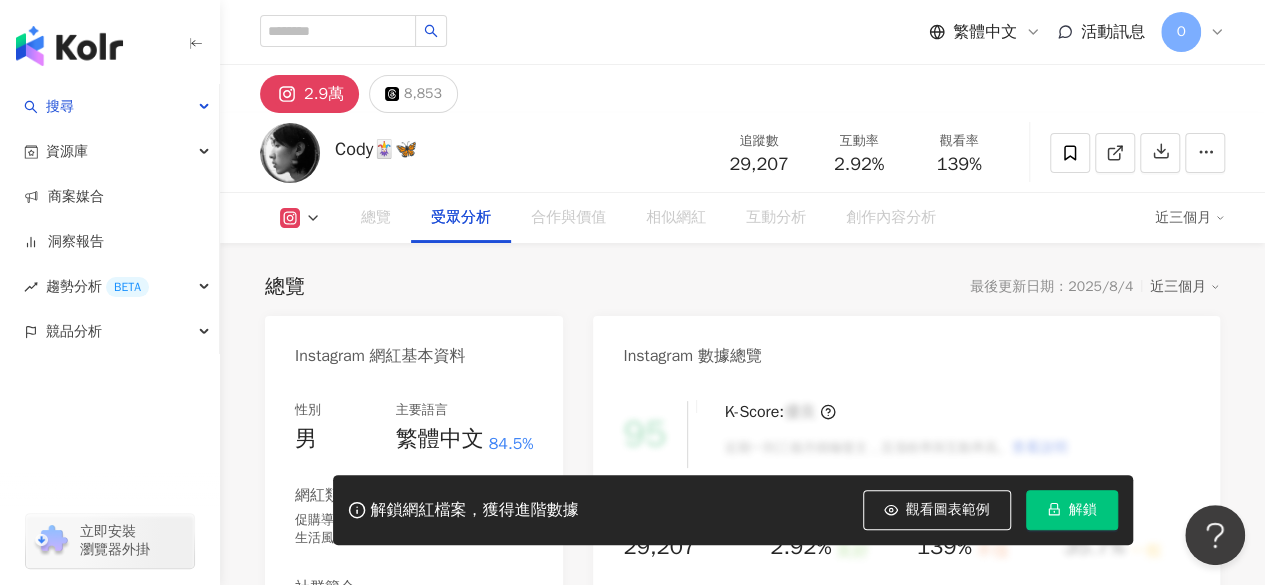 scroll, scrollTop: 1739, scrollLeft: 0, axis: vertical 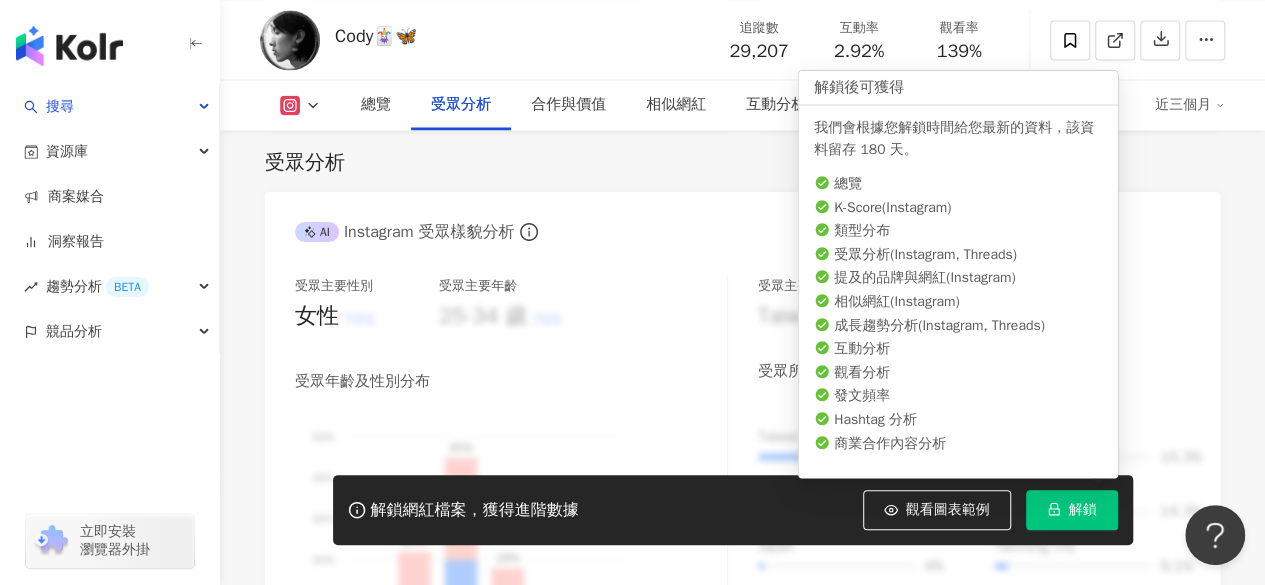 click on "解鎖" at bounding box center (1083, 510) 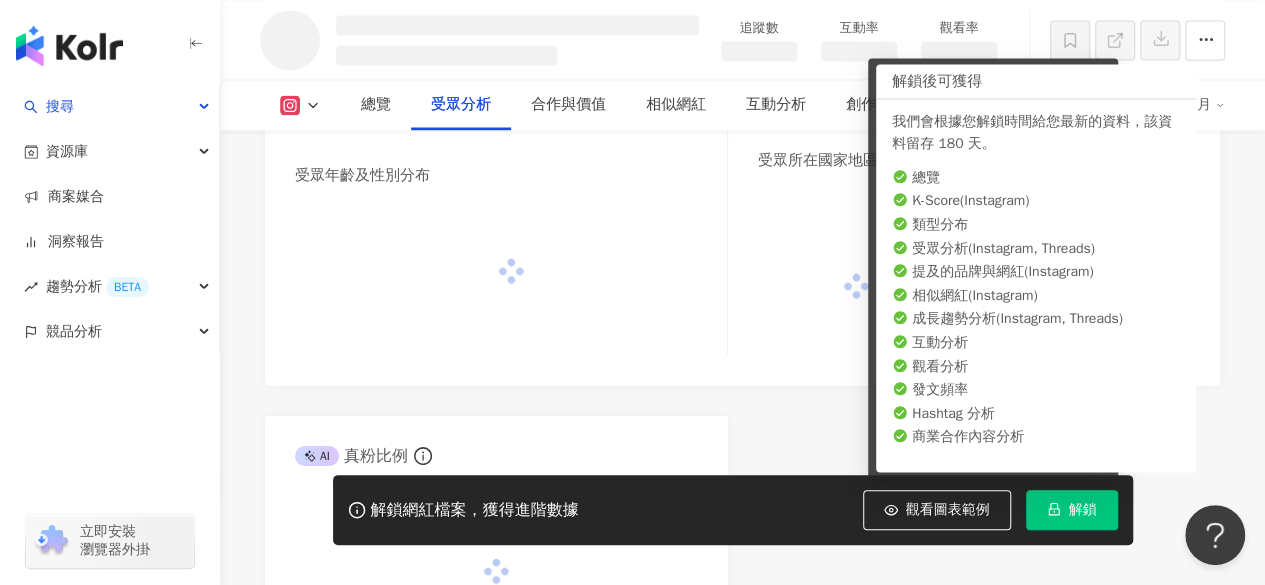 scroll, scrollTop: 1648, scrollLeft: 0, axis: vertical 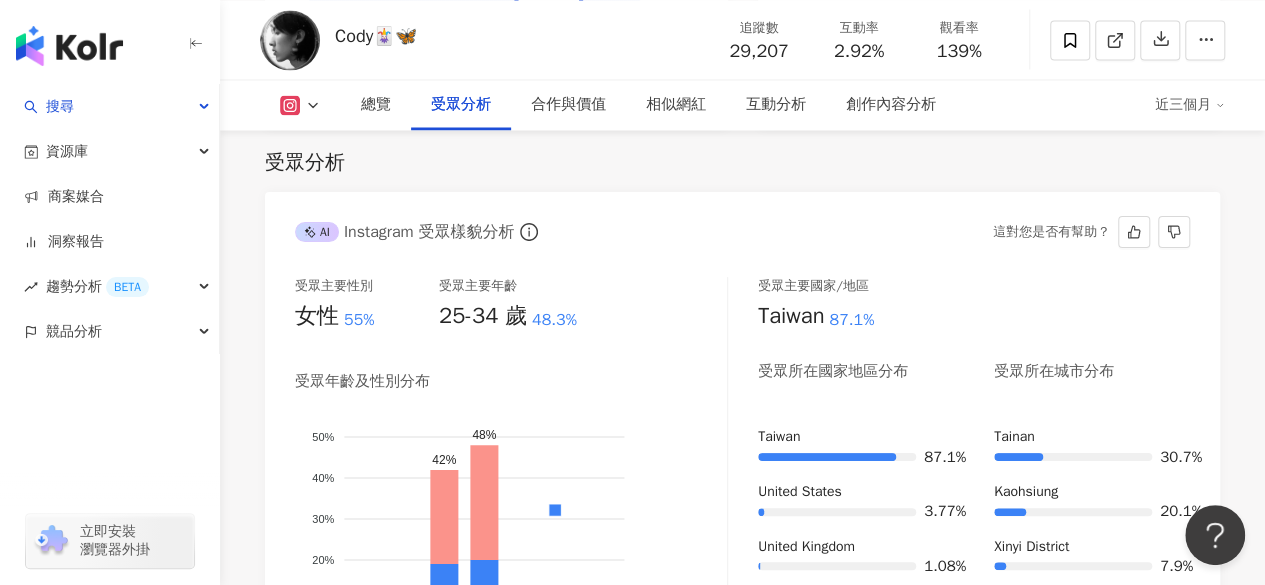 drag, startPoint x: 94, startPoint y: 113, endPoint x: 628, endPoint y: 29, distance: 540.56635 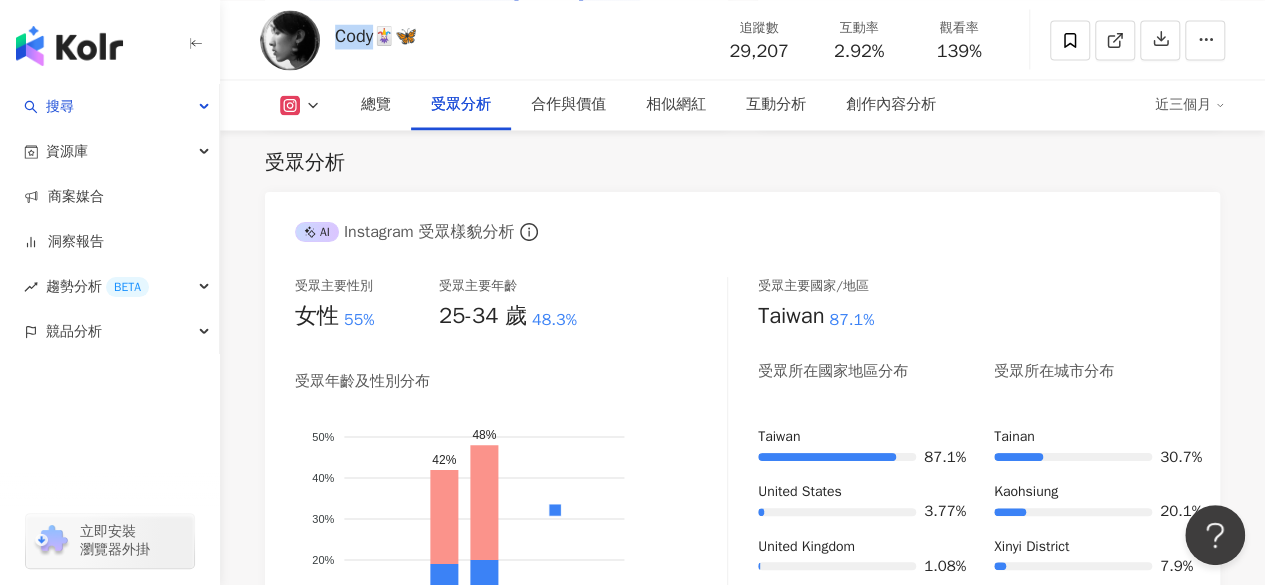 drag, startPoint x: 382, startPoint y: 38, endPoint x: 335, endPoint y: 39, distance: 47.010635 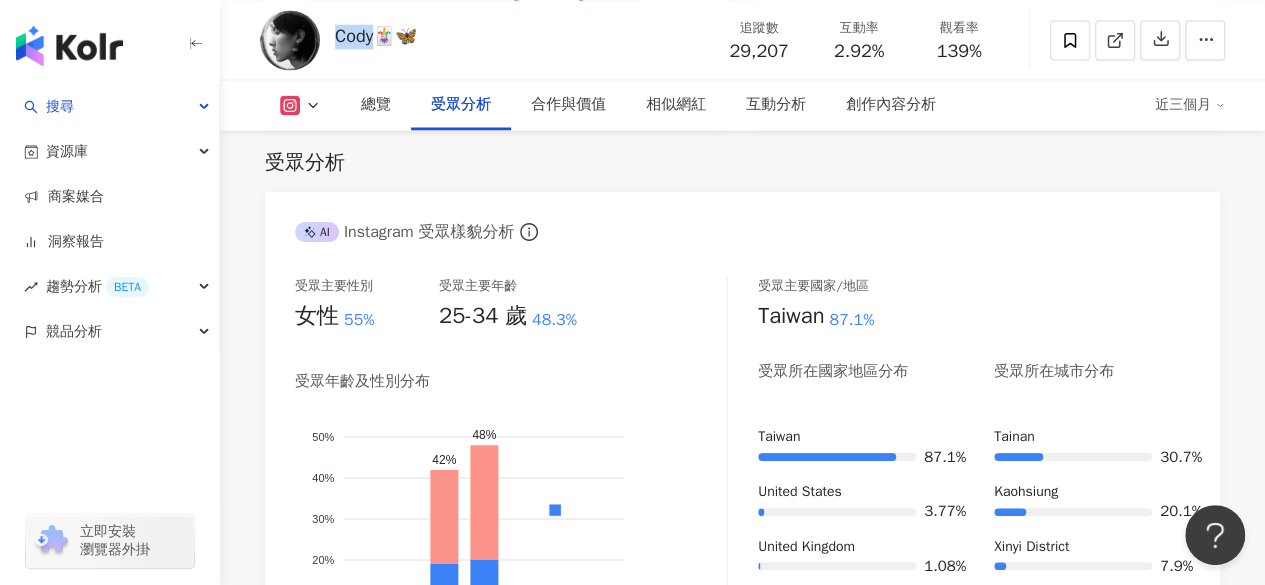 click 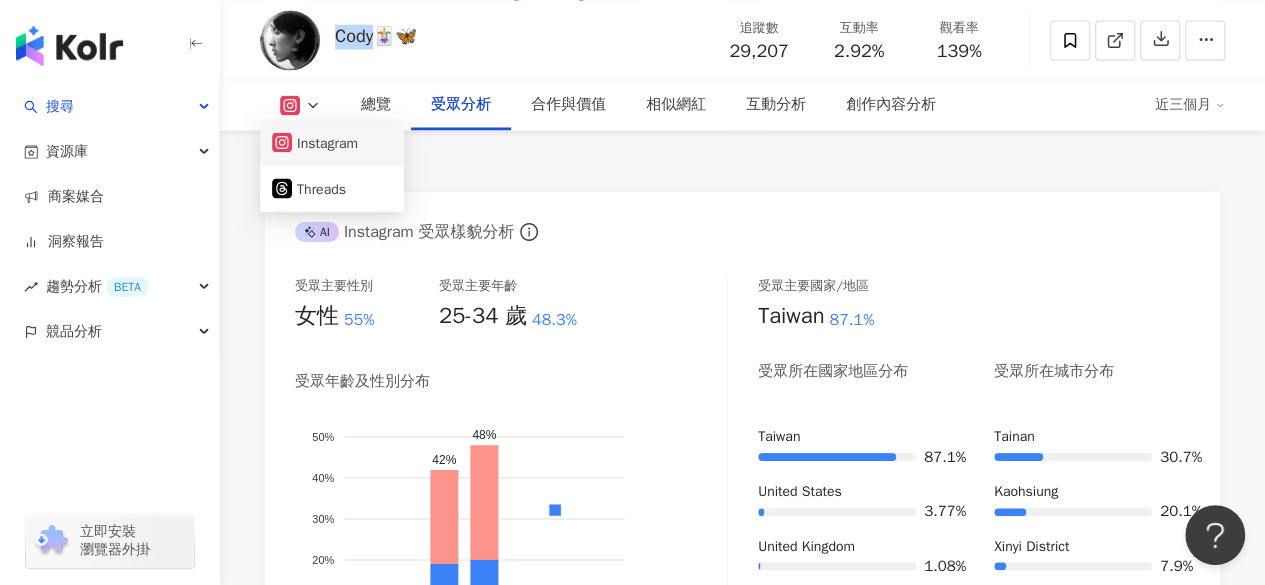 drag, startPoint x: 317, startPoint y: 135, endPoint x: 294, endPoint y: 148, distance: 26.41969 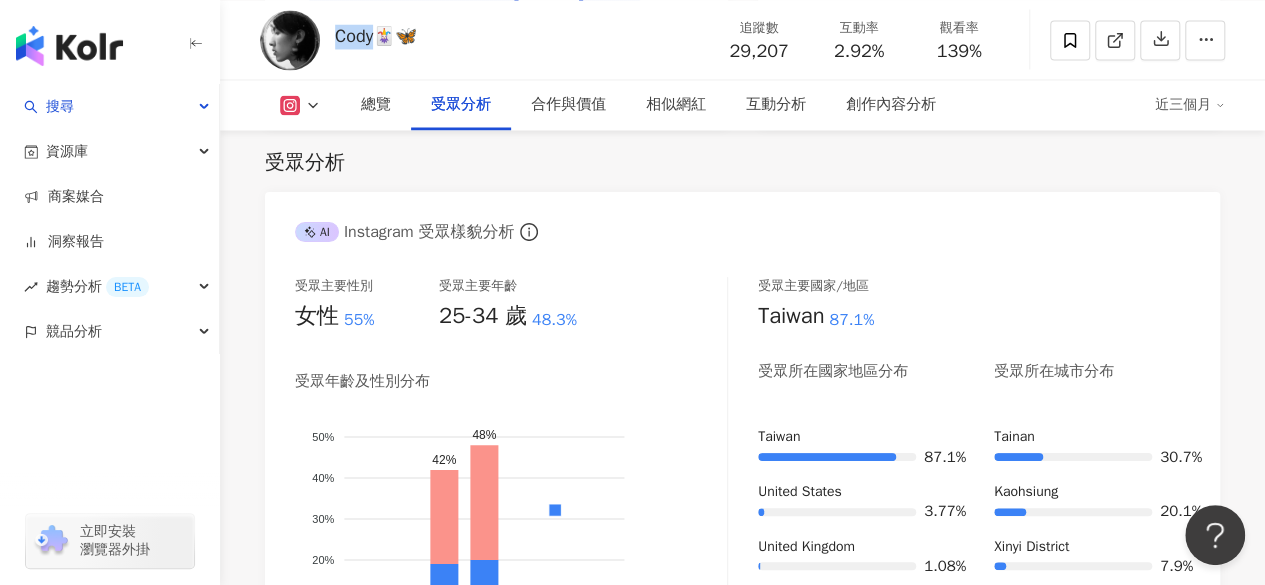click 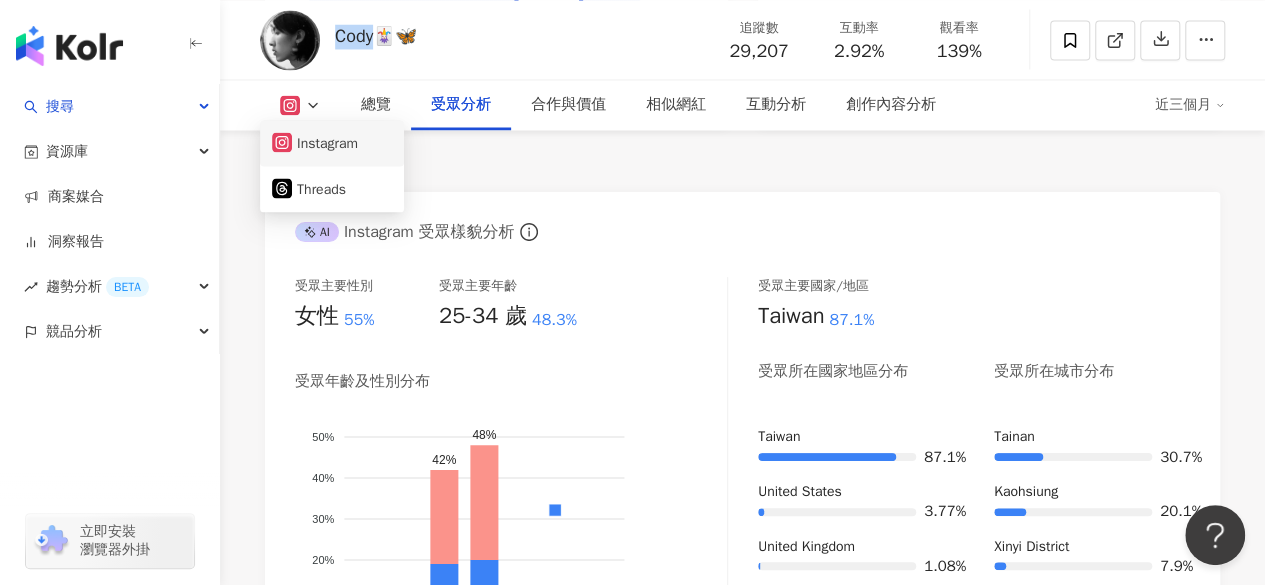 click on "Instagram" at bounding box center [332, 143] 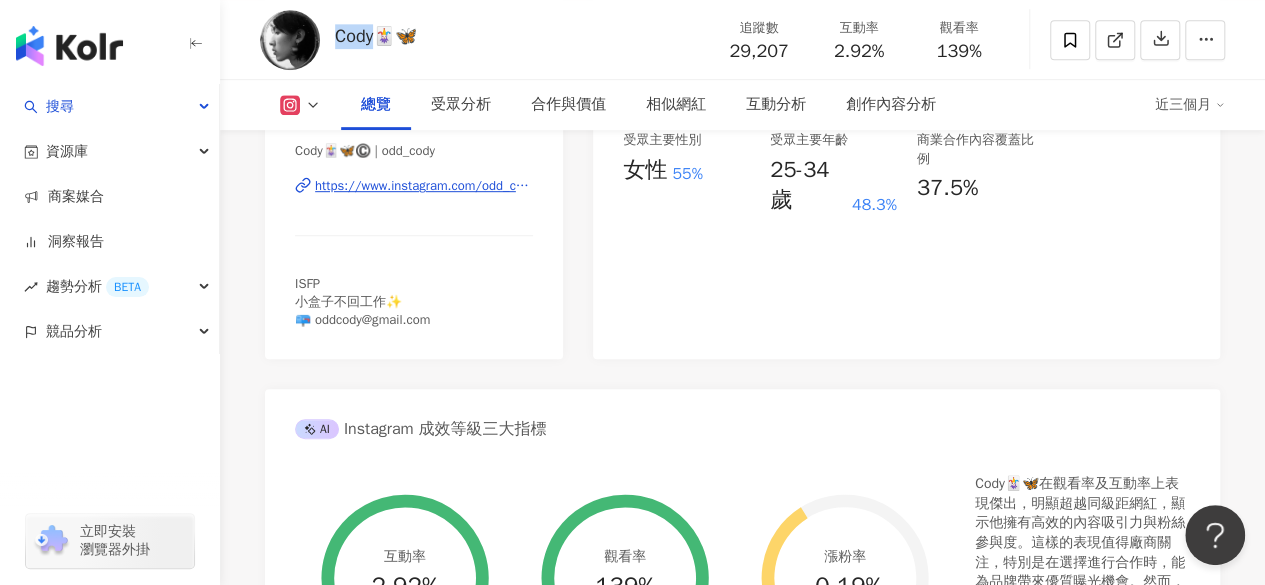 scroll, scrollTop: 400, scrollLeft: 0, axis: vertical 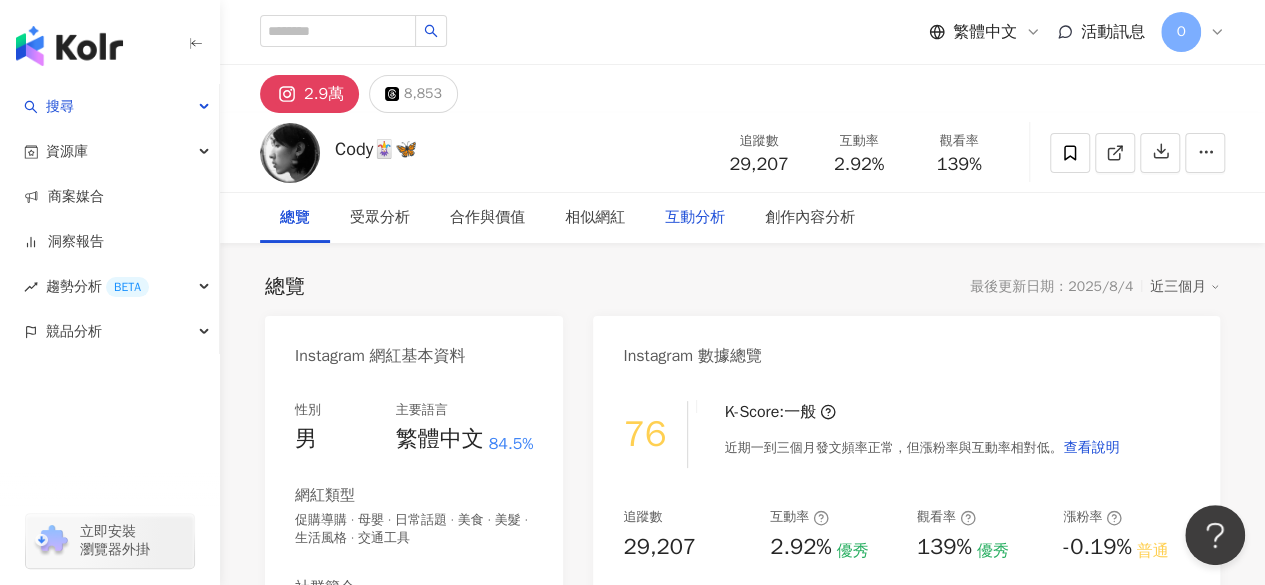 click on "互動分析" at bounding box center [695, 218] 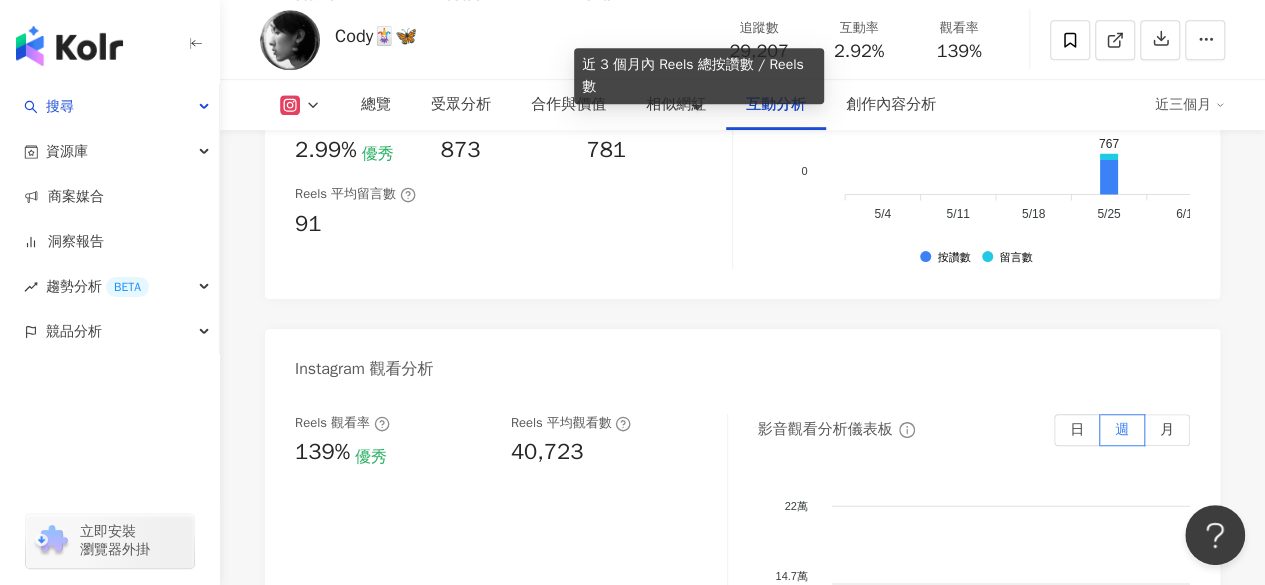 scroll, scrollTop: 4453, scrollLeft: 0, axis: vertical 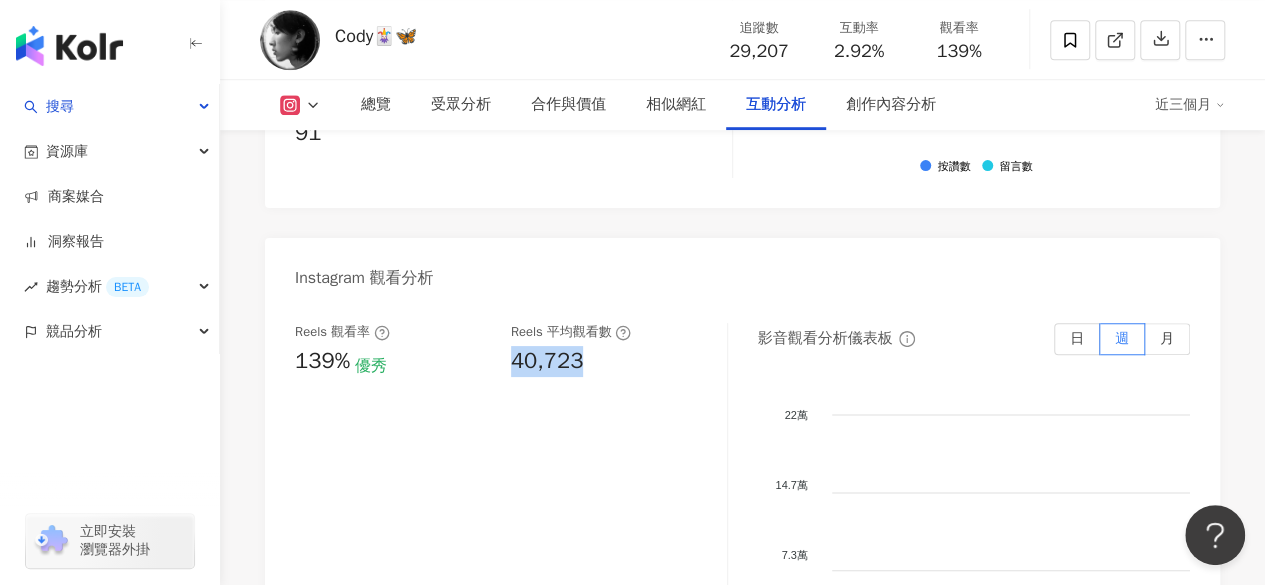 drag, startPoint x: 594, startPoint y: 361, endPoint x: 507, endPoint y: 363, distance: 87.02299 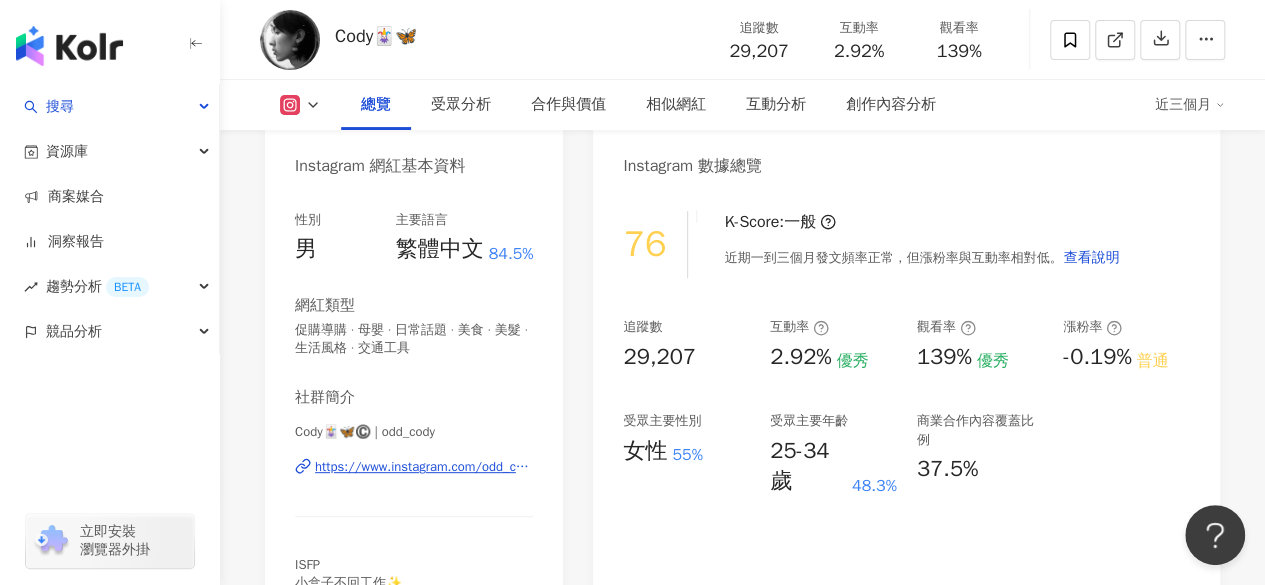 scroll, scrollTop: 0, scrollLeft: 0, axis: both 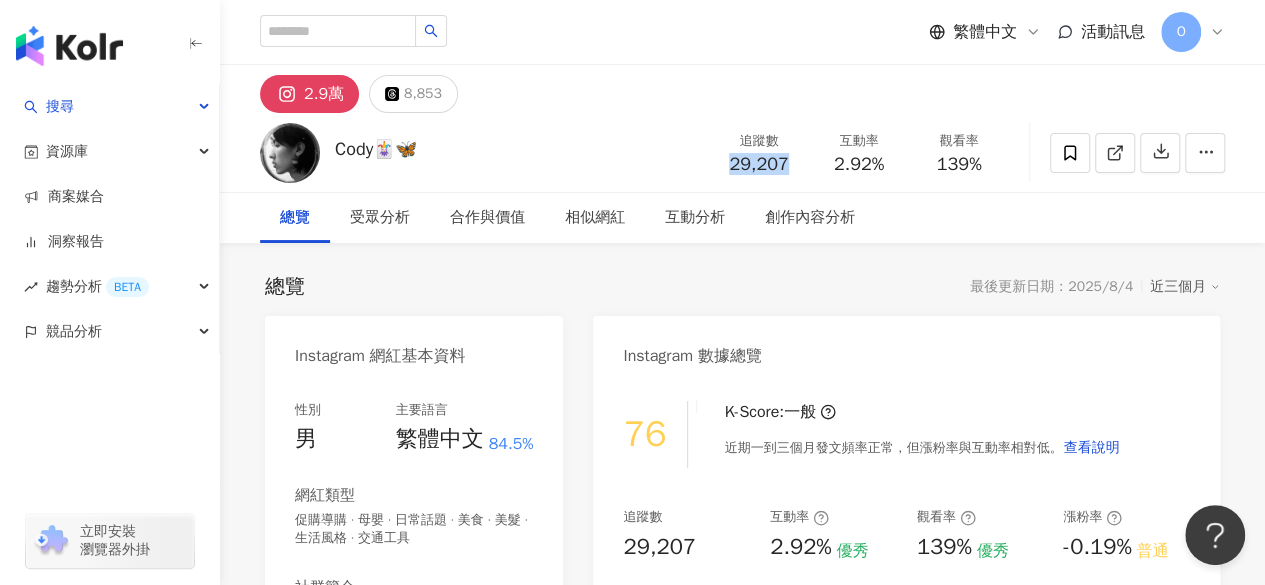 drag, startPoint x: 796, startPoint y: 161, endPoint x: 724, endPoint y: 159, distance: 72.02777 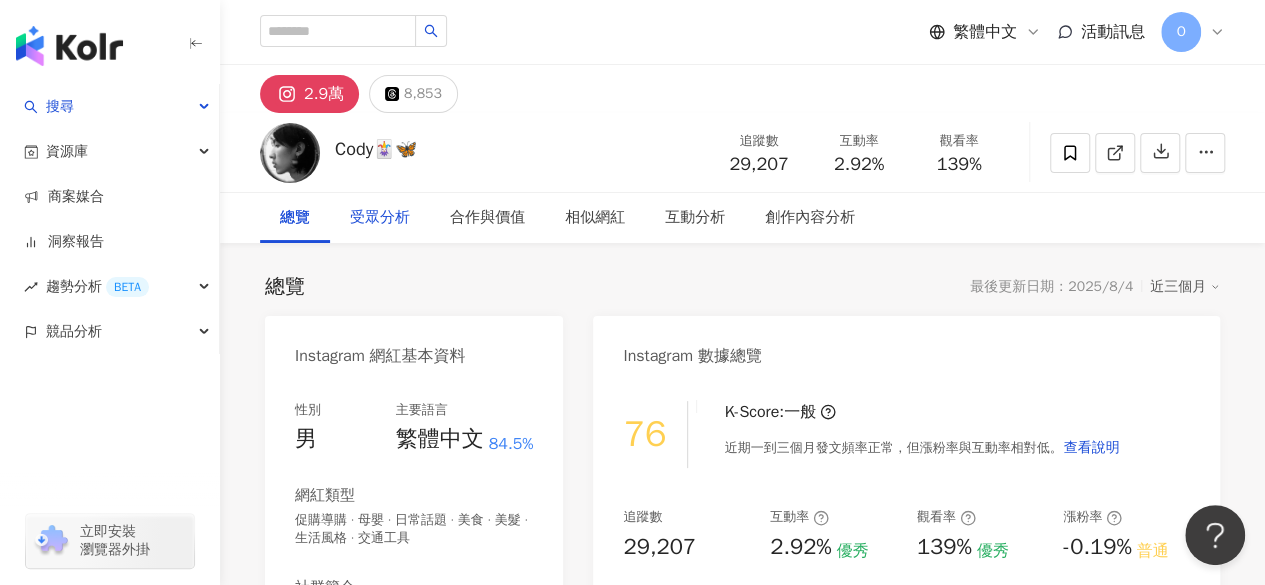 click on "受眾分析" at bounding box center (380, 218) 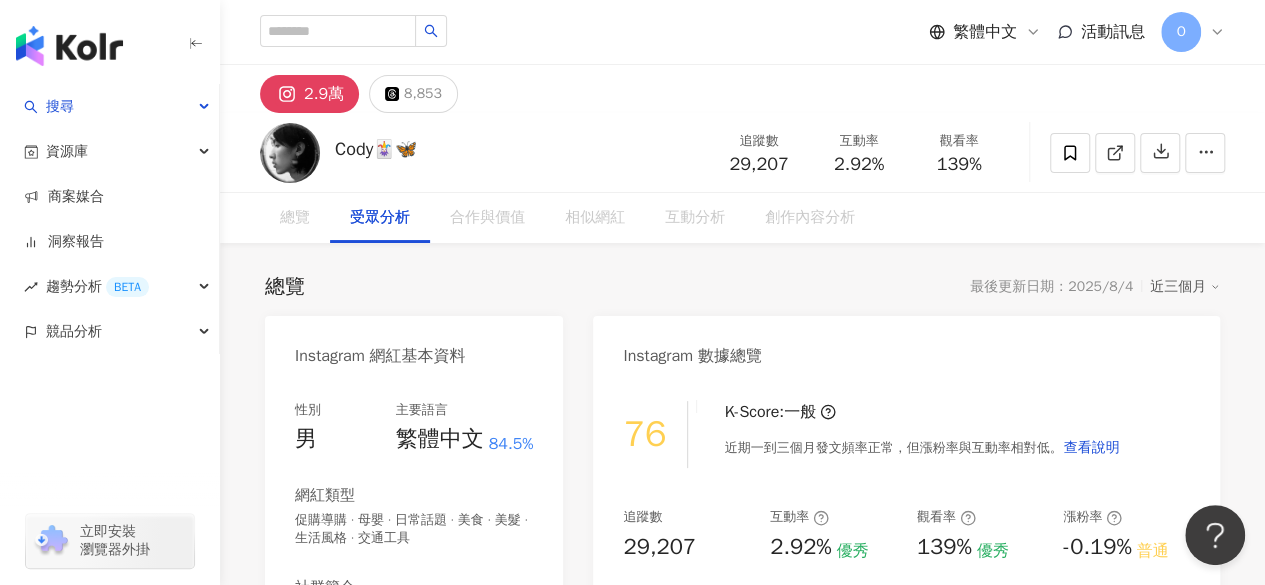scroll, scrollTop: 1776, scrollLeft: 0, axis: vertical 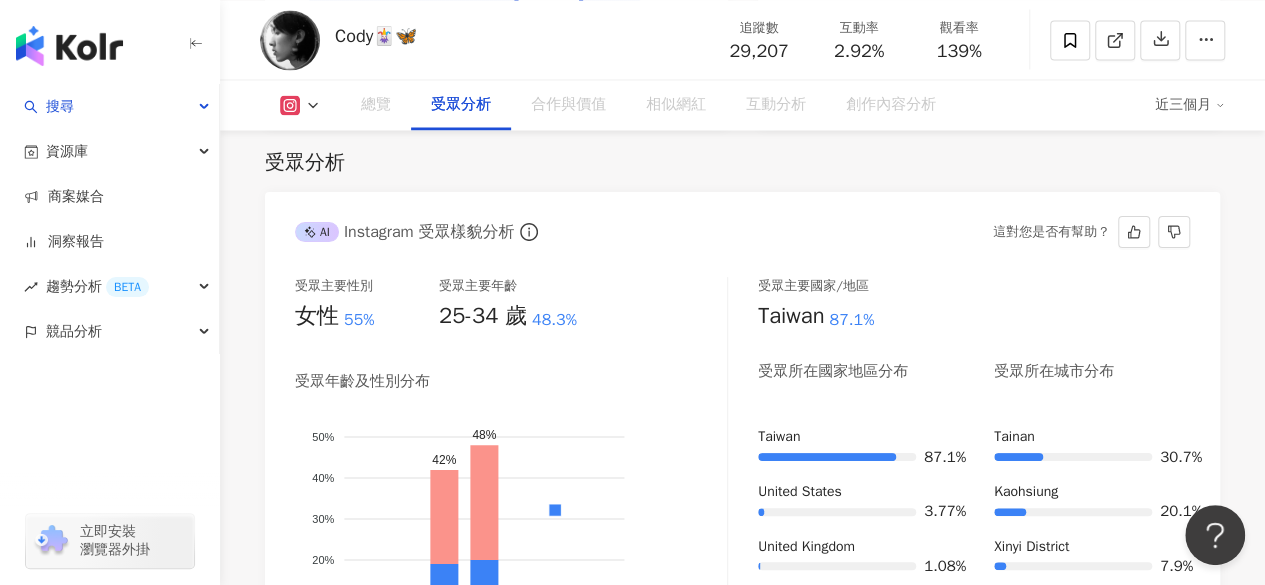 click on "互動分析" at bounding box center (776, 105) 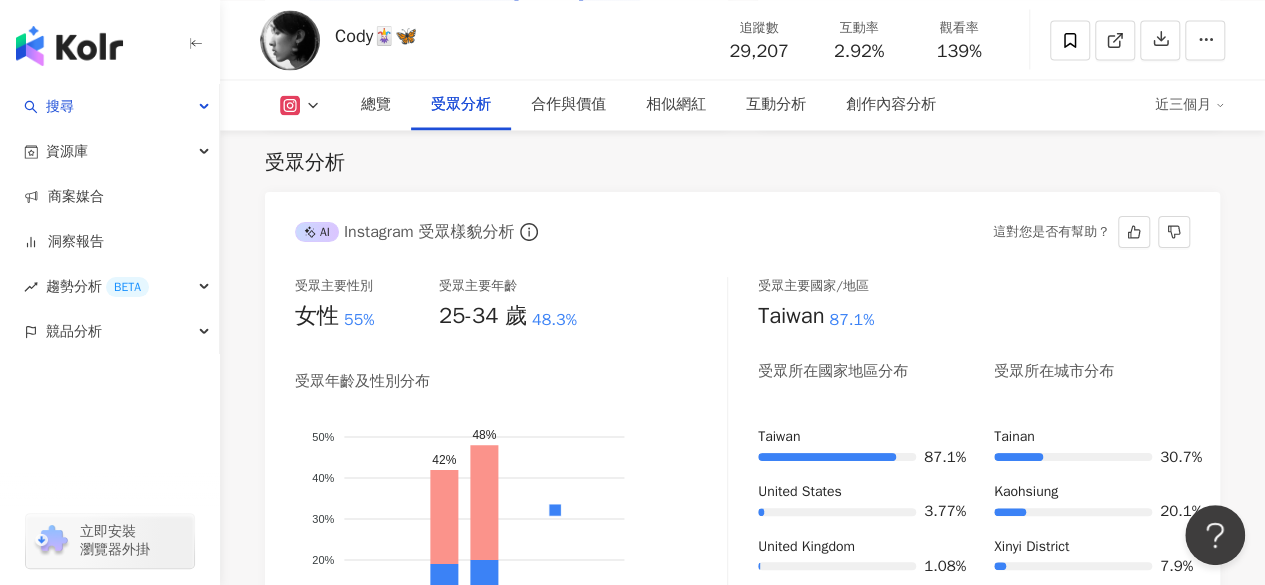 click on "受眾主要性別   女性 55% 受眾主要年齡   25-34 歲 48.3% 受眾年齡及性別分布 男性 女性 50% 50% 40% 40% 30% 30% 20% 20% 10% 10% 0% 0% 0% 5% 42% 48% 4% 1% 0% 0-12 0-12 13-17 13-17 18-24 18-24 25-34 25-34 35-44 35-44 45-64 45-64 65- 65-" at bounding box center (511, 488) 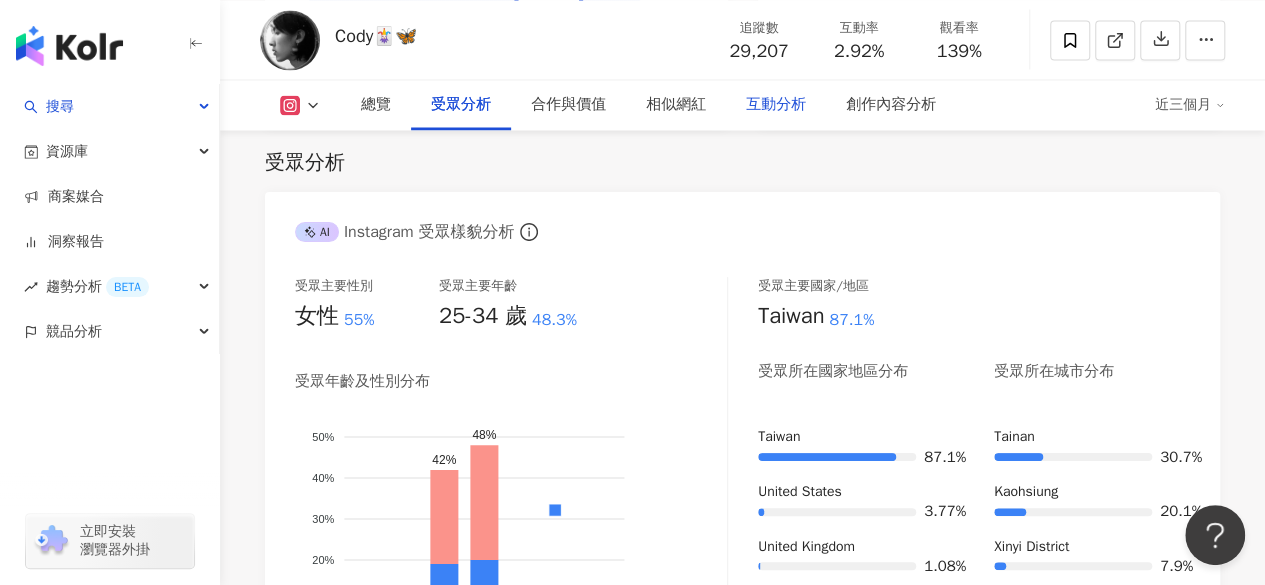 click on "互動分析" at bounding box center (776, 105) 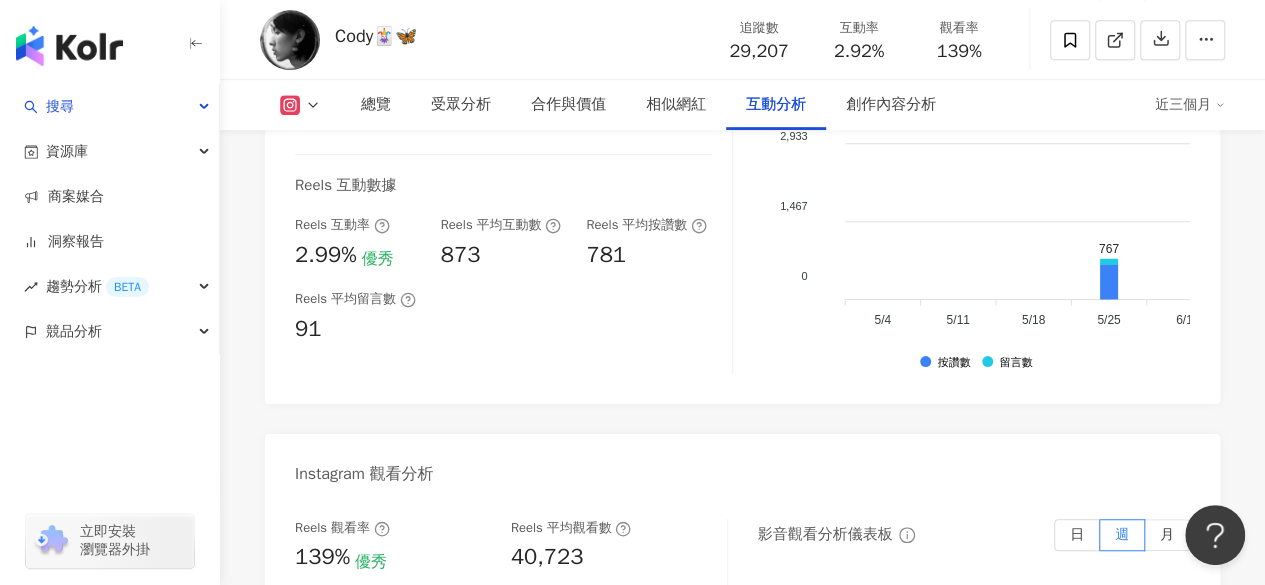scroll, scrollTop: 4253, scrollLeft: 0, axis: vertical 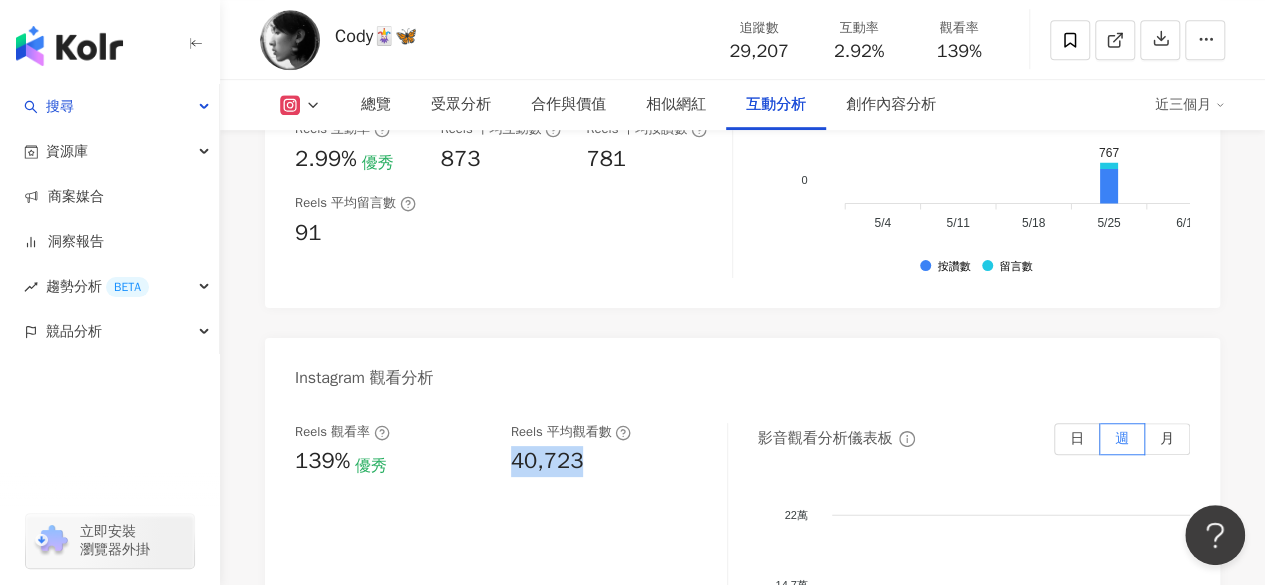 drag, startPoint x: 606, startPoint y: 464, endPoint x: 503, endPoint y: 457, distance: 103.23759 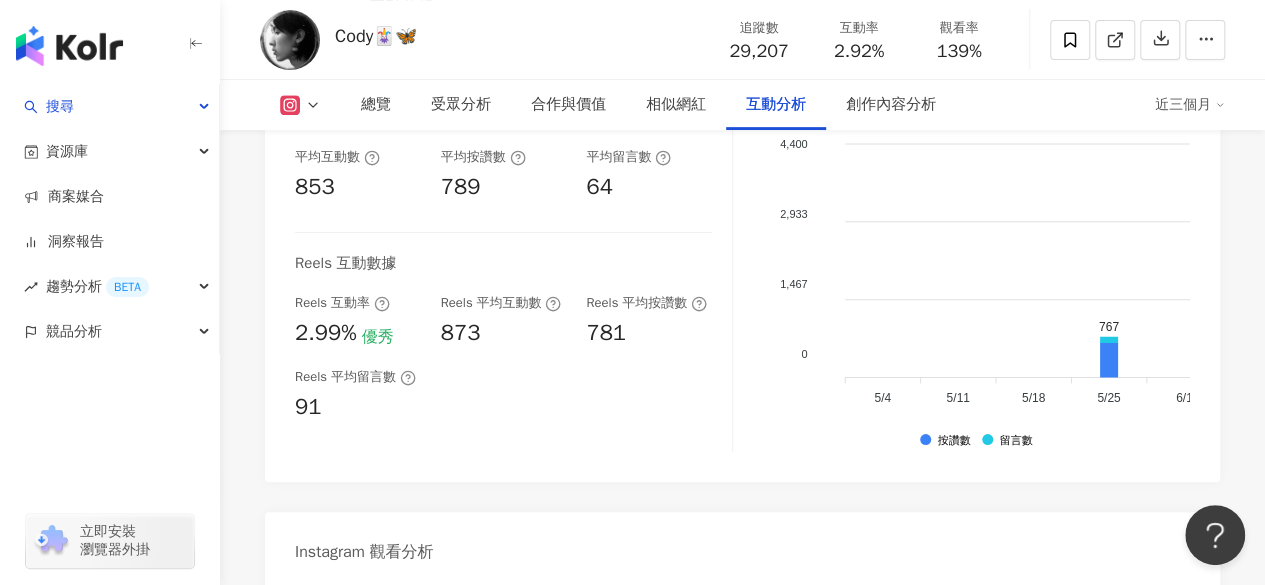 scroll, scrollTop: 4053, scrollLeft: 0, axis: vertical 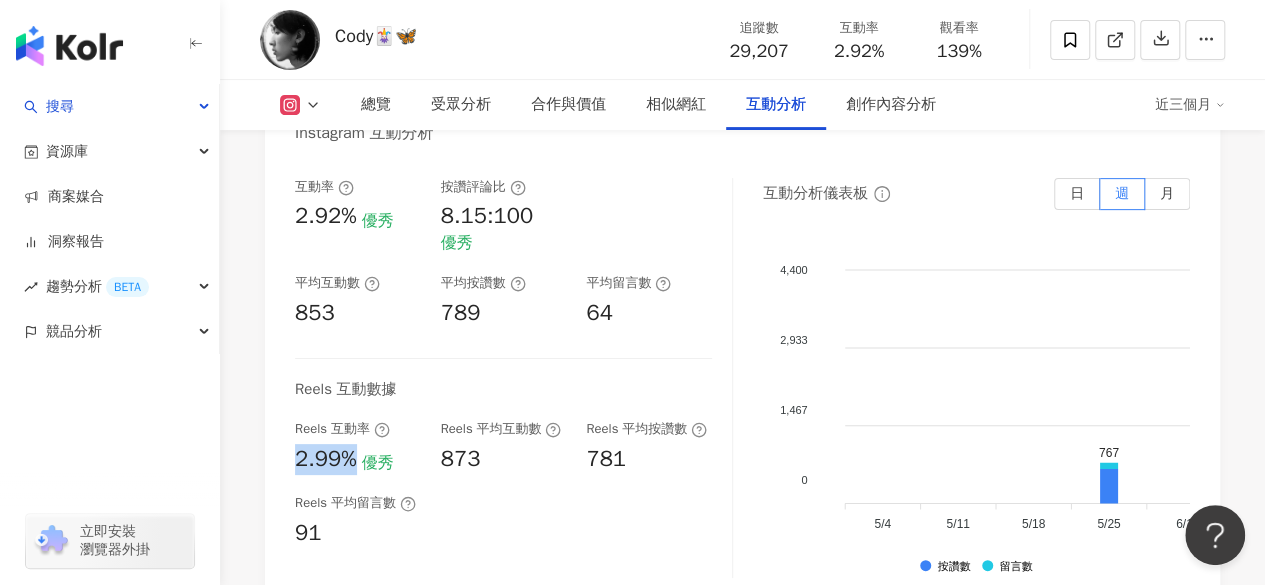 drag, startPoint x: 358, startPoint y: 473, endPoint x: 285, endPoint y: 467, distance: 73.24616 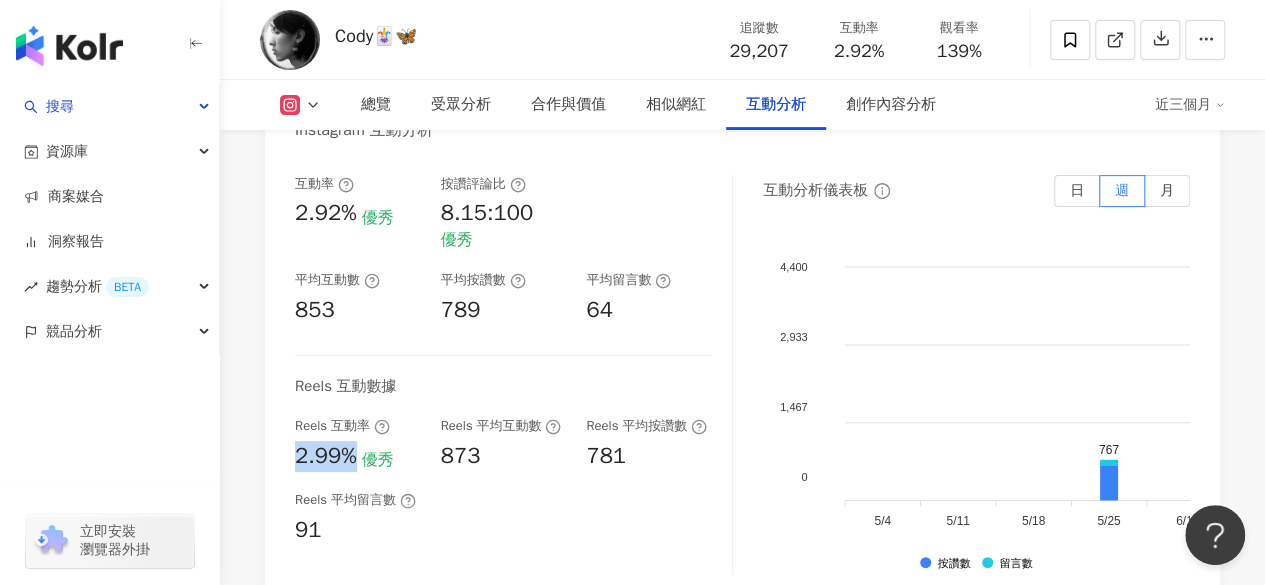 scroll, scrollTop: 4053, scrollLeft: 0, axis: vertical 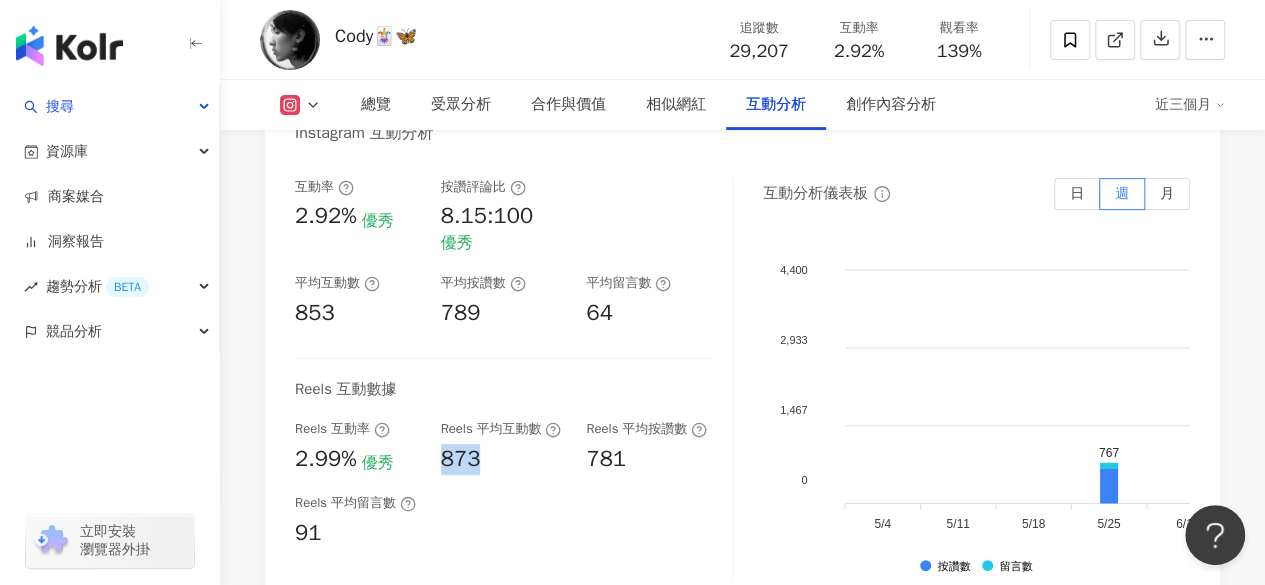 drag, startPoint x: 486, startPoint y: 462, endPoint x: 430, endPoint y: 469, distance: 56.435802 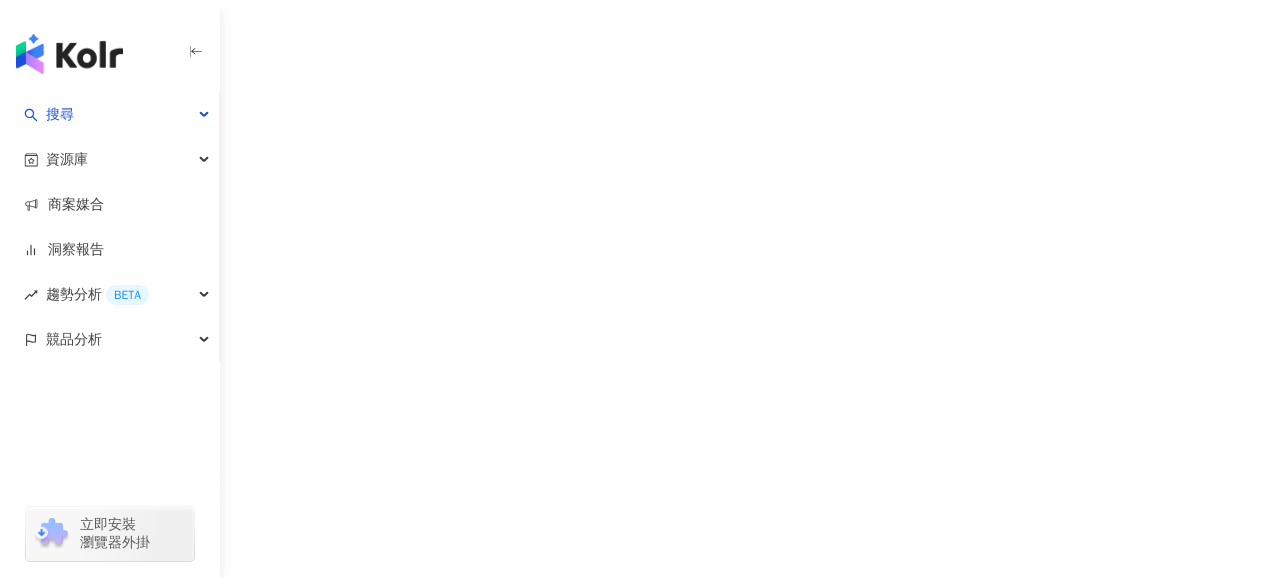 scroll, scrollTop: 0, scrollLeft: 0, axis: both 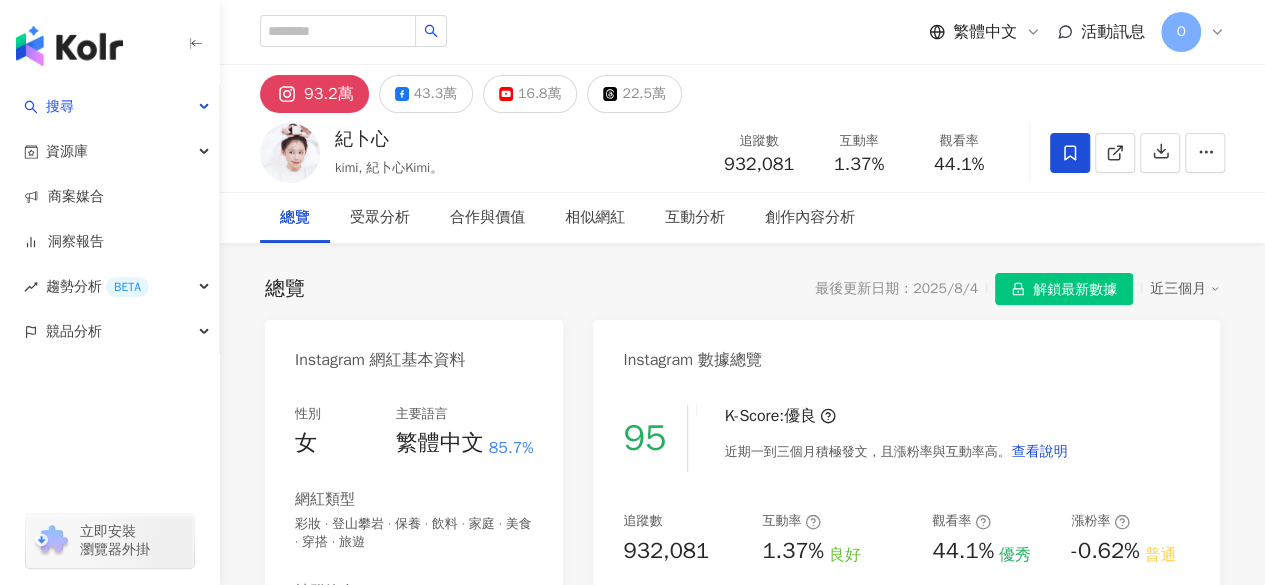 click on "解鎖最新數據" at bounding box center [1075, 290] 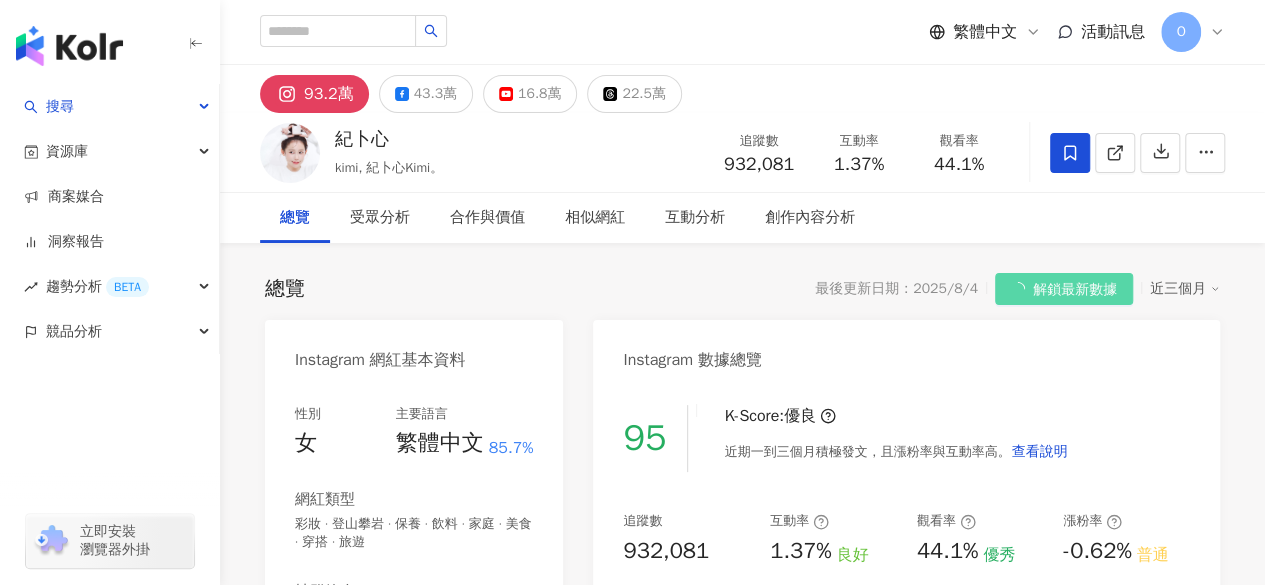click on "總覽 最後更新日期：[DATE] 解鎖最新數據 近三個月" at bounding box center (742, 289) 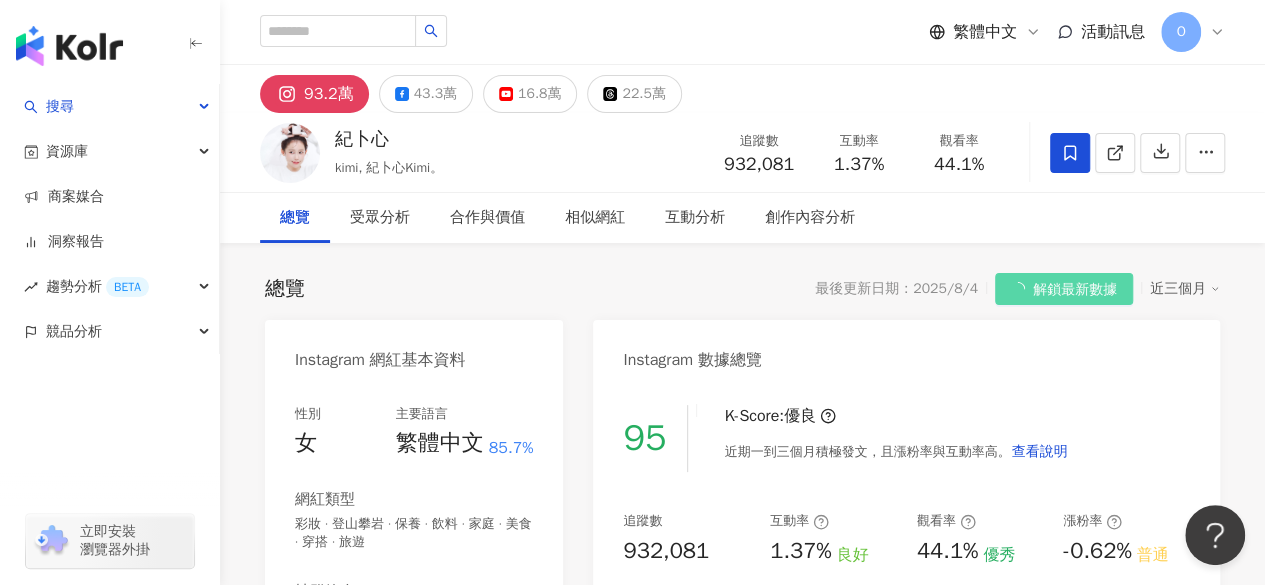 scroll, scrollTop: 0, scrollLeft: 0, axis: both 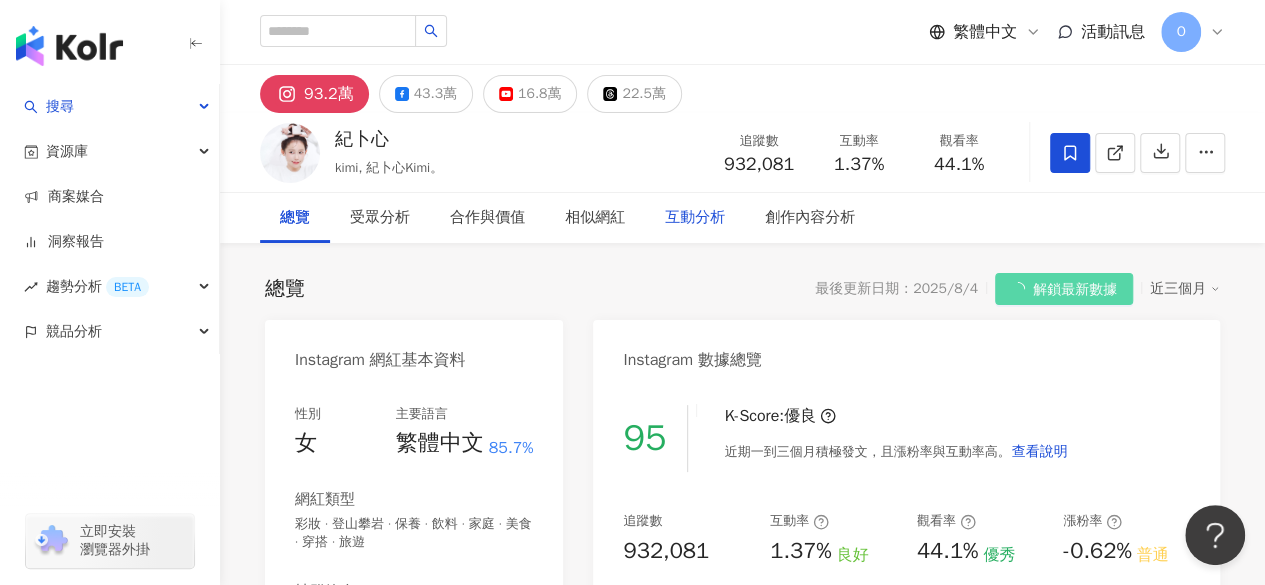 click on "互動分析" at bounding box center [695, 218] 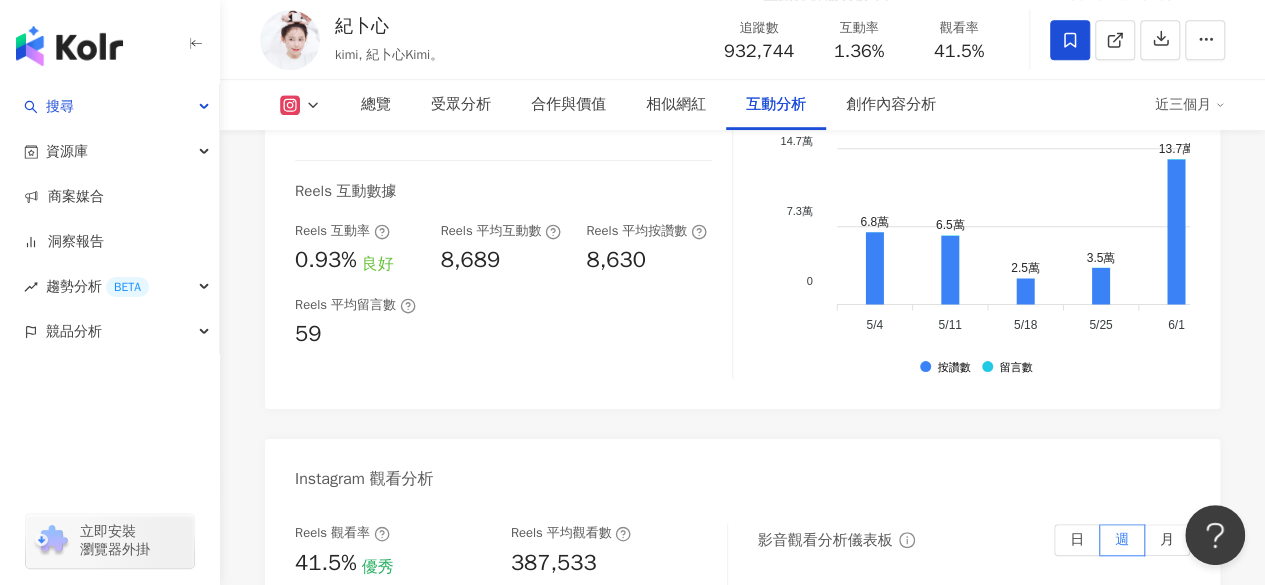 scroll, scrollTop: 4412, scrollLeft: 0, axis: vertical 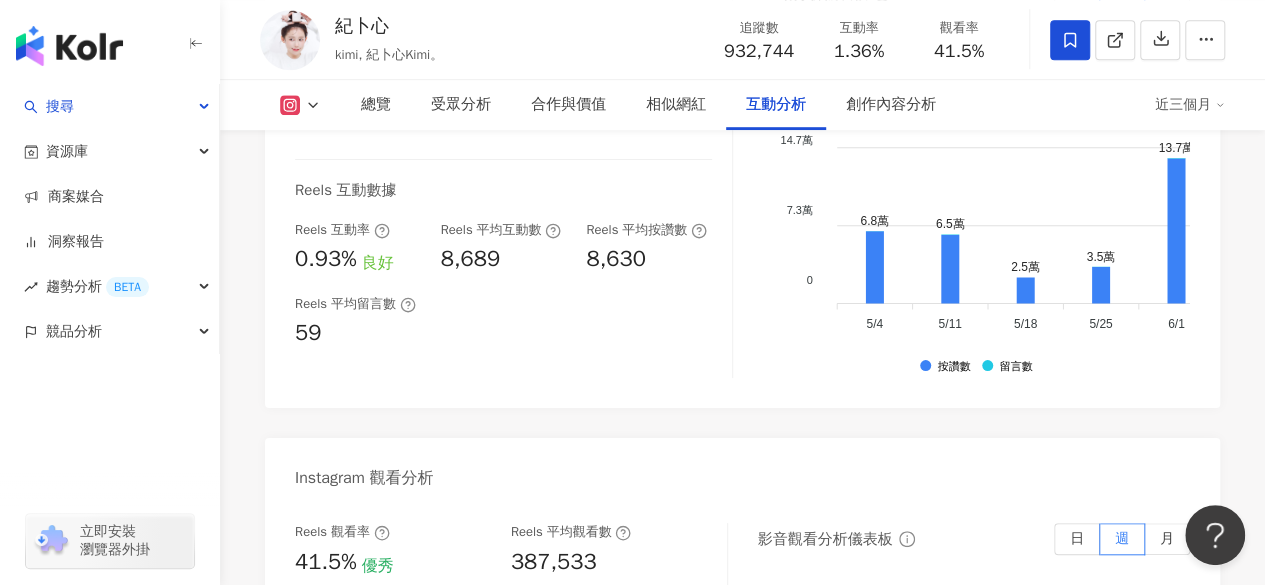 click at bounding box center [69, 46] 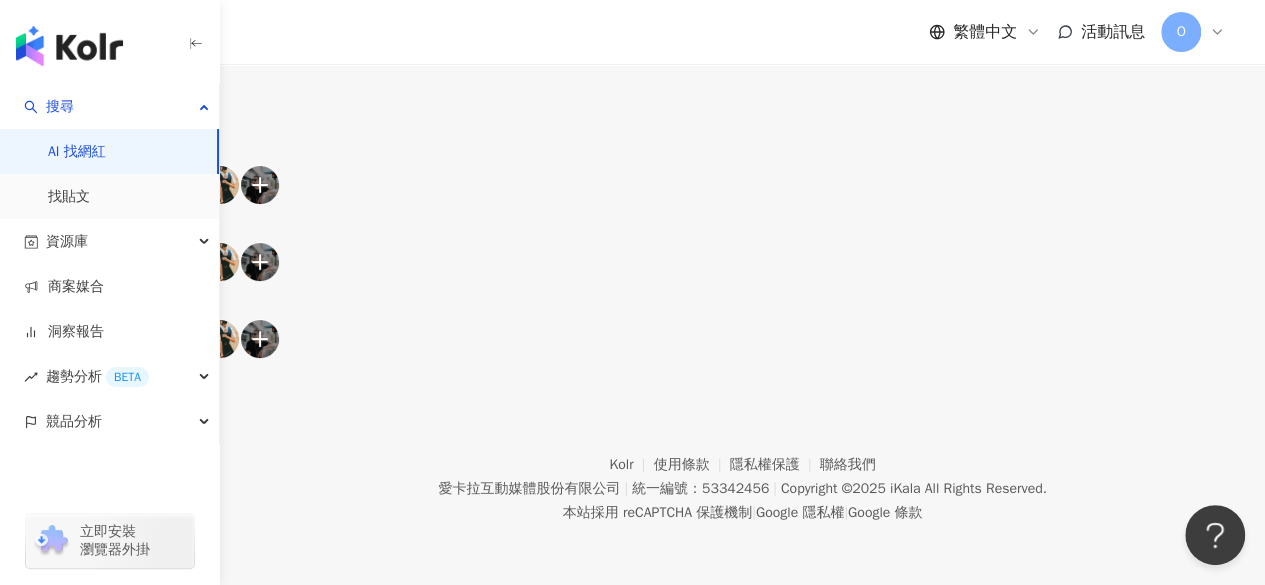 scroll, scrollTop: 0, scrollLeft: 0, axis: both 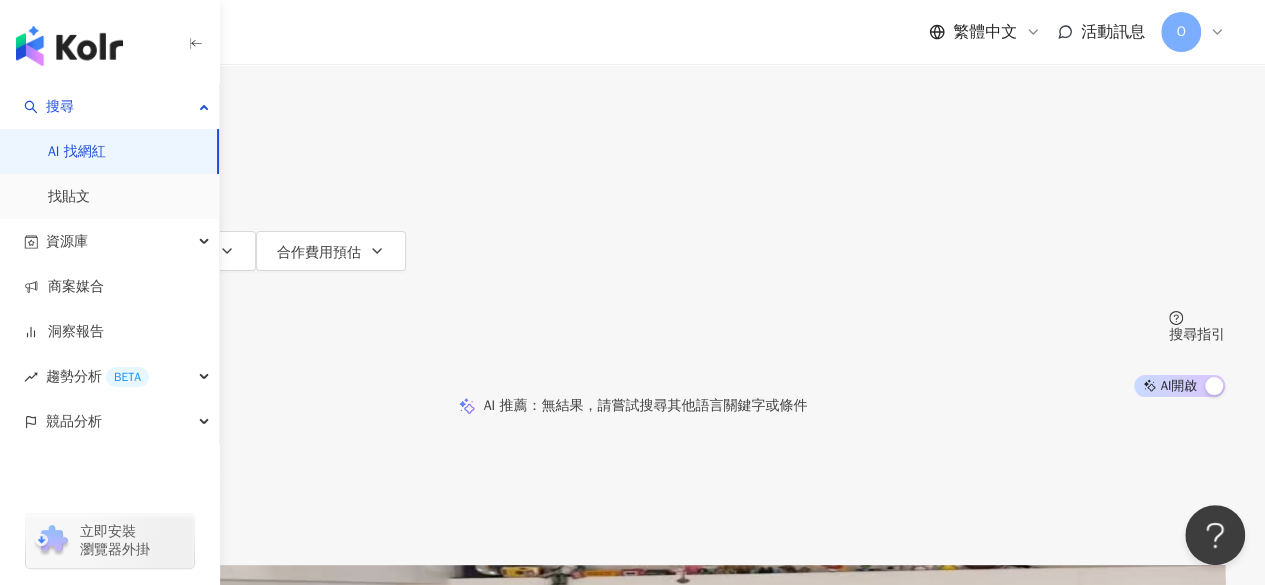 type on "*********" 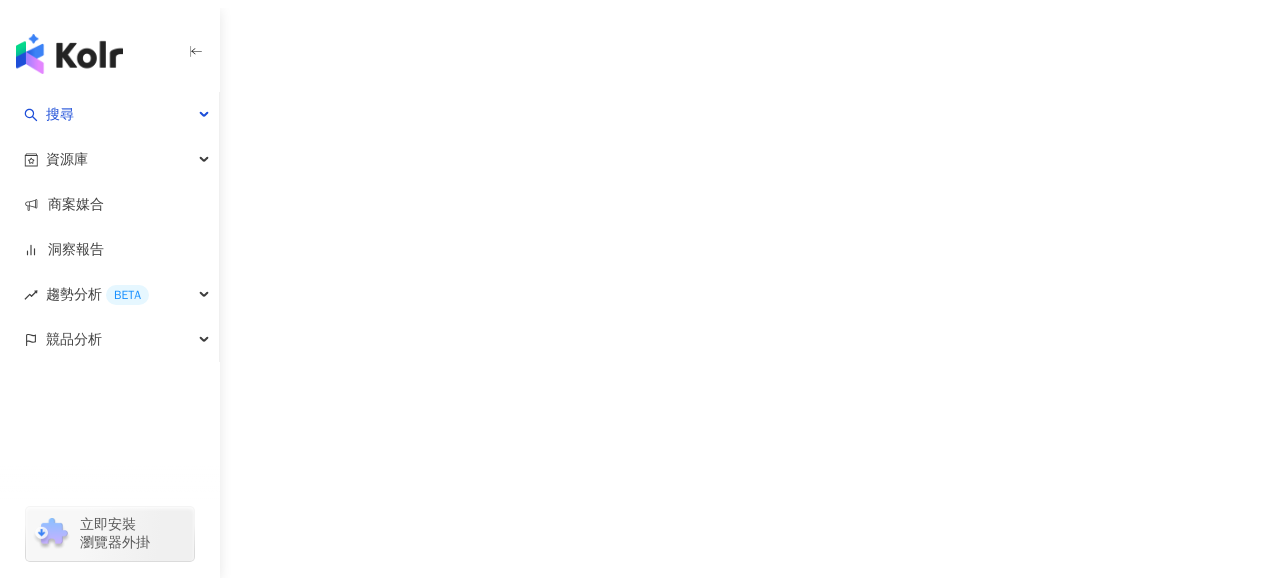 scroll, scrollTop: 0, scrollLeft: 0, axis: both 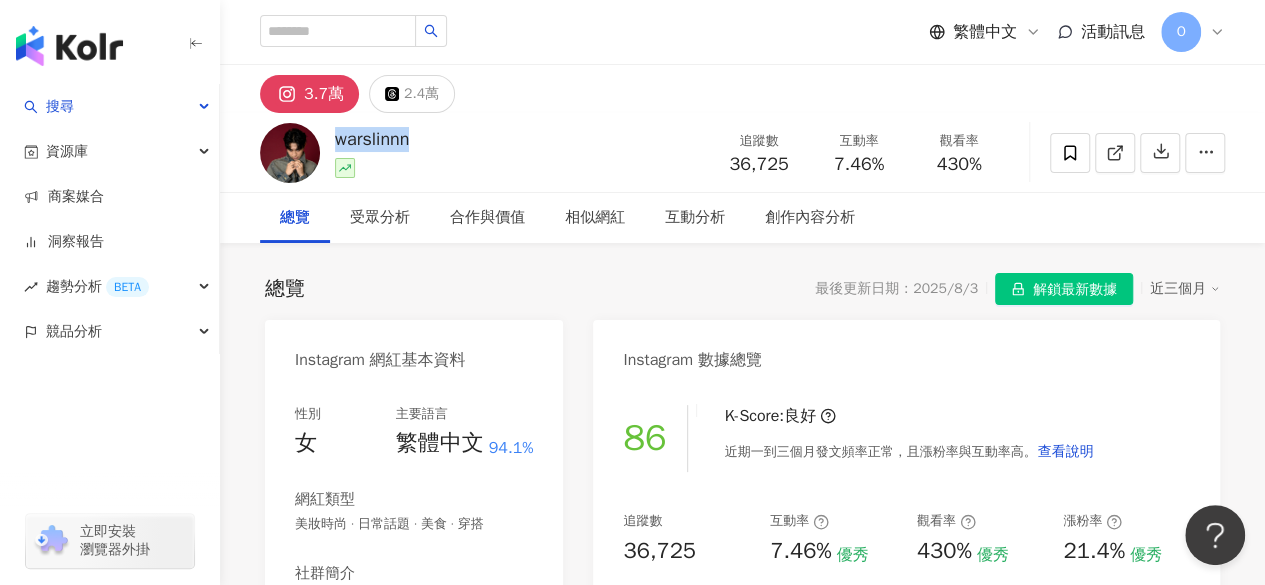 drag, startPoint x: 441, startPoint y: 139, endPoint x: 330, endPoint y: 133, distance: 111.16204 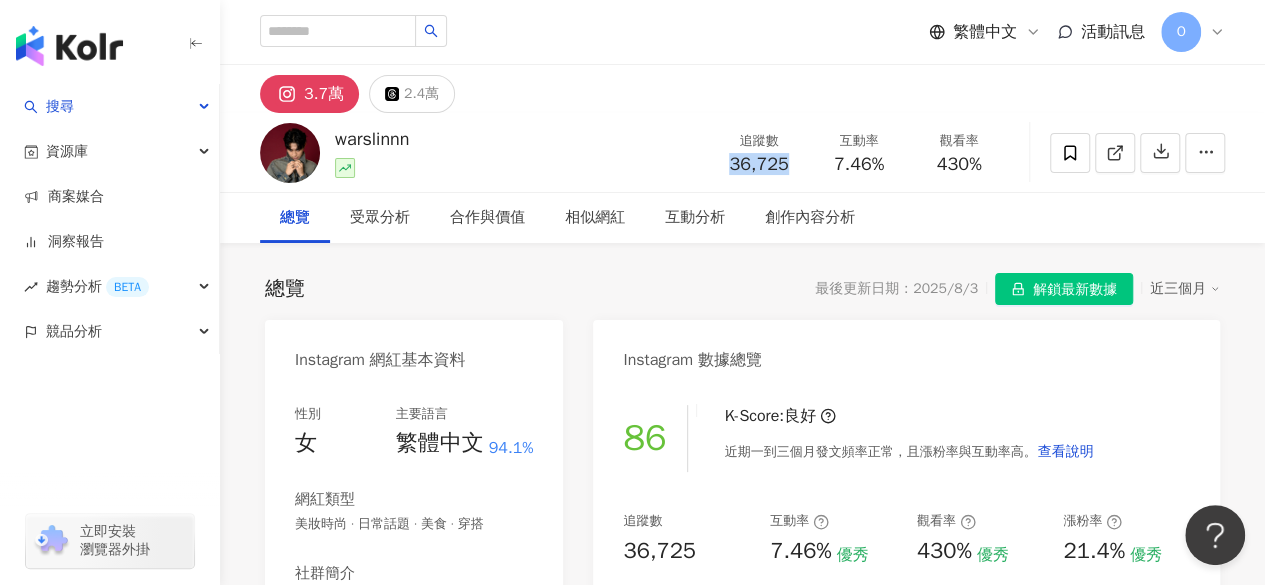 drag, startPoint x: 790, startPoint y: 170, endPoint x: 726, endPoint y: 163, distance: 64.381676 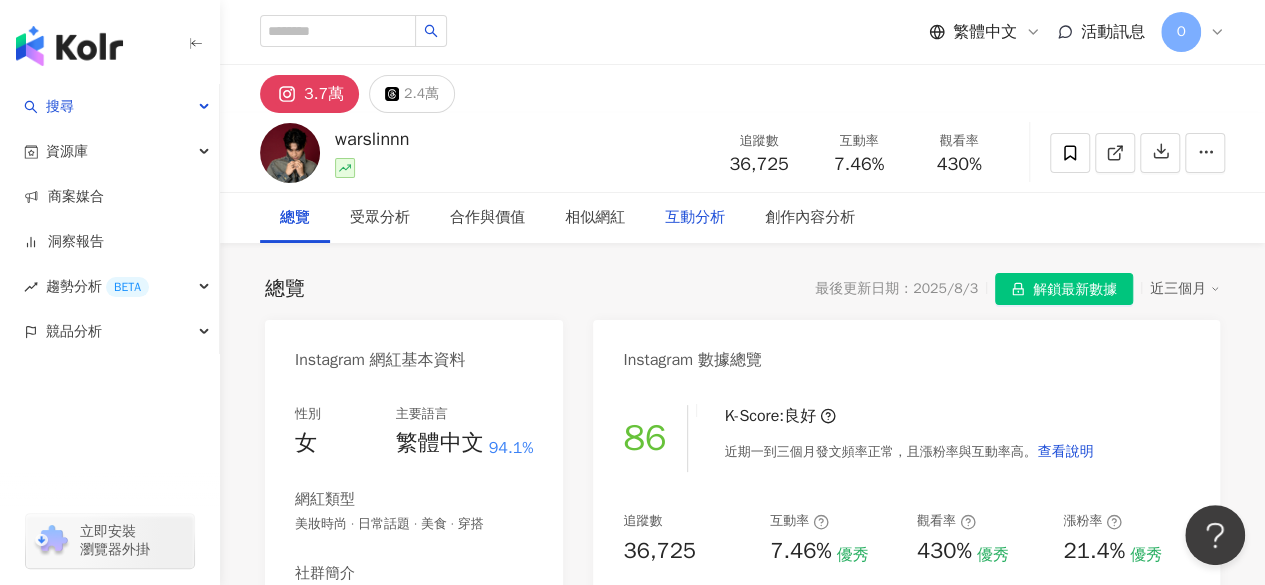 click on "互動分析" at bounding box center [695, 218] 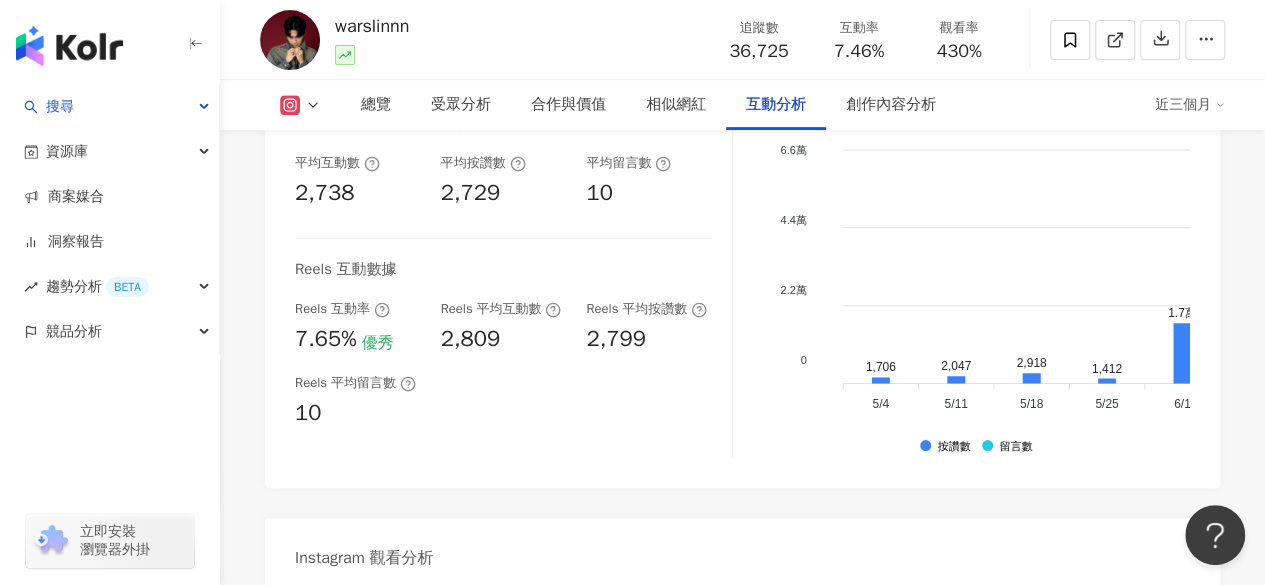 scroll, scrollTop: 4186, scrollLeft: 0, axis: vertical 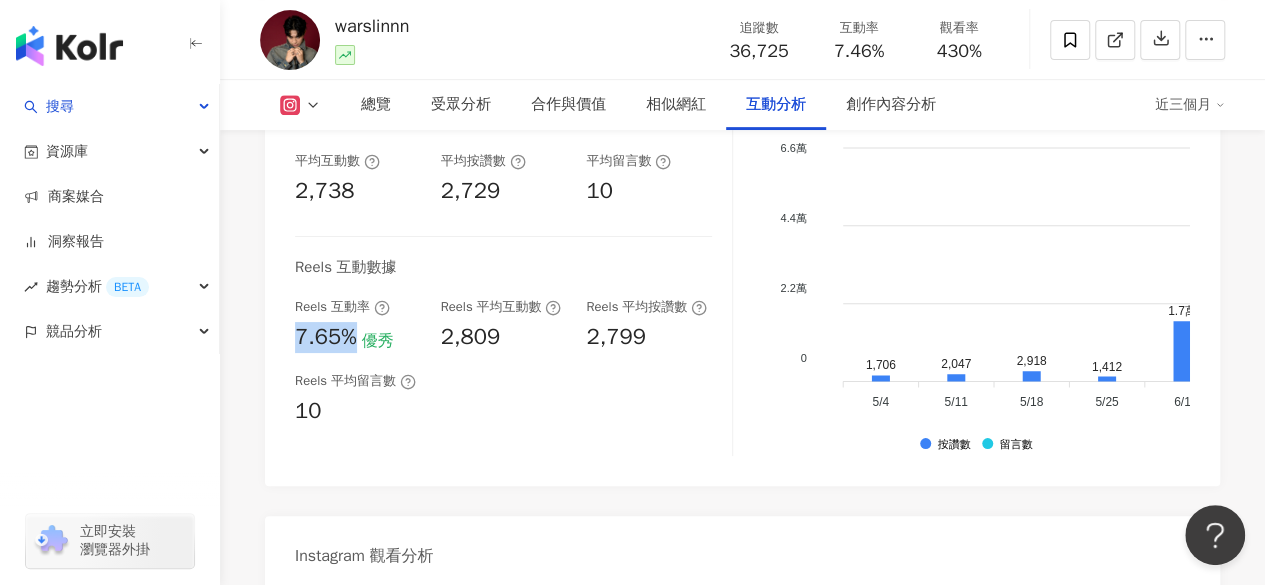 drag, startPoint x: 363, startPoint y: 360, endPoint x: 279, endPoint y: 368, distance: 84.38009 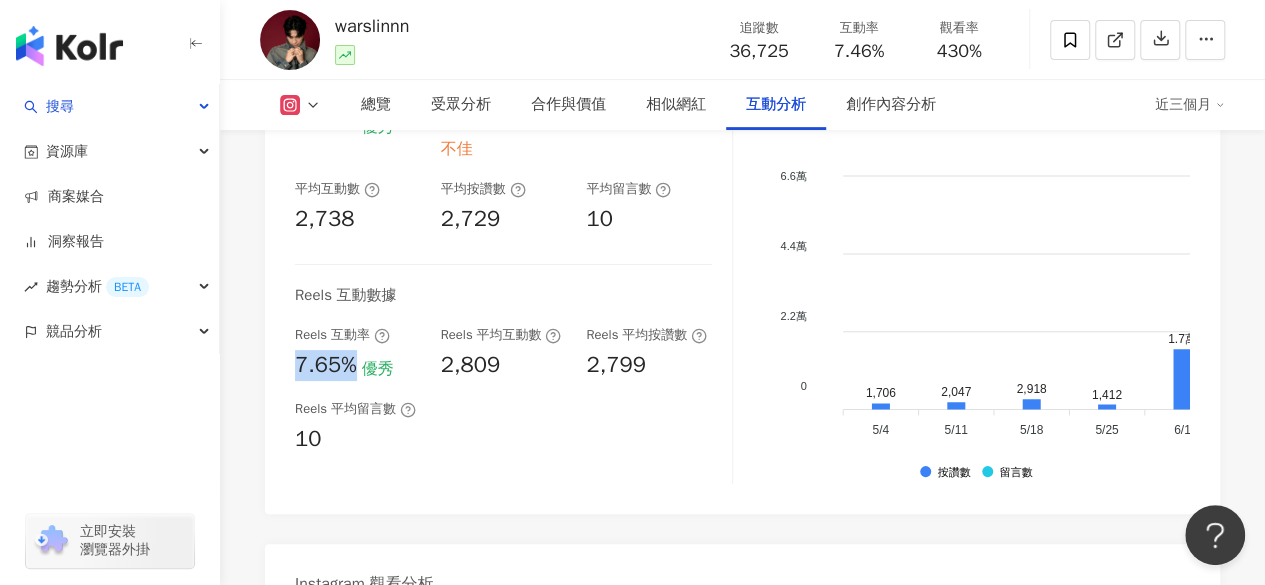 scroll, scrollTop: 4186, scrollLeft: 0, axis: vertical 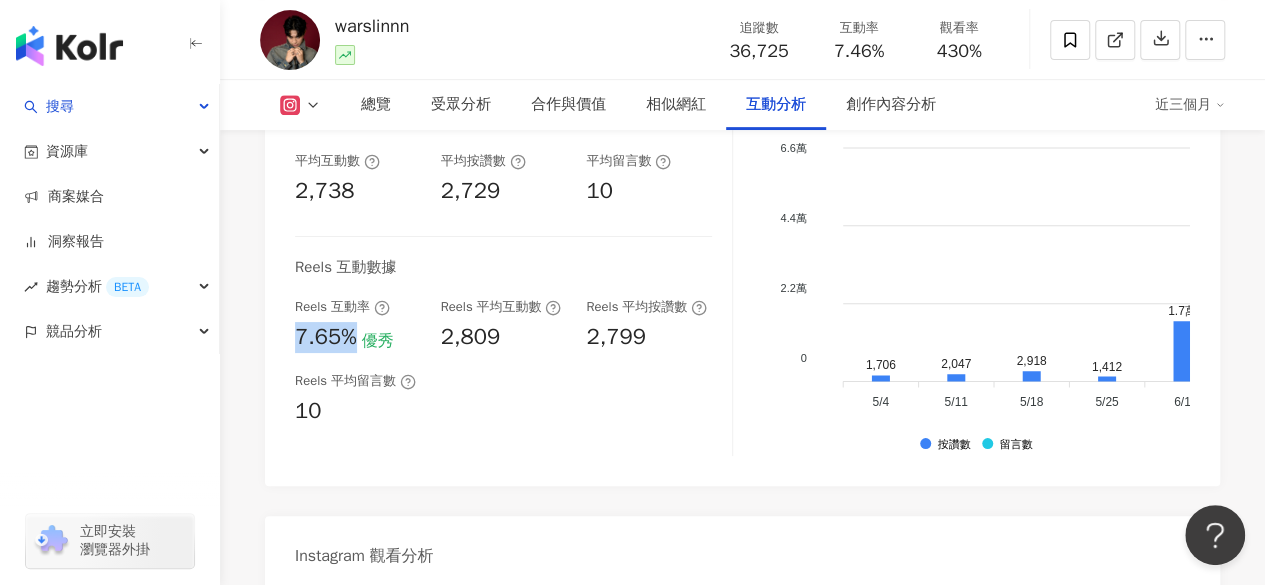 copy on "7.65%" 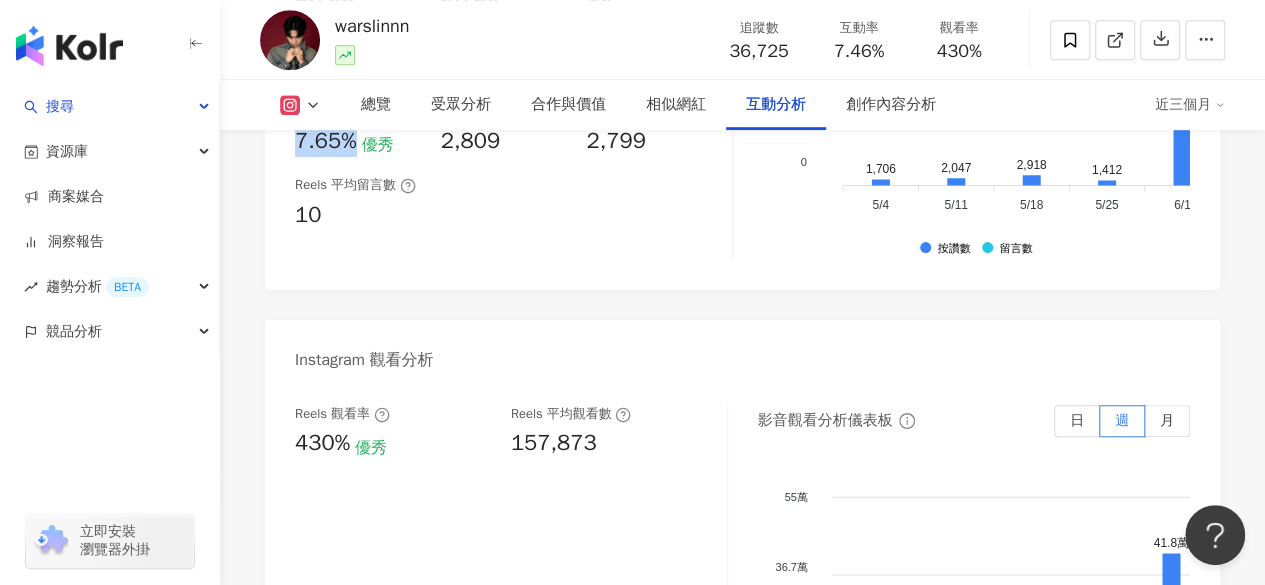 scroll, scrollTop: 4386, scrollLeft: 0, axis: vertical 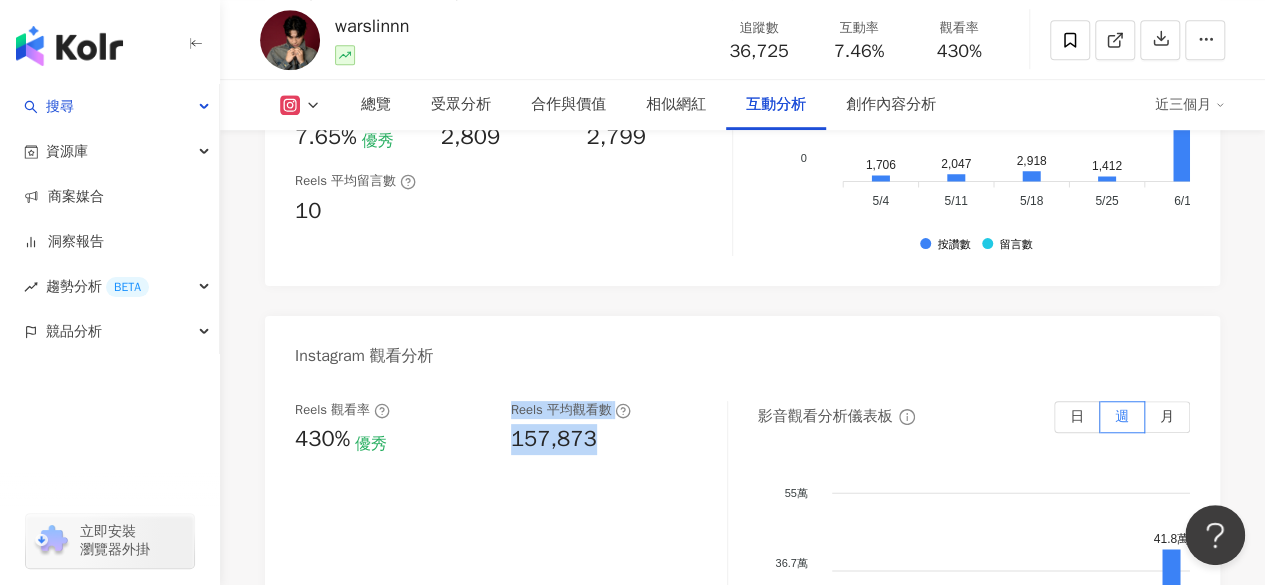 drag, startPoint x: 612, startPoint y: 463, endPoint x: 496, endPoint y: 457, distance: 116.15507 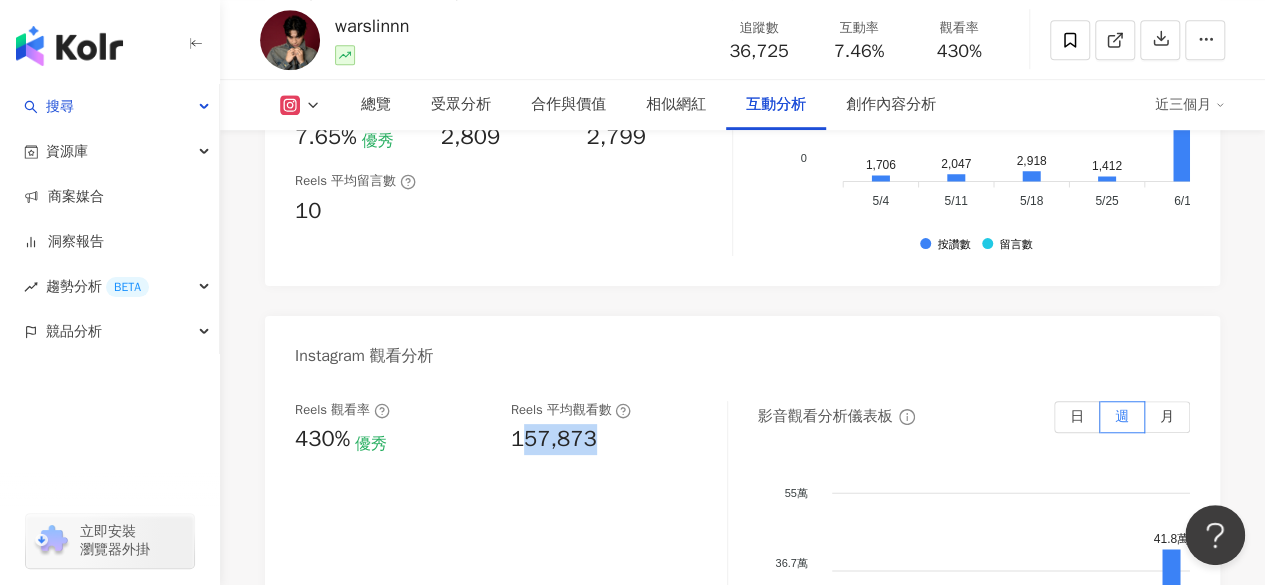 drag, startPoint x: 606, startPoint y: 468, endPoint x: 526, endPoint y: 467, distance: 80.00625 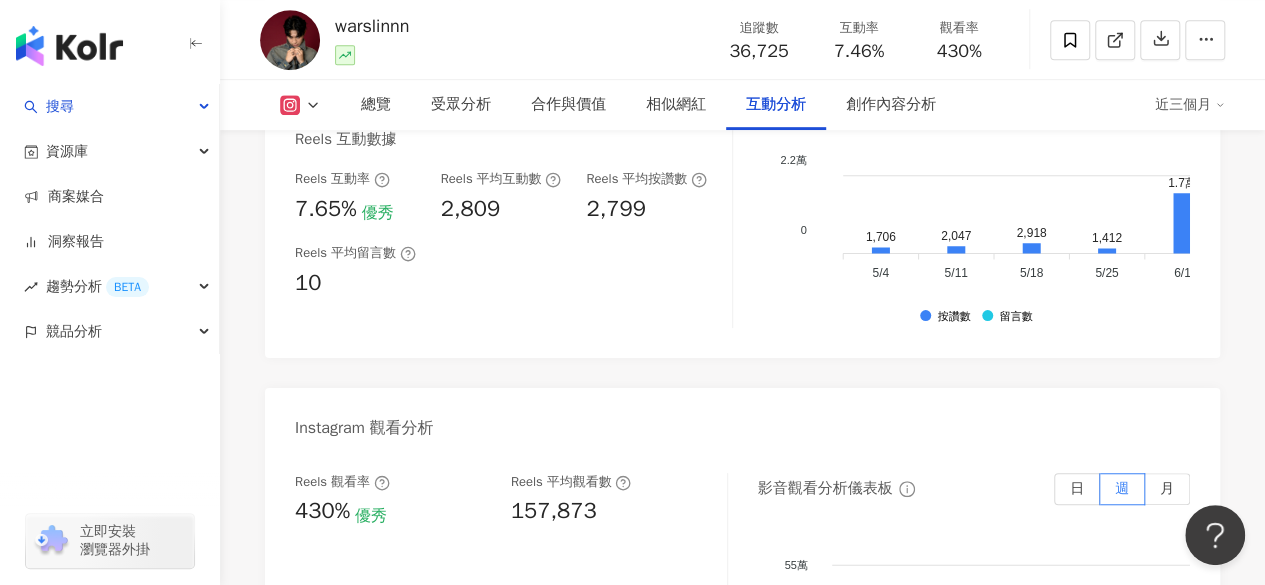 scroll, scrollTop: 4386, scrollLeft: 0, axis: vertical 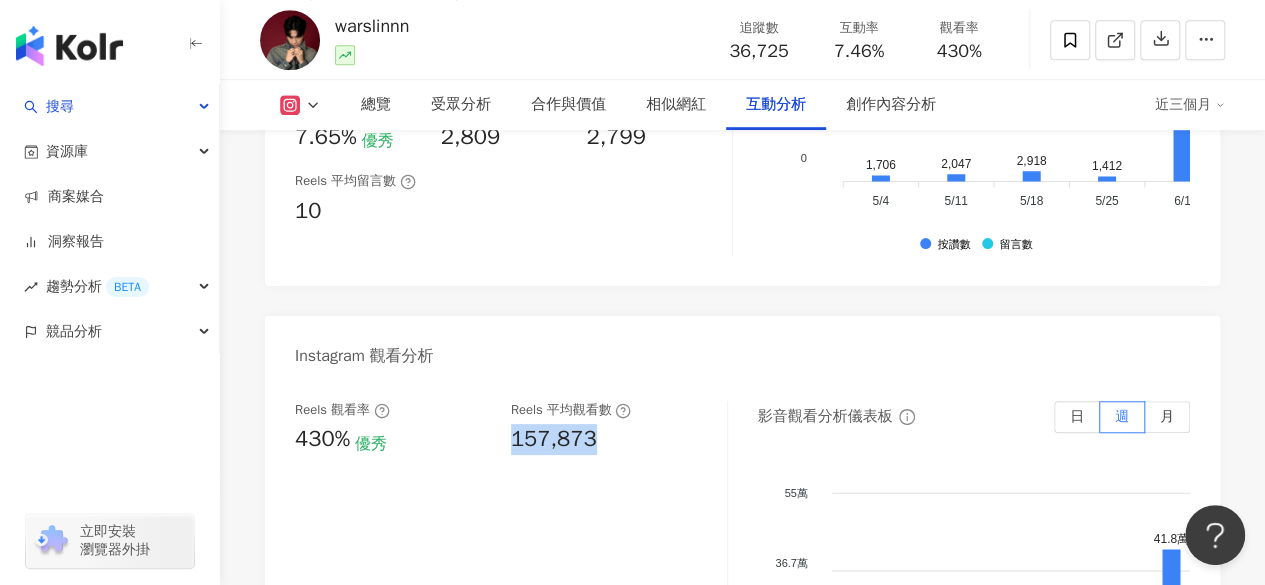 drag, startPoint x: 614, startPoint y: 463, endPoint x: 515, endPoint y: 459, distance: 99.08077 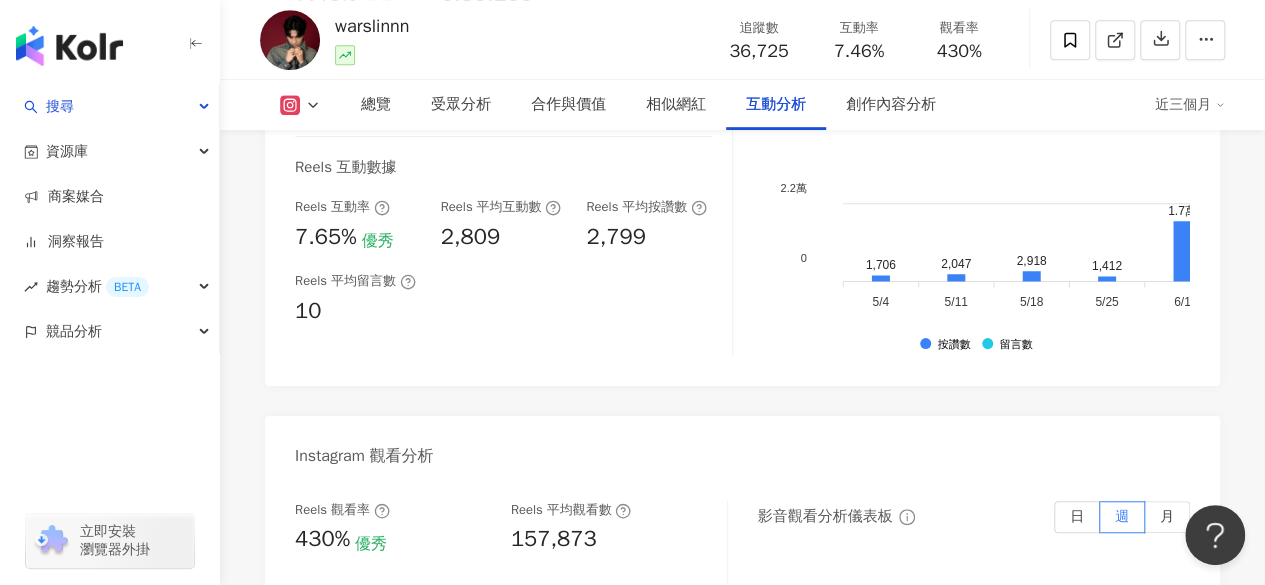 click on "互動率   7.46% 優秀 按讚評論比   0.35:100 不佳 平均互動數    2,738 平均按讚數   2,729 平均留言數   10 Reels 互動數據 Reels 互動率   7.65% 優秀 Reels 平均互動數   2,809 Reels 平均按讚數   2,799 Reels 平均留言數   10" at bounding box center (514, 156) 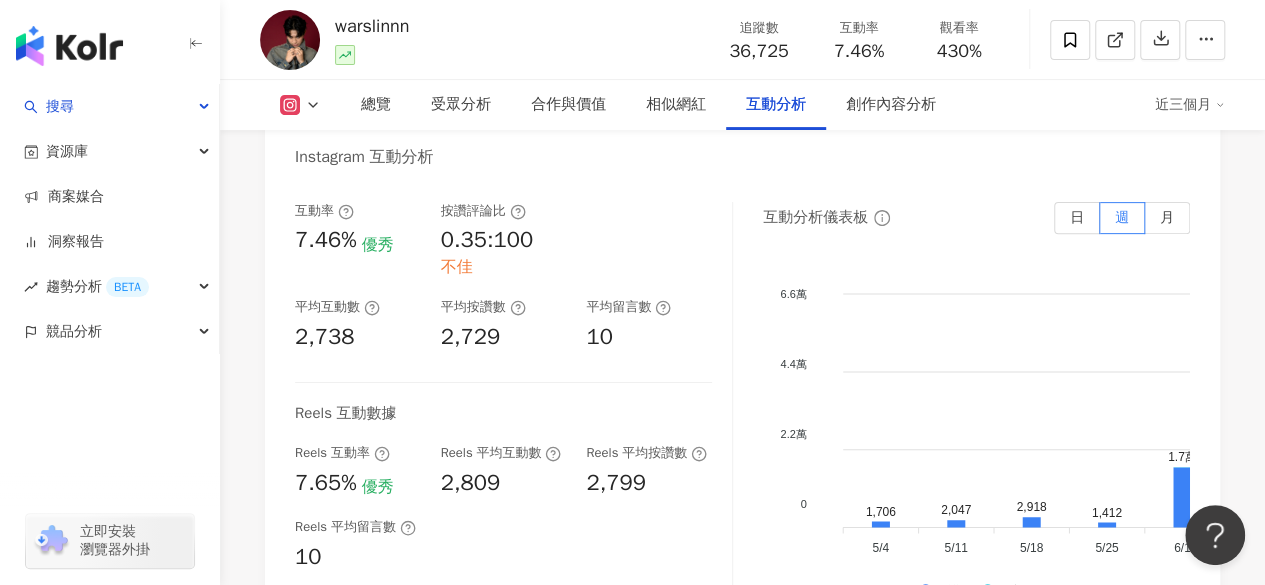 scroll, scrollTop: 4186, scrollLeft: 0, axis: vertical 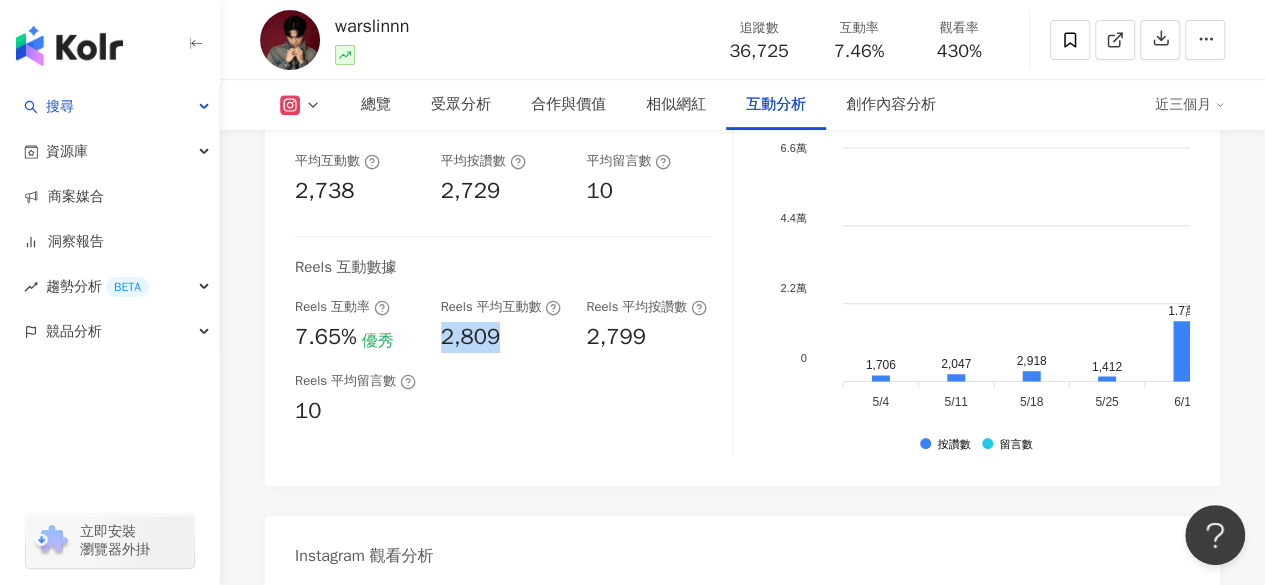 drag, startPoint x: 518, startPoint y: 357, endPoint x: 436, endPoint y: 385, distance: 86.64872 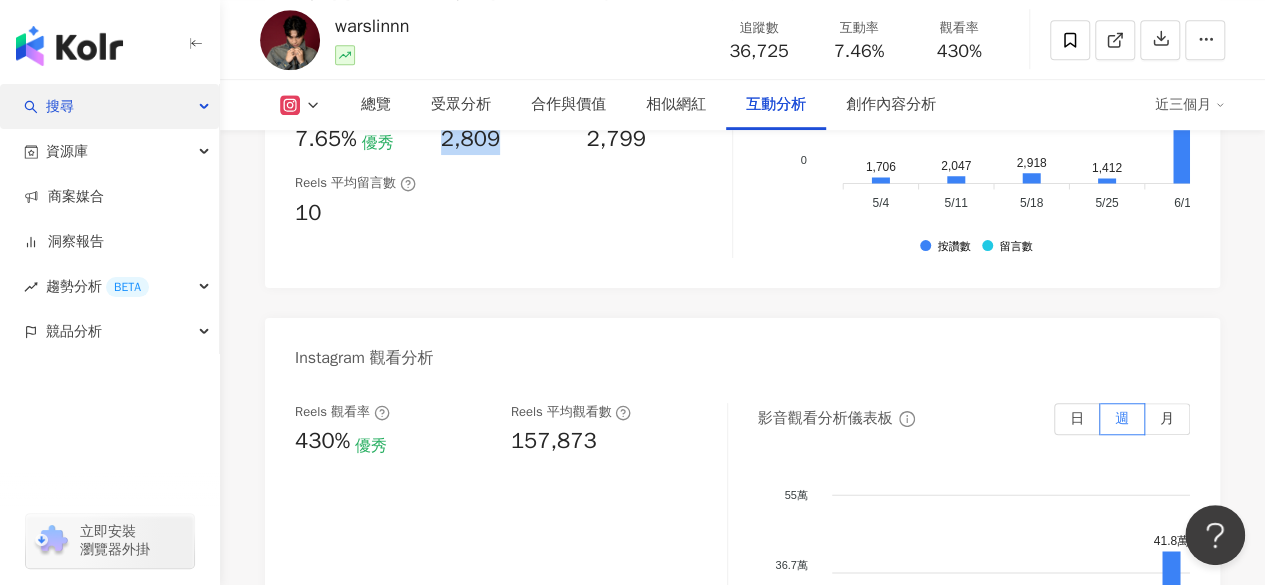 scroll, scrollTop: 4286, scrollLeft: 0, axis: vertical 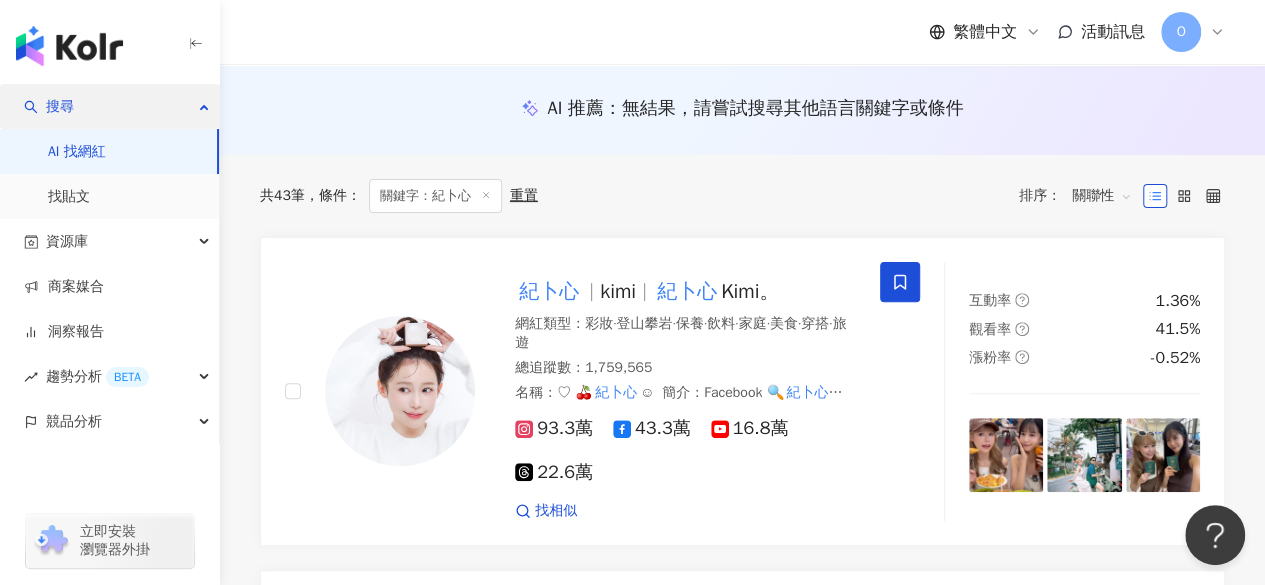 click on "搜尋" at bounding box center (109, 106) 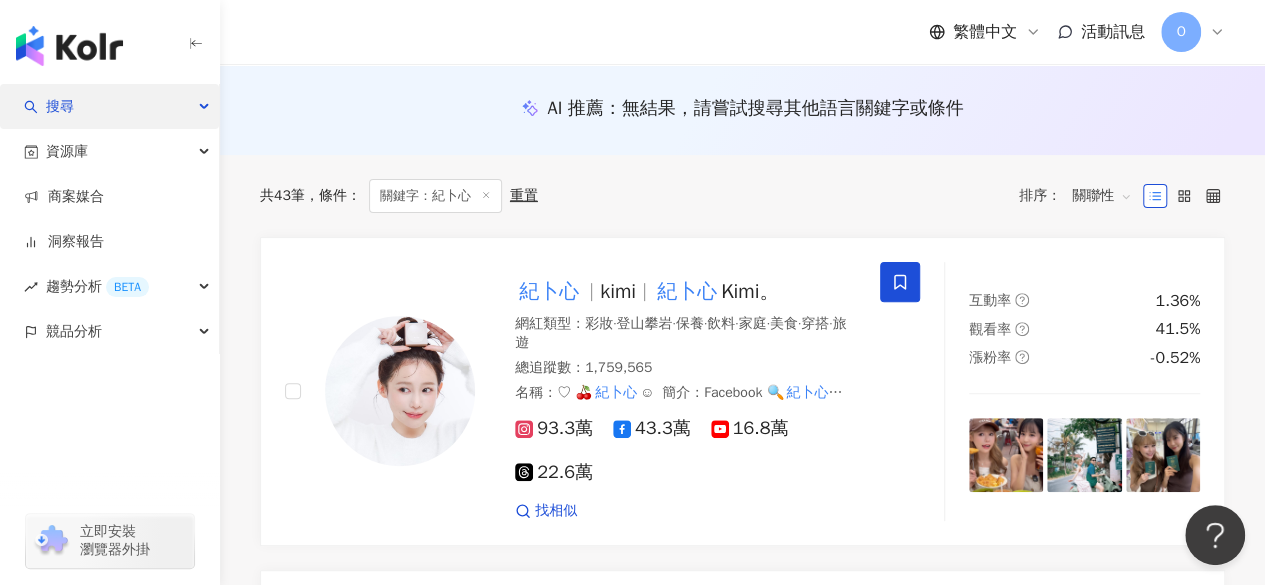 click on "搜尋" at bounding box center [109, 106] 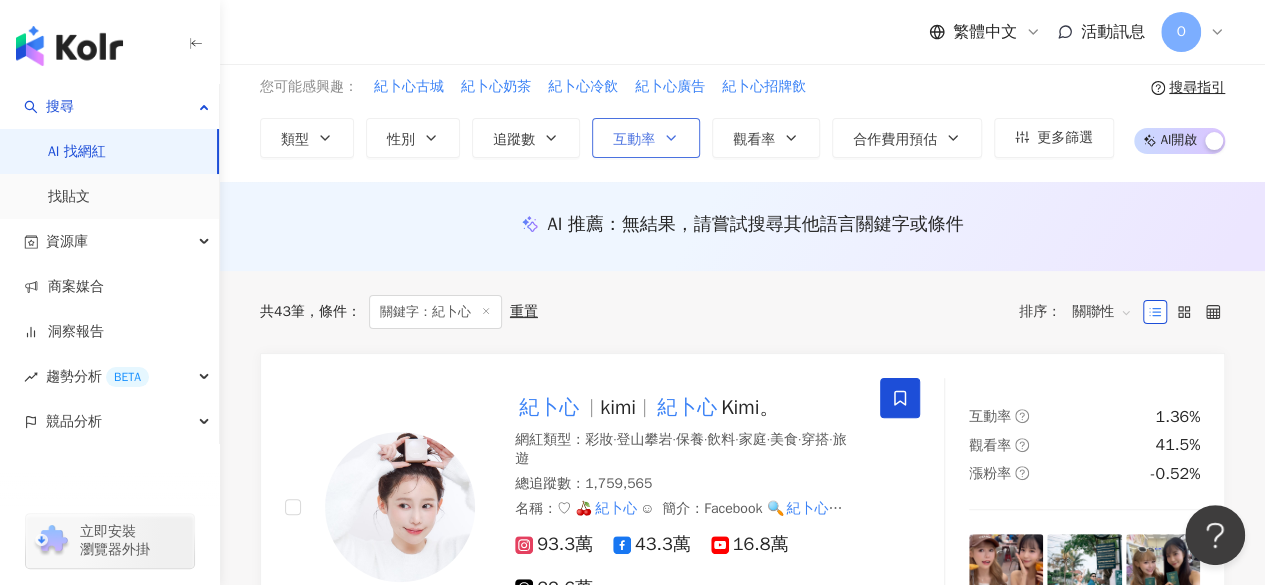 scroll, scrollTop: 0, scrollLeft: 0, axis: both 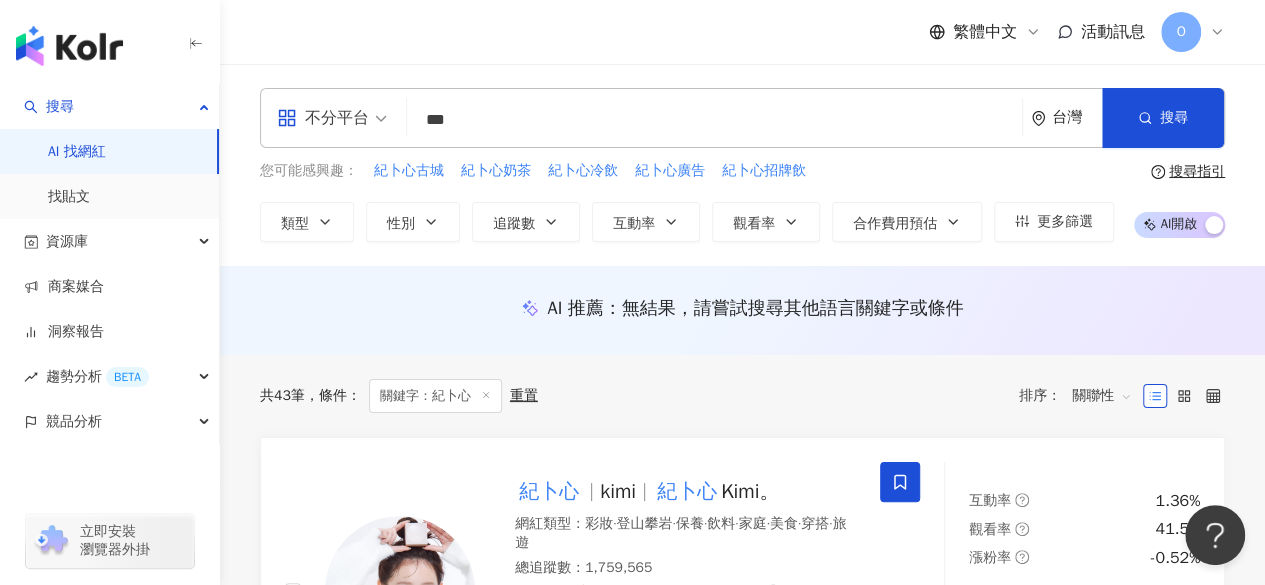 click on "***" at bounding box center [714, 120] 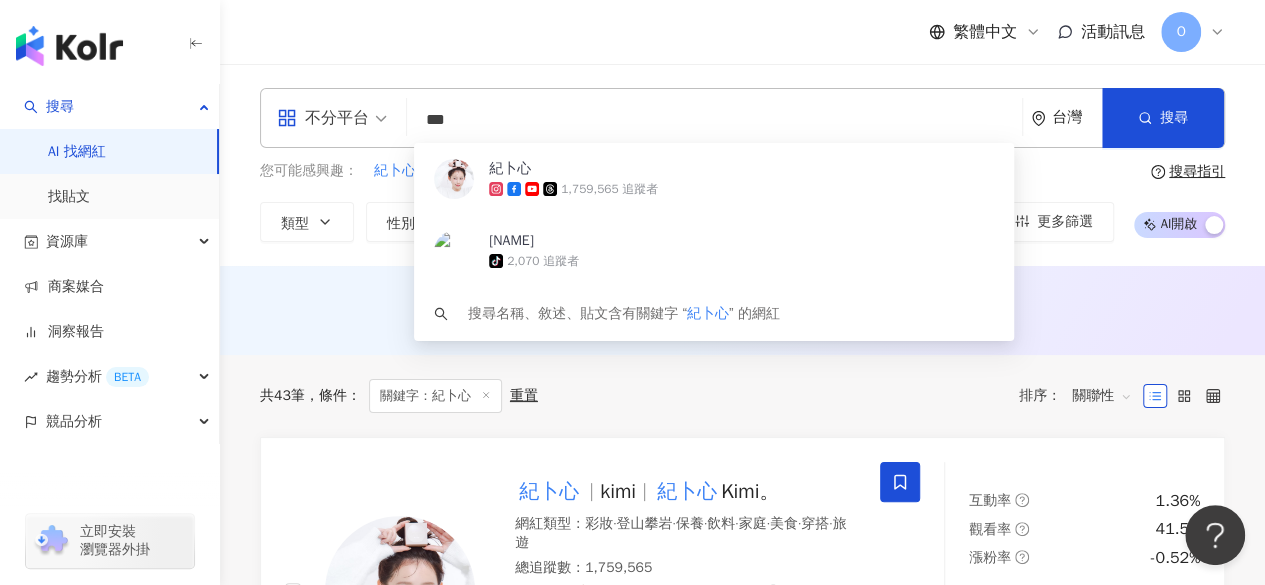 click on "***" at bounding box center (714, 120) 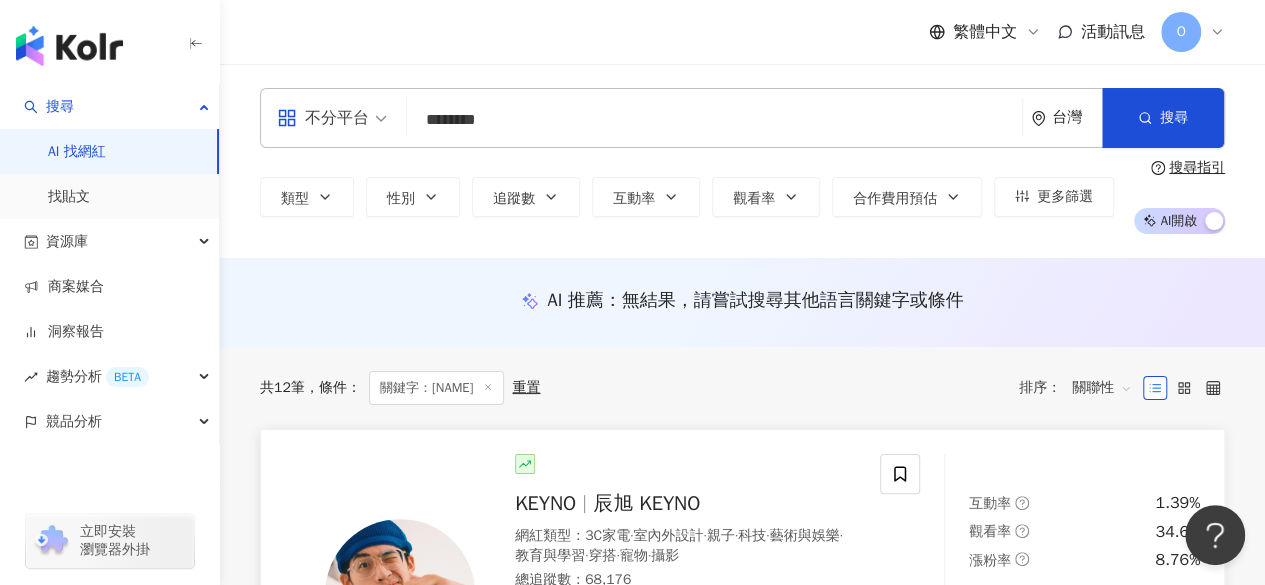 click on "網紅類型 ： 3C家電  ·  室內外設計  ·  親子  ·  科技  ·  藝術與娛樂  ·  教育與學習  ·  穿搭  ·  寵物  ·  攝影" at bounding box center (685, 545) 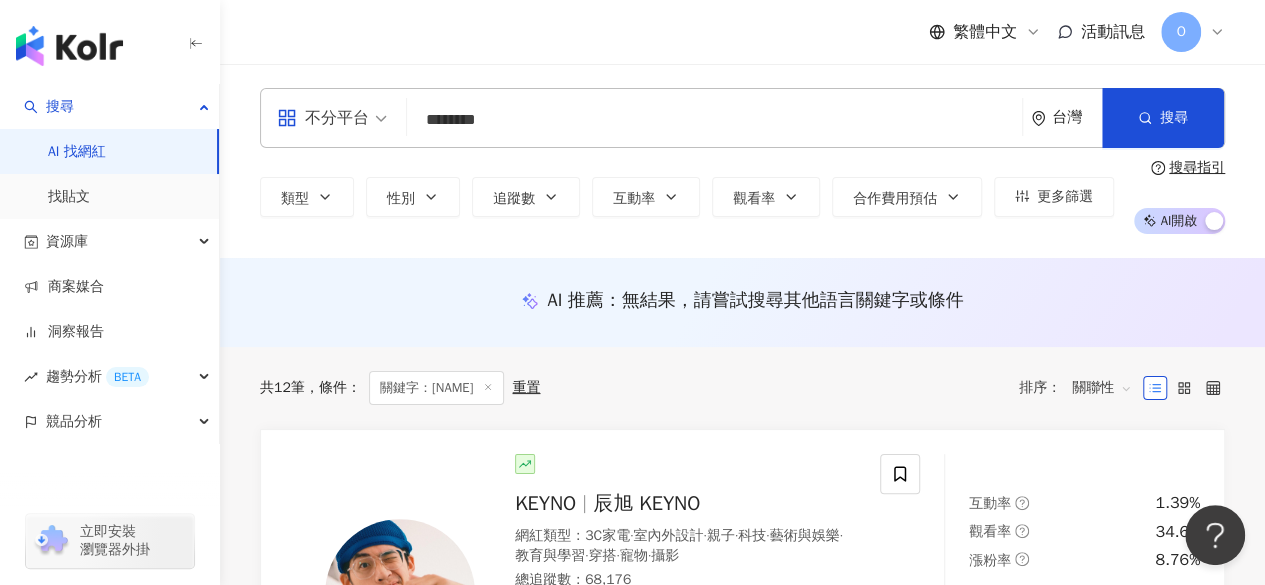 click on "********" at bounding box center [714, 120] 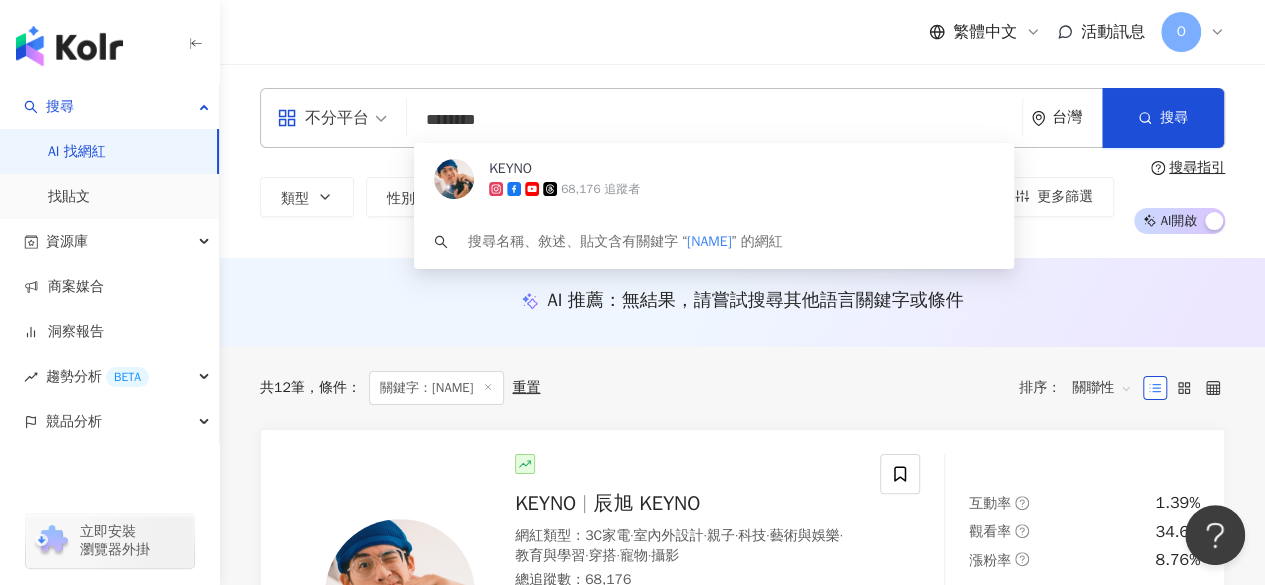 click on "********" at bounding box center (714, 120) 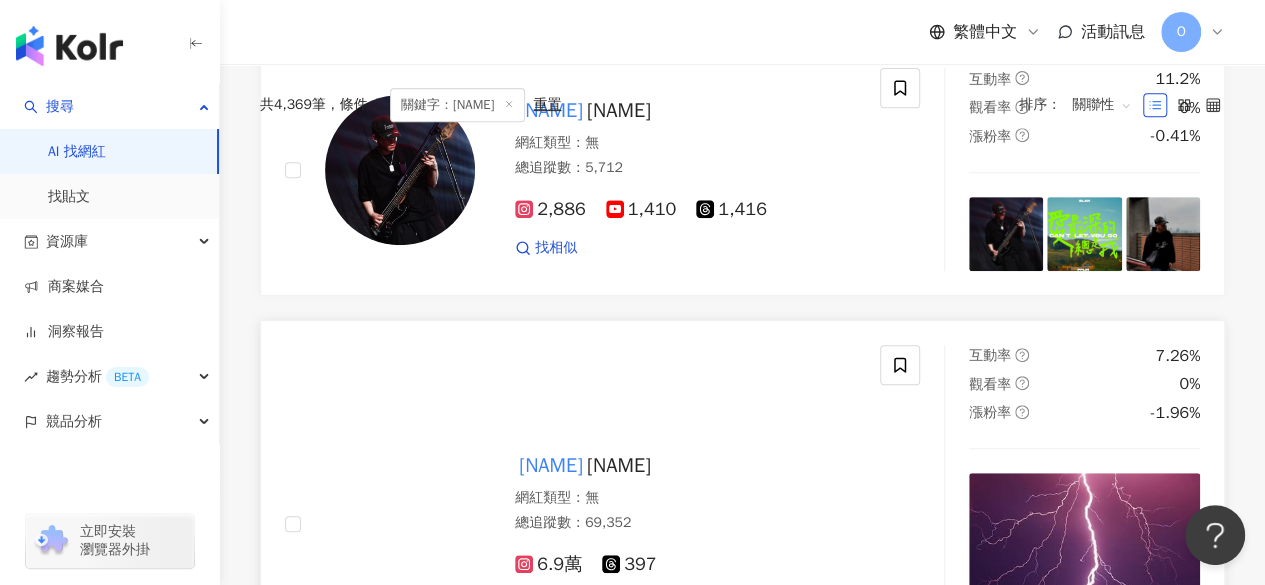 scroll, scrollTop: 400, scrollLeft: 0, axis: vertical 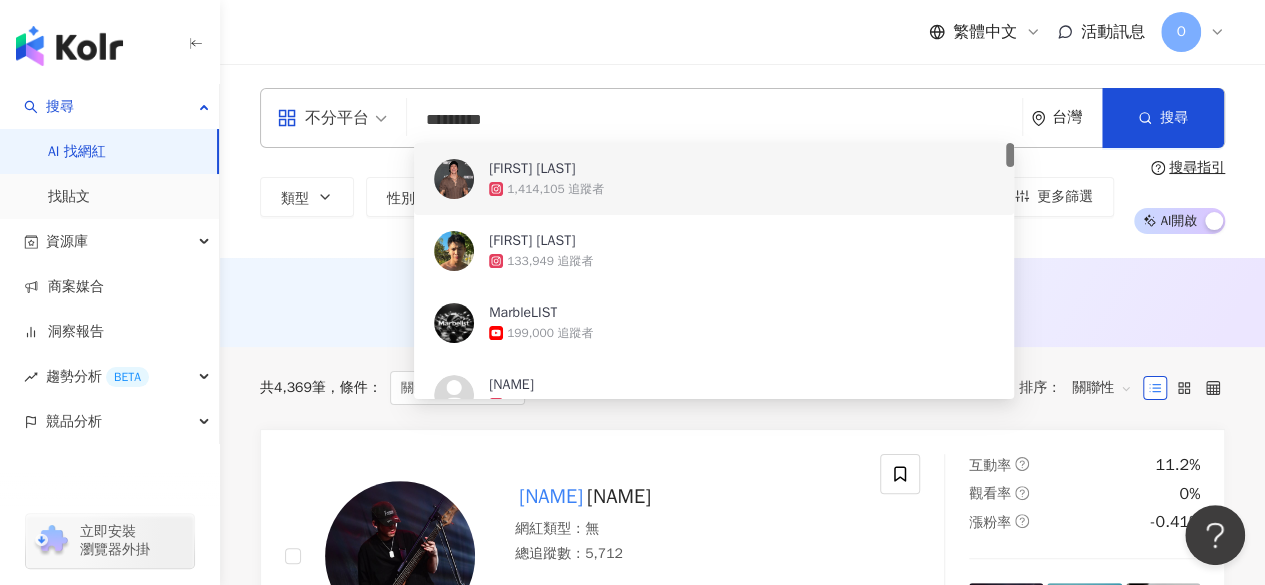 click on "*********" at bounding box center [714, 120] 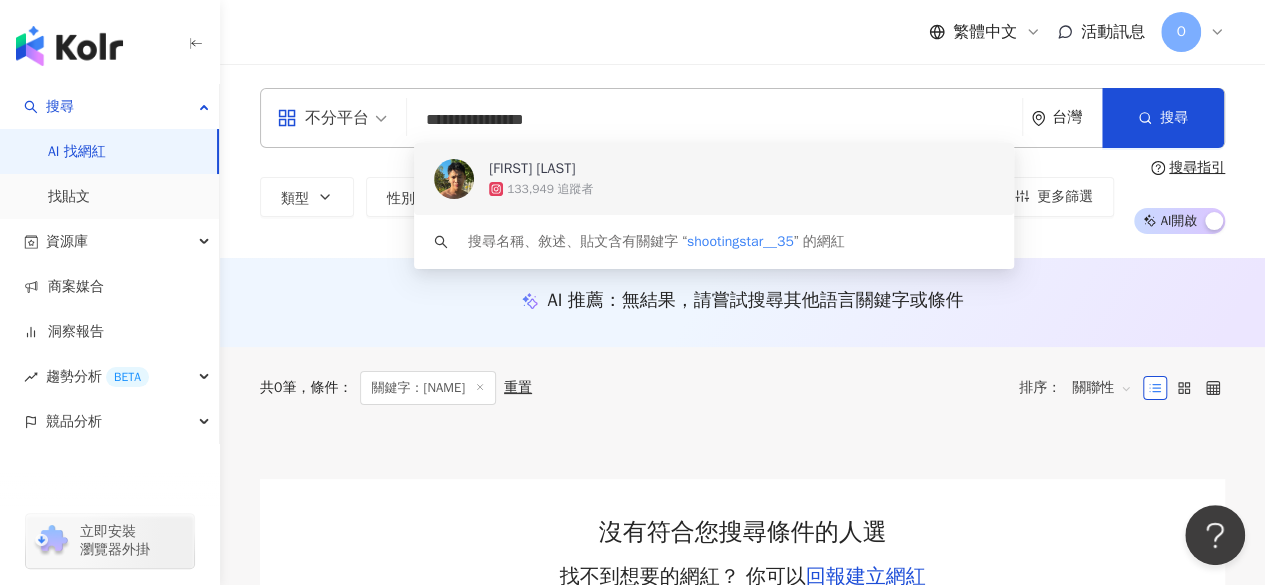 click at bounding box center (454, 179) 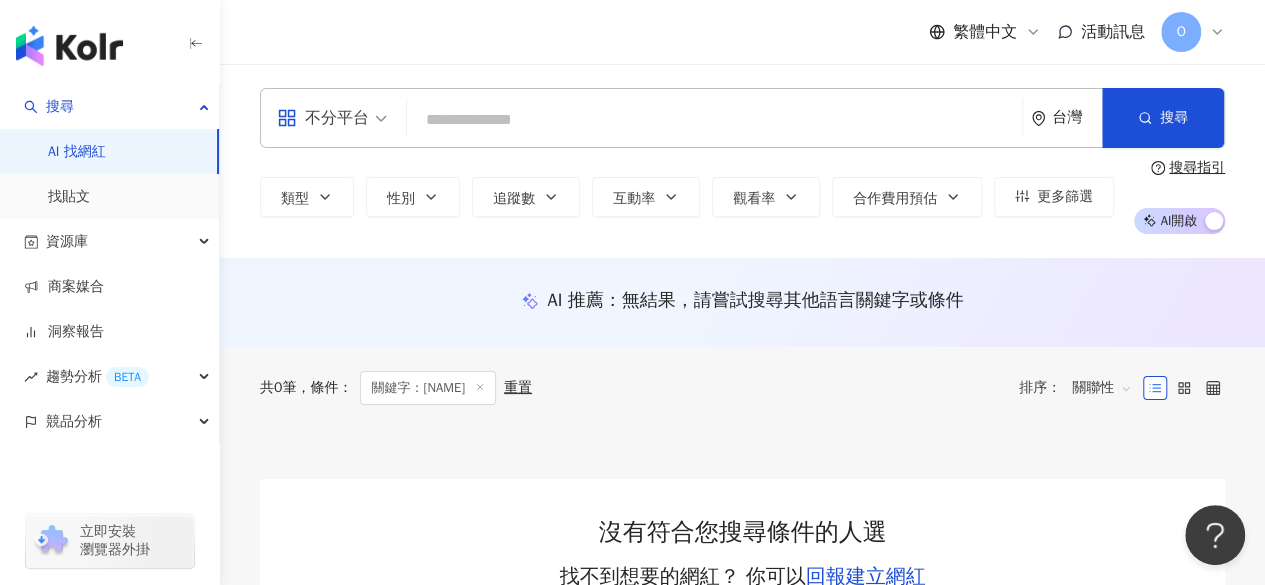 paste on "**********" 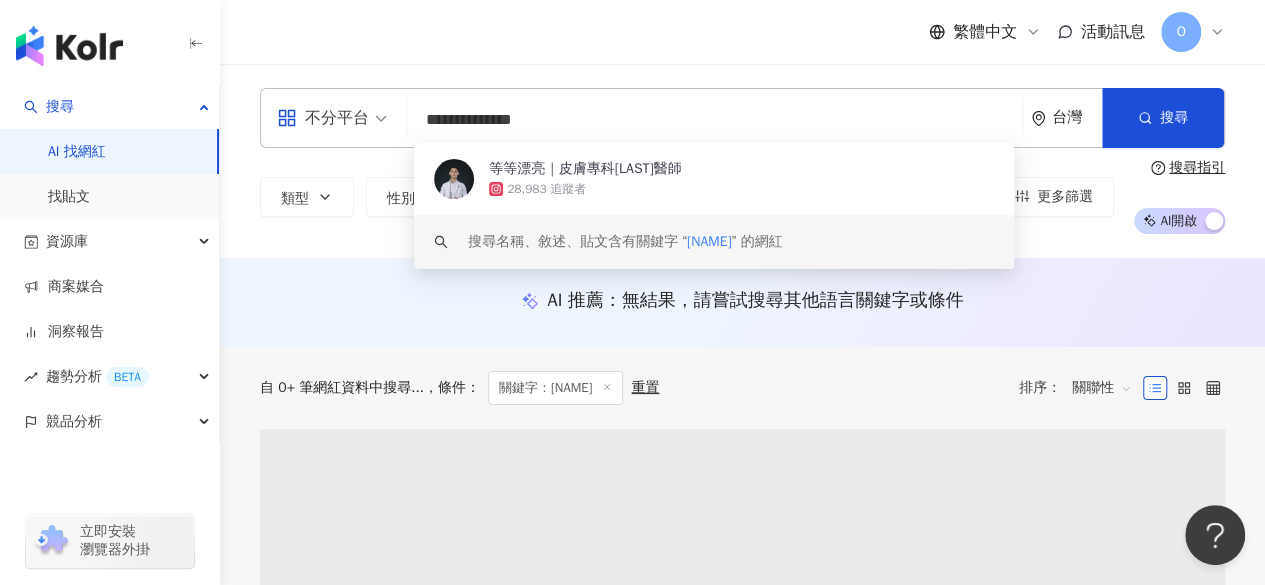 type on "**********" 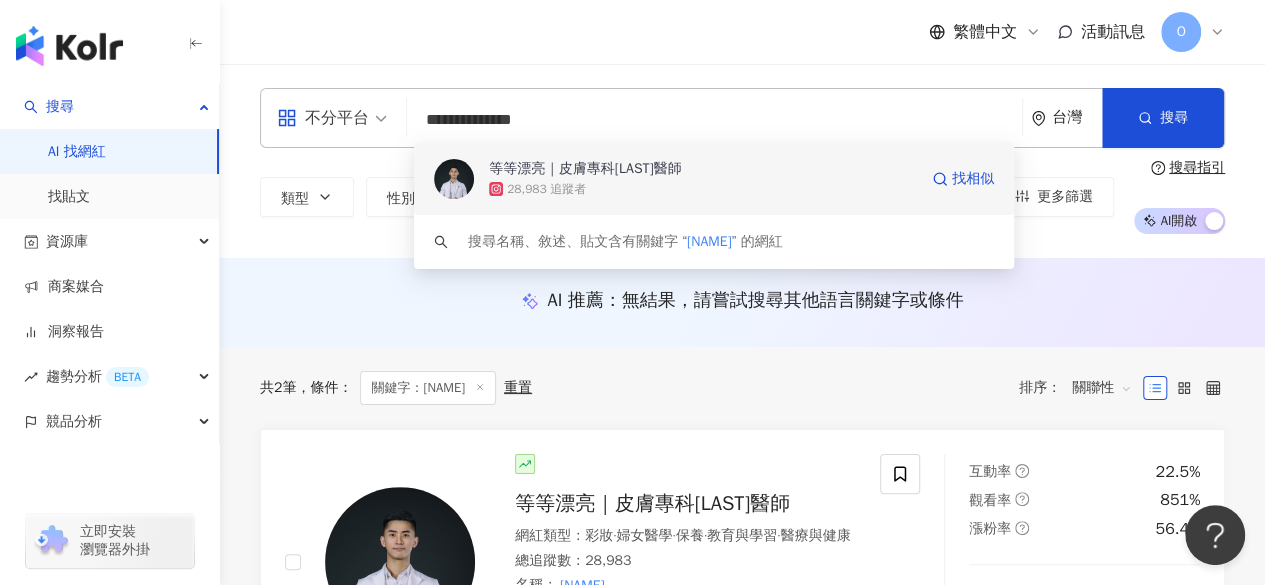 click on "28,983   追蹤者" at bounding box center [703, 189] 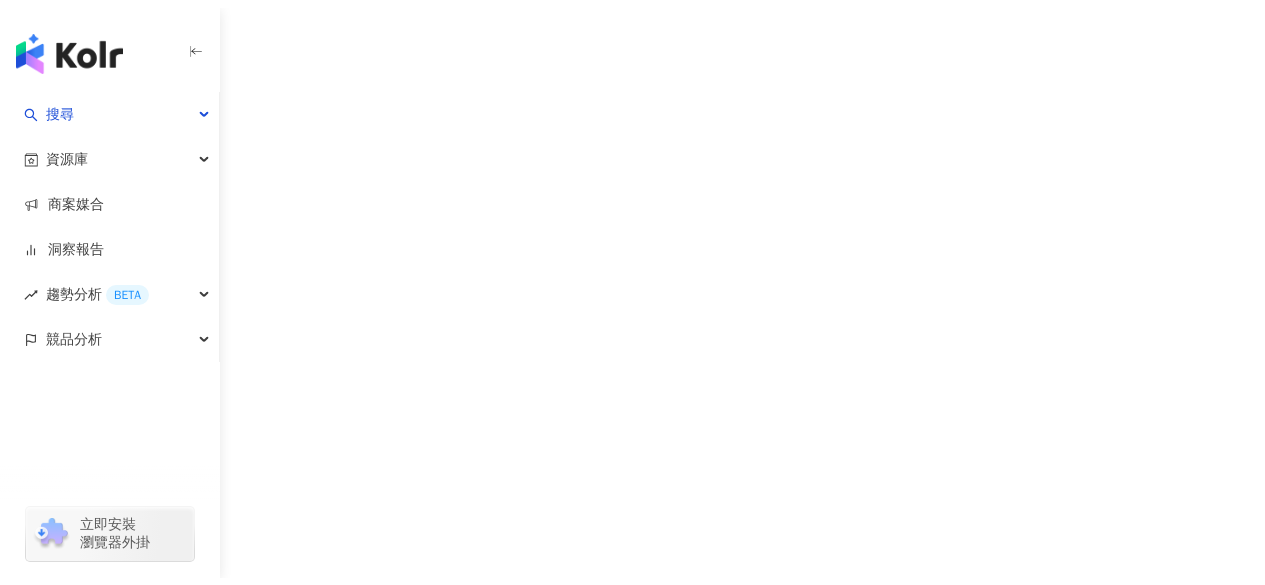 scroll, scrollTop: 0, scrollLeft: 0, axis: both 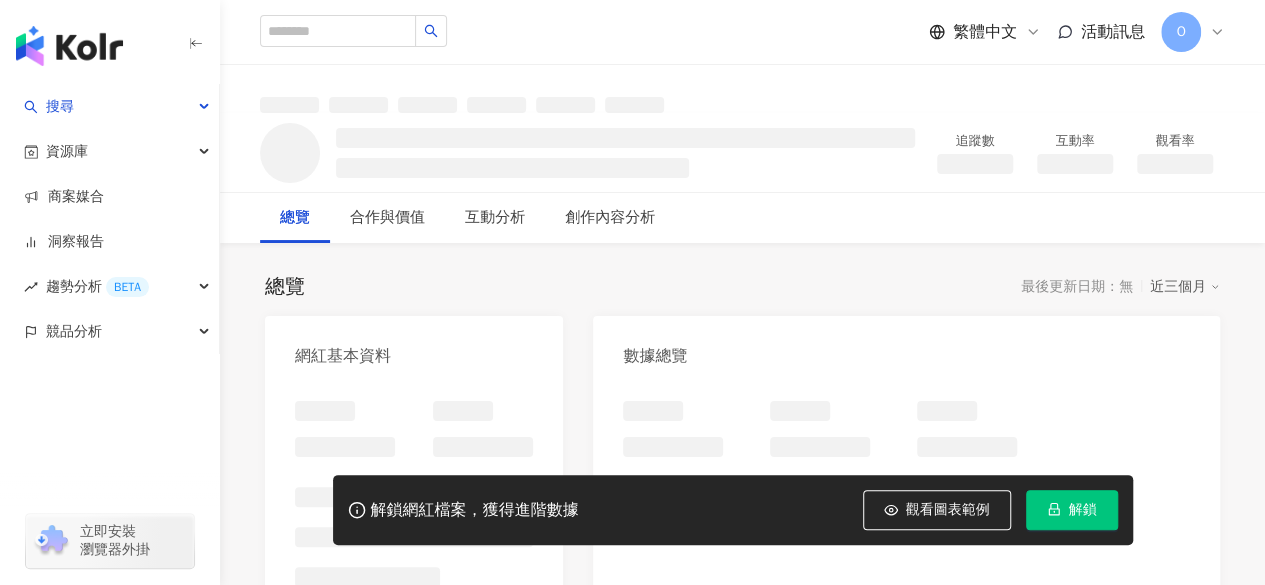 click 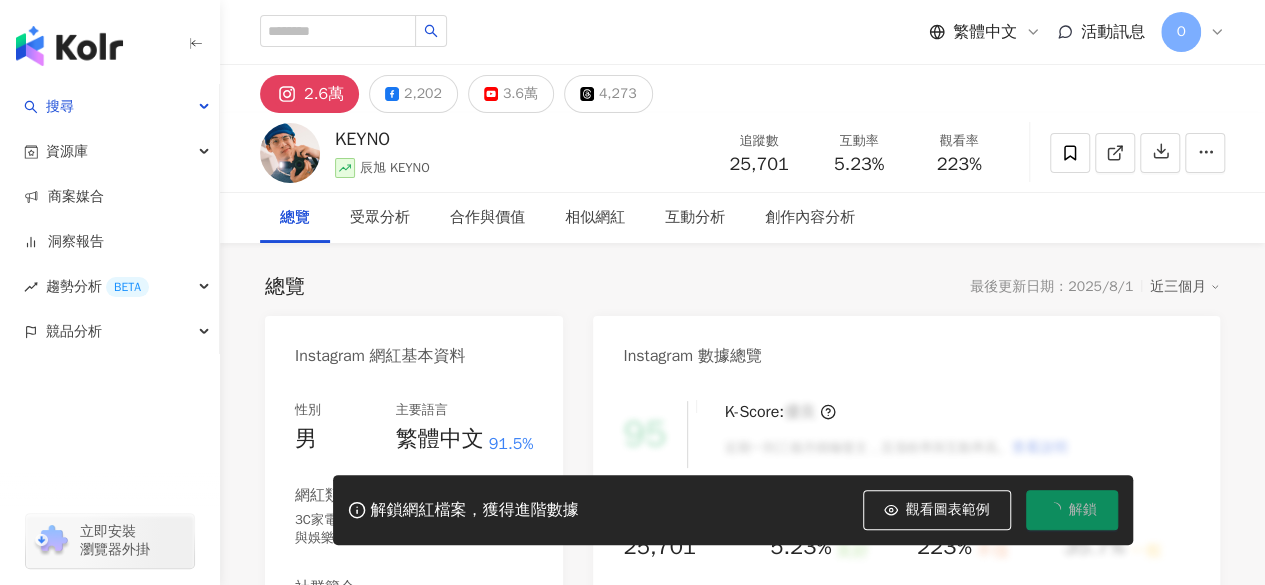 click on "解鎖" at bounding box center [1072, 510] 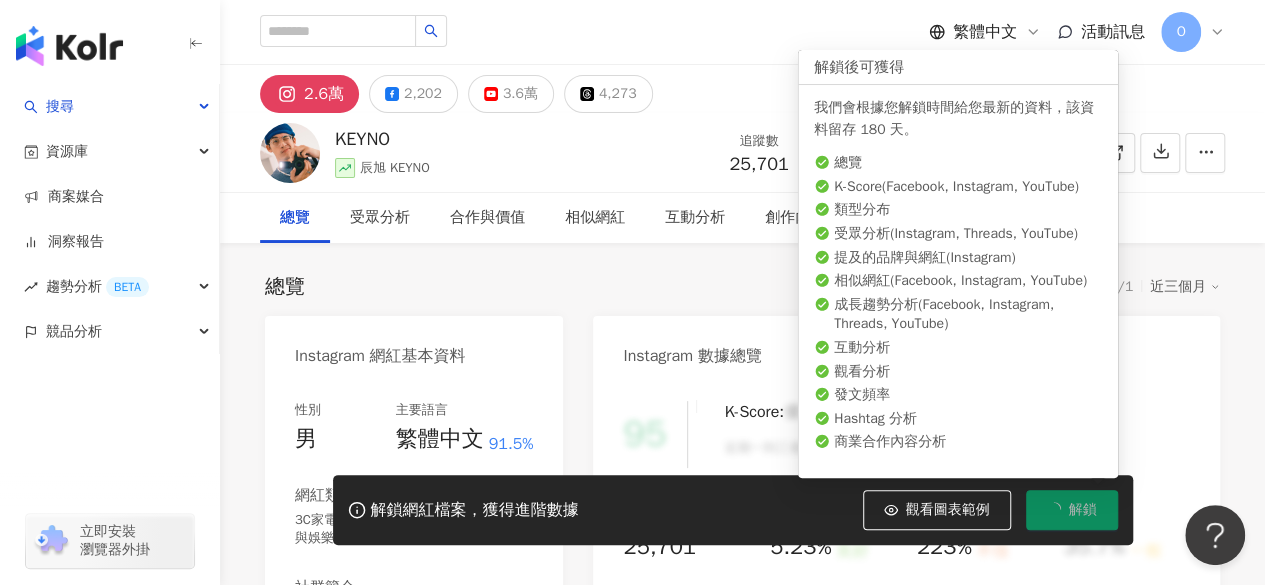 scroll, scrollTop: 0, scrollLeft: 0, axis: both 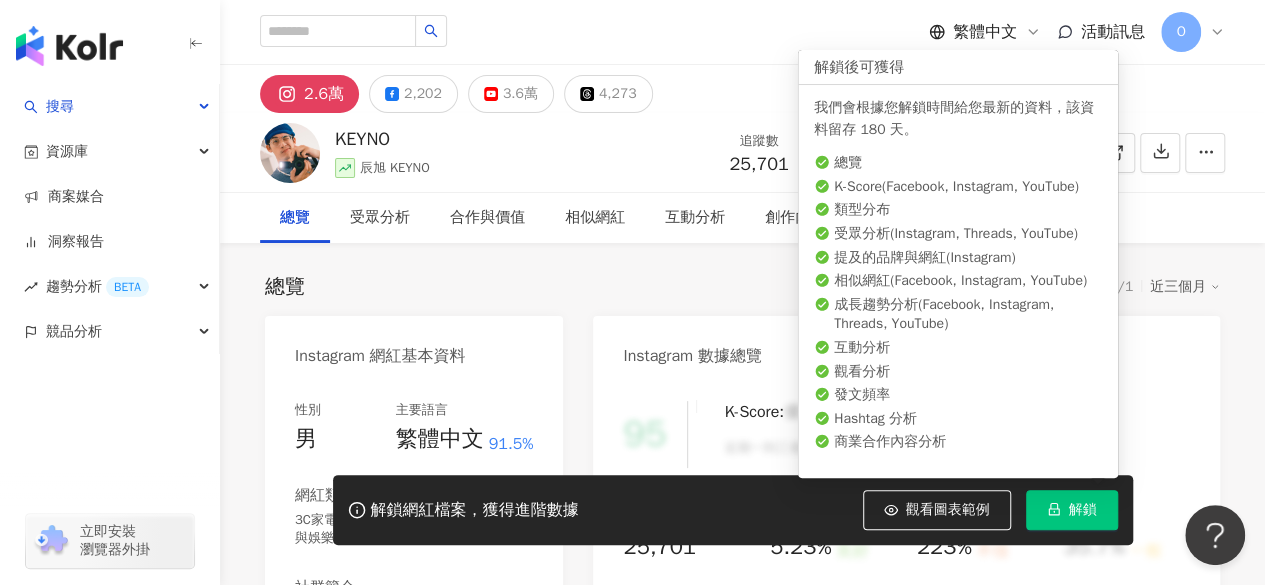click on "解鎖" at bounding box center (1072, 510) 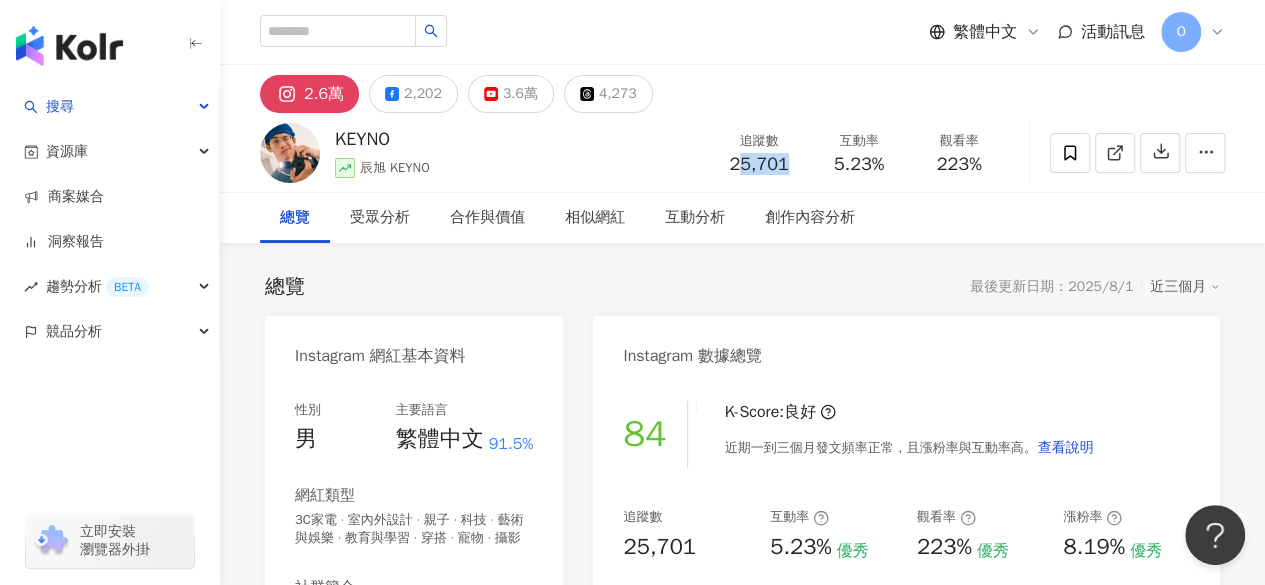 drag, startPoint x: 800, startPoint y: 165, endPoint x: 736, endPoint y: 172, distance: 64.381676 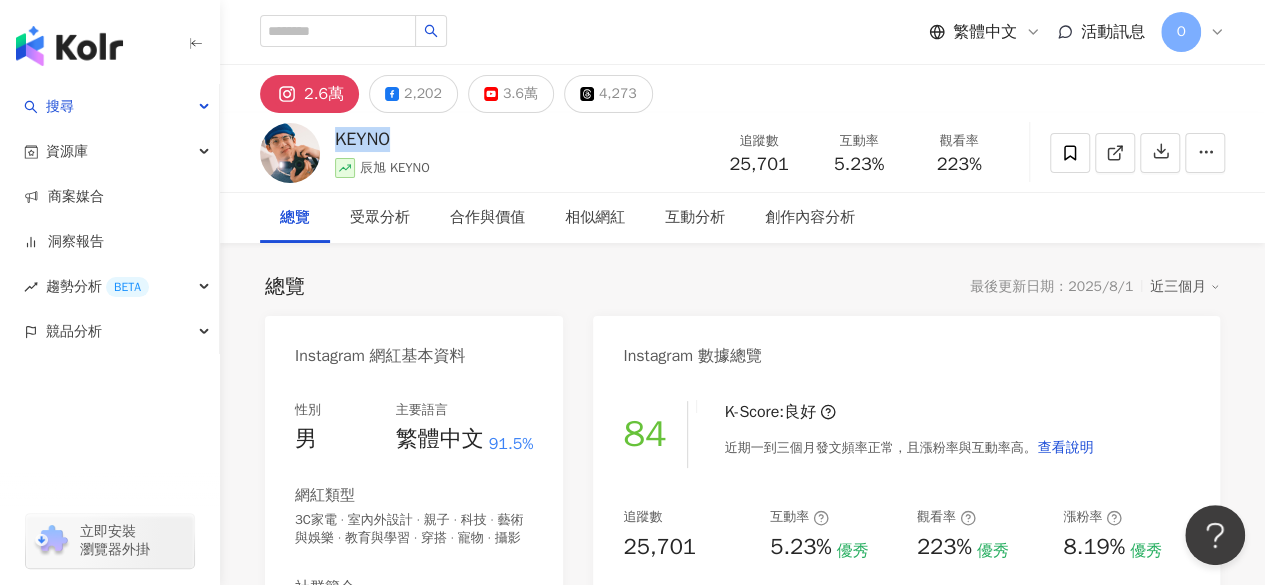 drag, startPoint x: 418, startPoint y: 142, endPoint x: 342, endPoint y: 140, distance: 76.02631 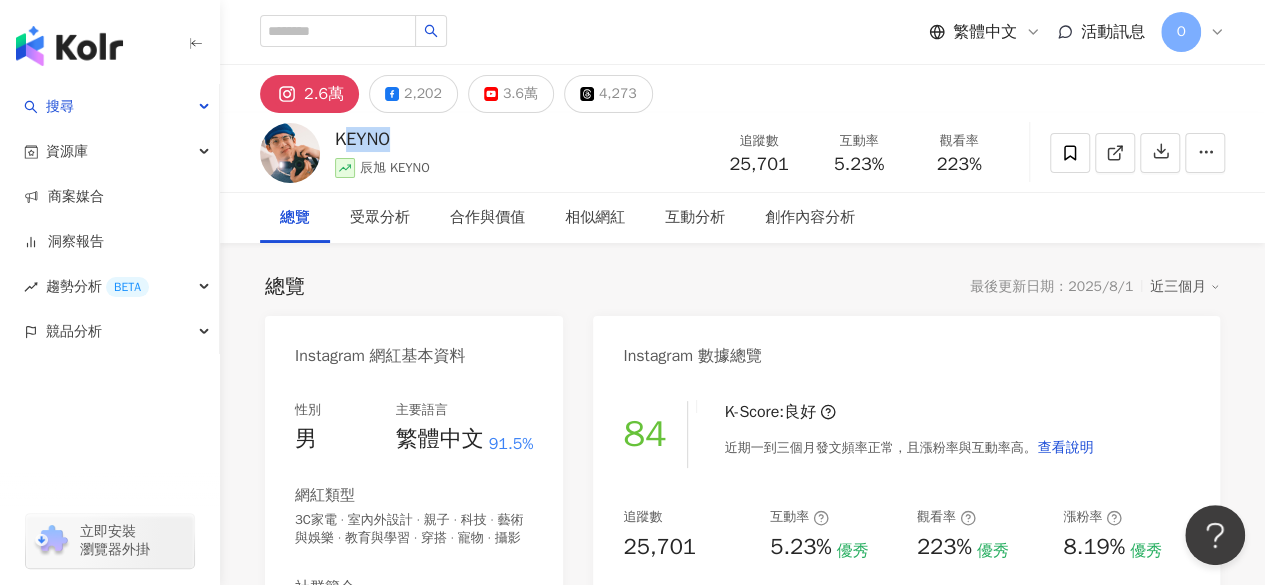 copy on "EYNO" 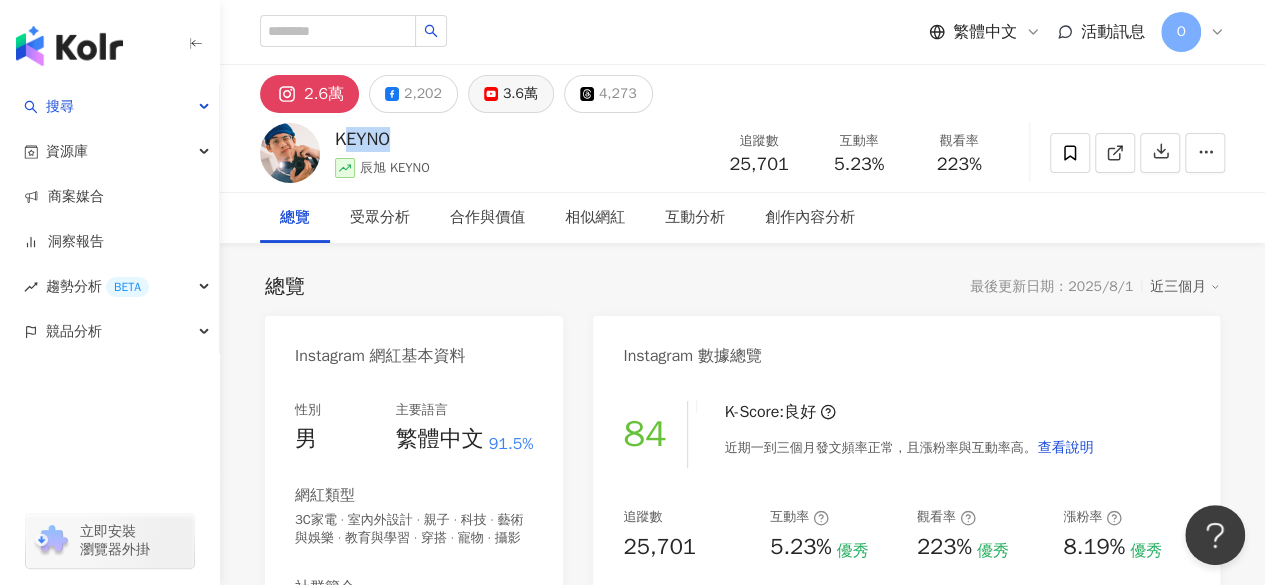 click on "3.6萬" at bounding box center [511, 94] 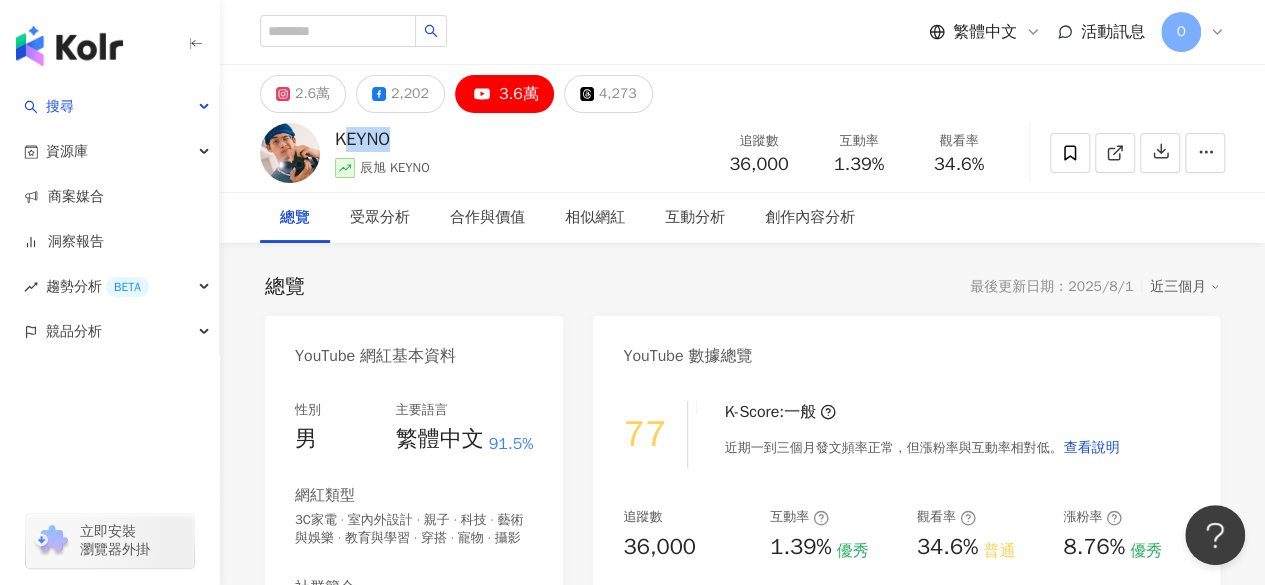 click on "KEYNO 辰旭 KEYNO 追蹤數 36,000 互動率 1.39% 觀看率 34.6%" at bounding box center [742, 152] 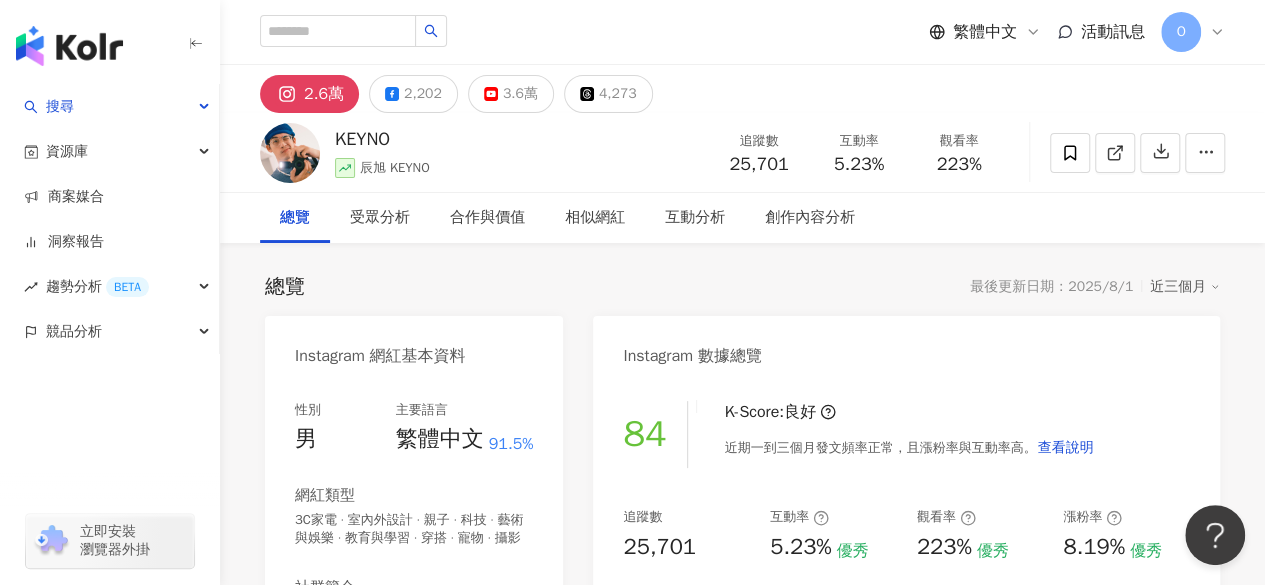click on "KEYNO" at bounding box center (382, 139) 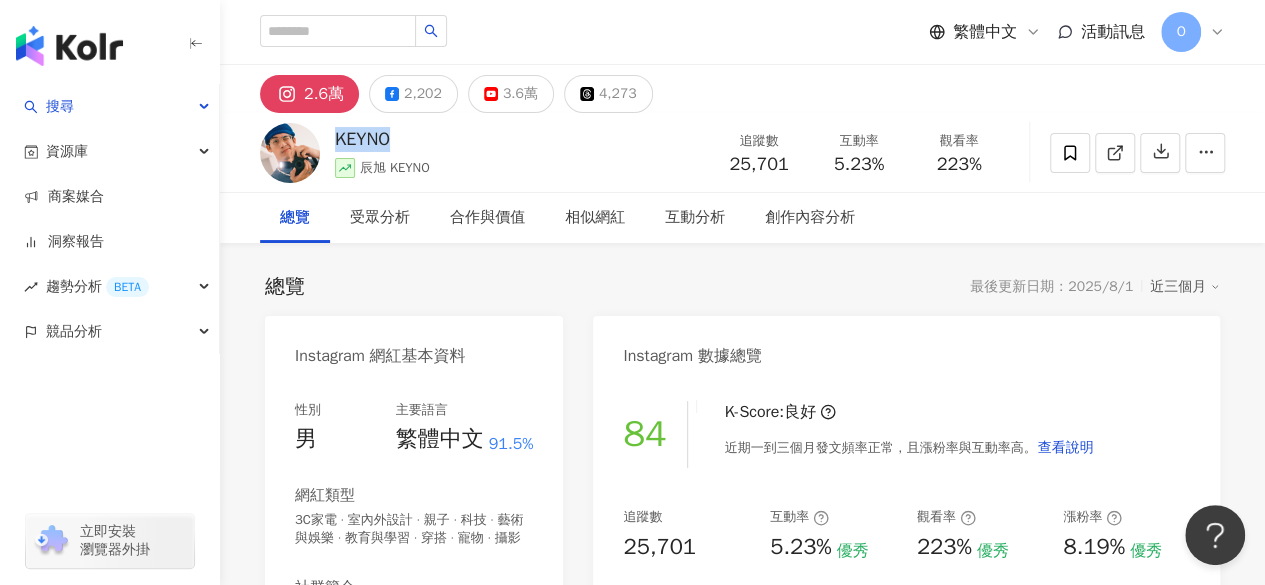 drag, startPoint x: 340, startPoint y: 139, endPoint x: 328, endPoint y: 137, distance: 12.165525 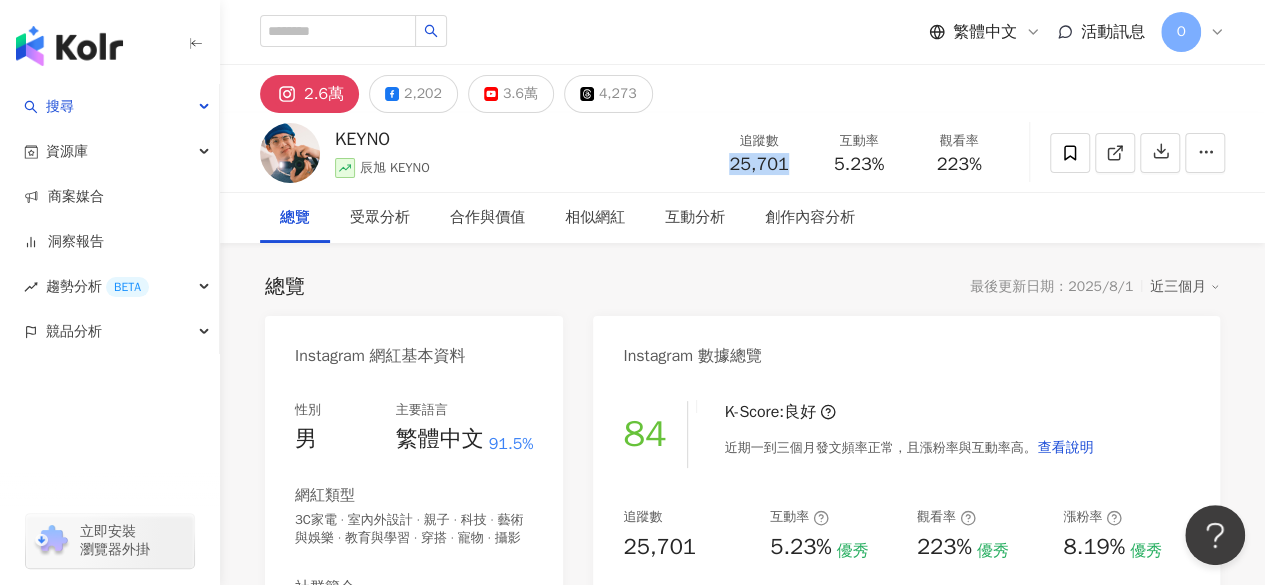drag, startPoint x: 792, startPoint y: 166, endPoint x: 724, endPoint y: 163, distance: 68.06615 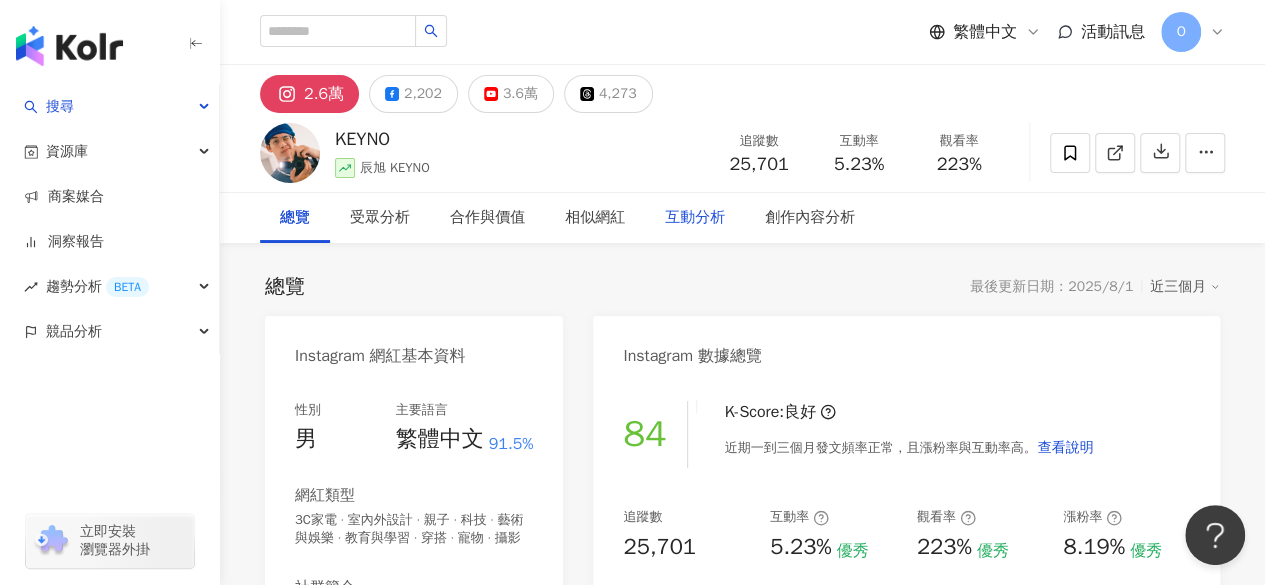 click on "互動分析" at bounding box center [695, 218] 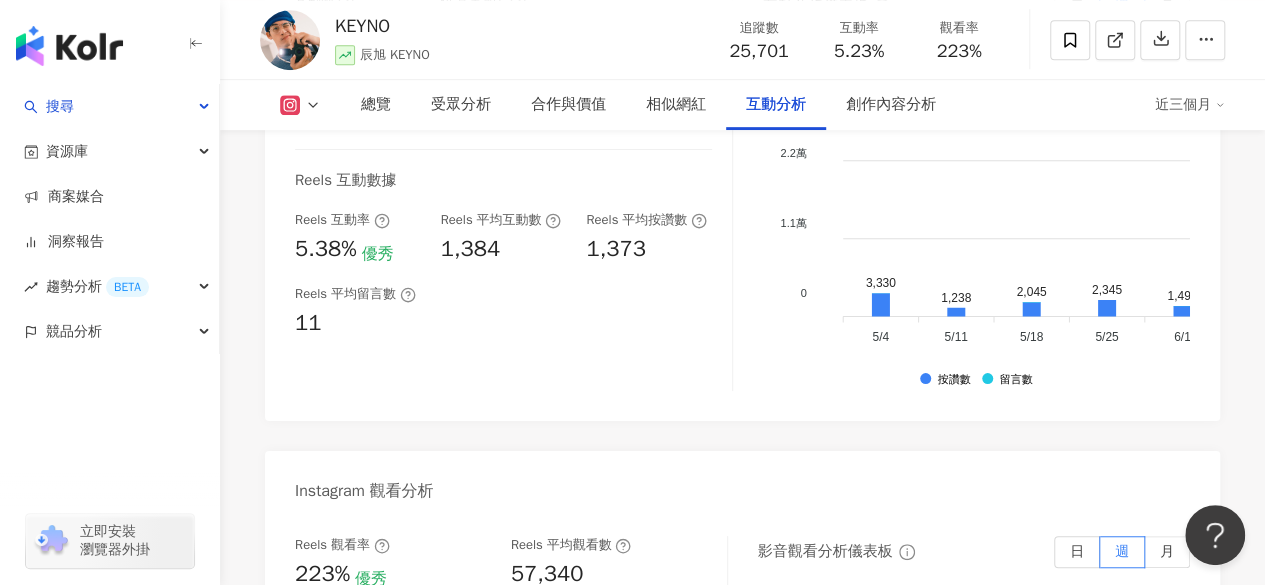 scroll, scrollTop: 4292, scrollLeft: 0, axis: vertical 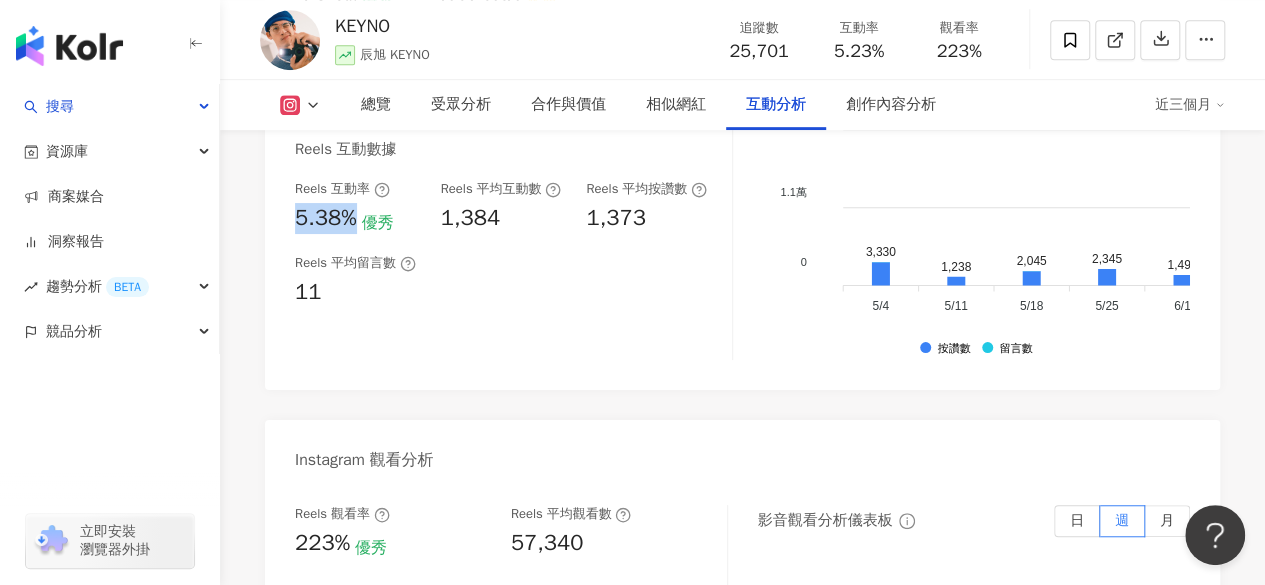 drag, startPoint x: 358, startPoint y: 241, endPoint x: 290, endPoint y: 243, distance: 68.0294 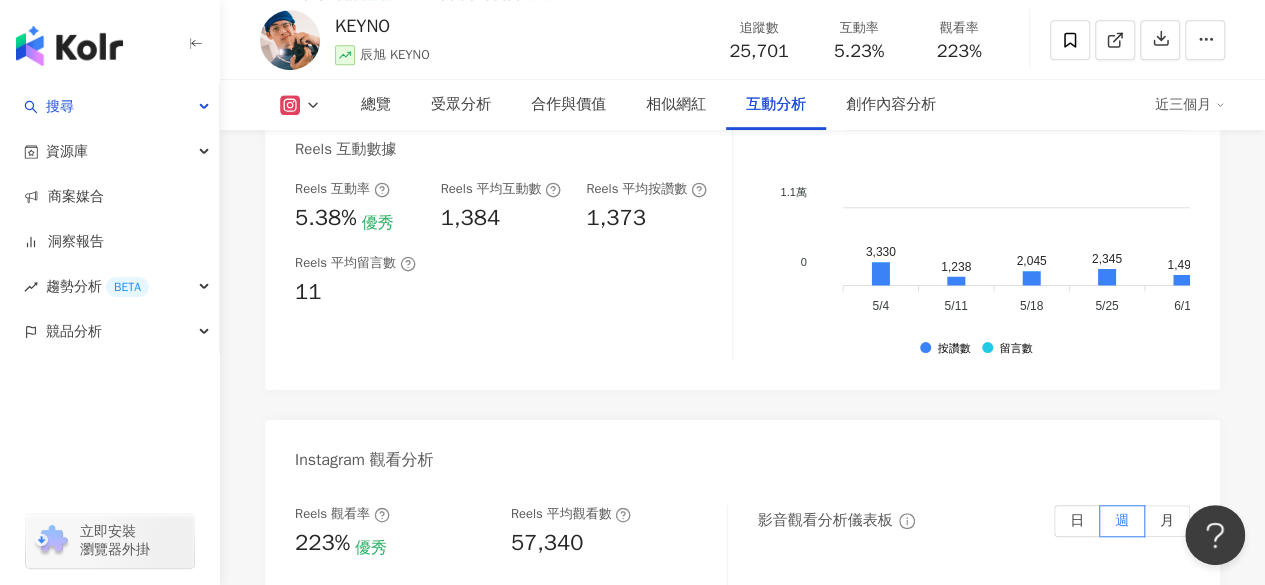 click on "互動率   5.23% 優秀 按讚評論比   0.8:100 普通 平均互動數    1,343 平均按讚數   1,333 平均留言數   11 Reels 互動數據 Reels 互動率   5.38% 優秀 Reels 平均互動數   1,384 Reels 平均按讚數   1,373 Reels 平均留言數   11 互動分析儀表板 日 週 月 3.3萬 3.3萬 2.2萬 2.2萬 1.1萬 1.1萬 0 0 3,330 1,238 2,045 2,345 1,496 548 1,636 2.6萬 994 1,101 1,627 569 5/4 5/4 3,330 1,238 2,045 2,345 1,496 548 1,636 2.6萬 994 1,101 1,627 569 5/4 5/4 5/11 5/11 5/18 5/18 5/25 5/25 6/1 6/1 6/8 6/8 6/15 6/15 6/22 6/22 6/29 6/29 7/6 7/6 7/13 7/13 7/20 7/20 7/27 7/27 8/3 8/3   按讚數     留言數" at bounding box center [742, 165] 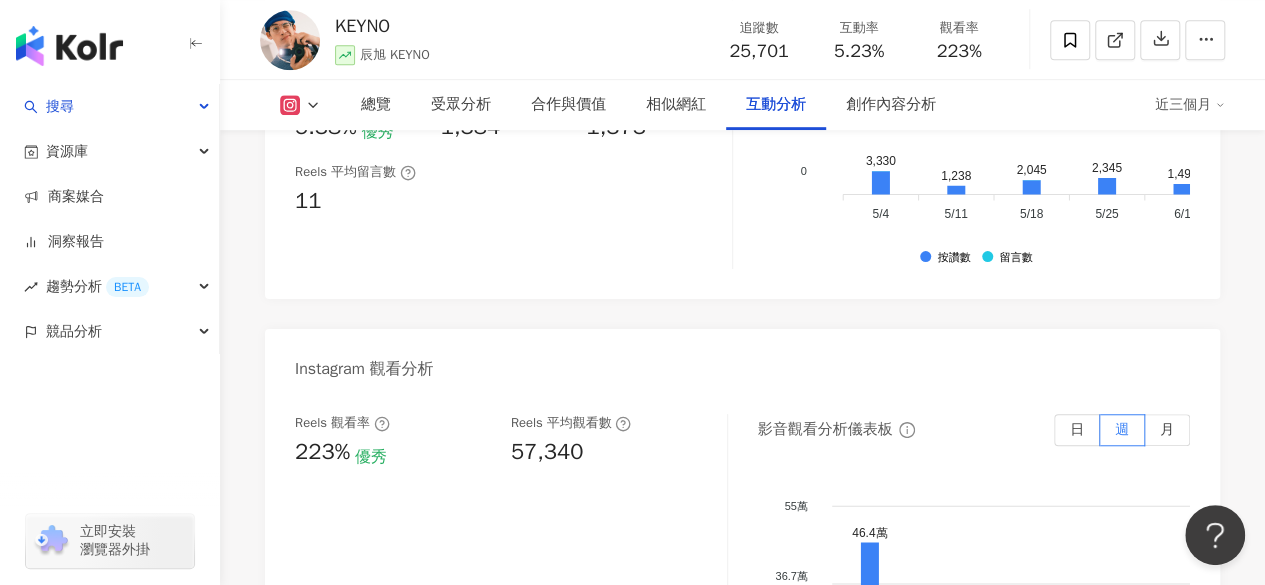 scroll, scrollTop: 4592, scrollLeft: 0, axis: vertical 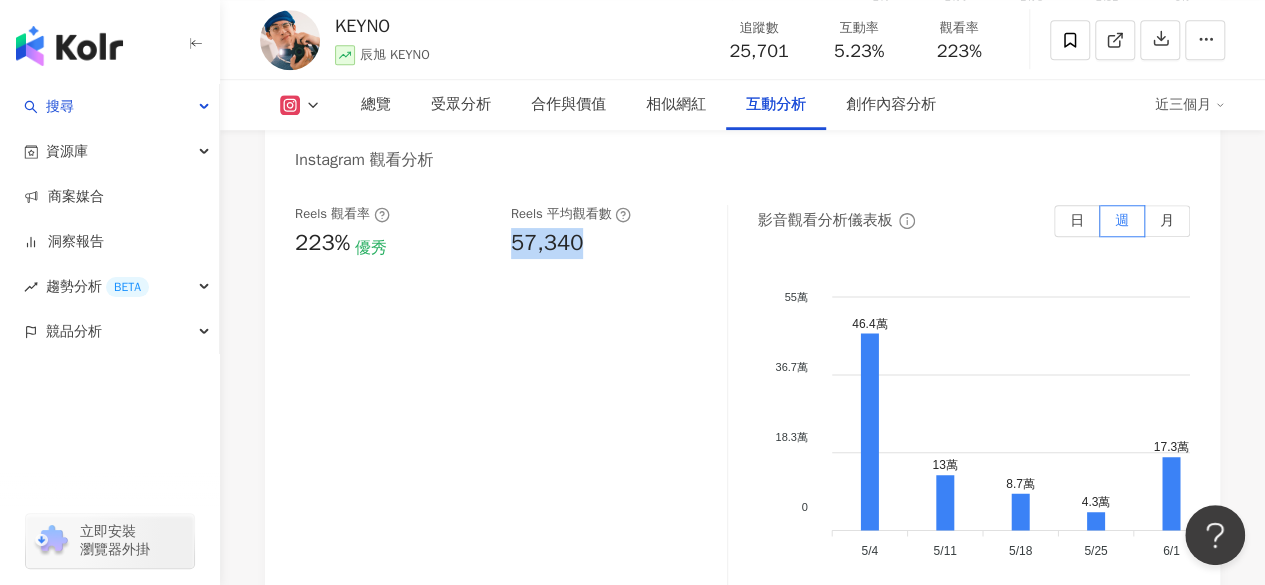 drag, startPoint x: 594, startPoint y: 262, endPoint x: 507, endPoint y: 261, distance: 87.005745 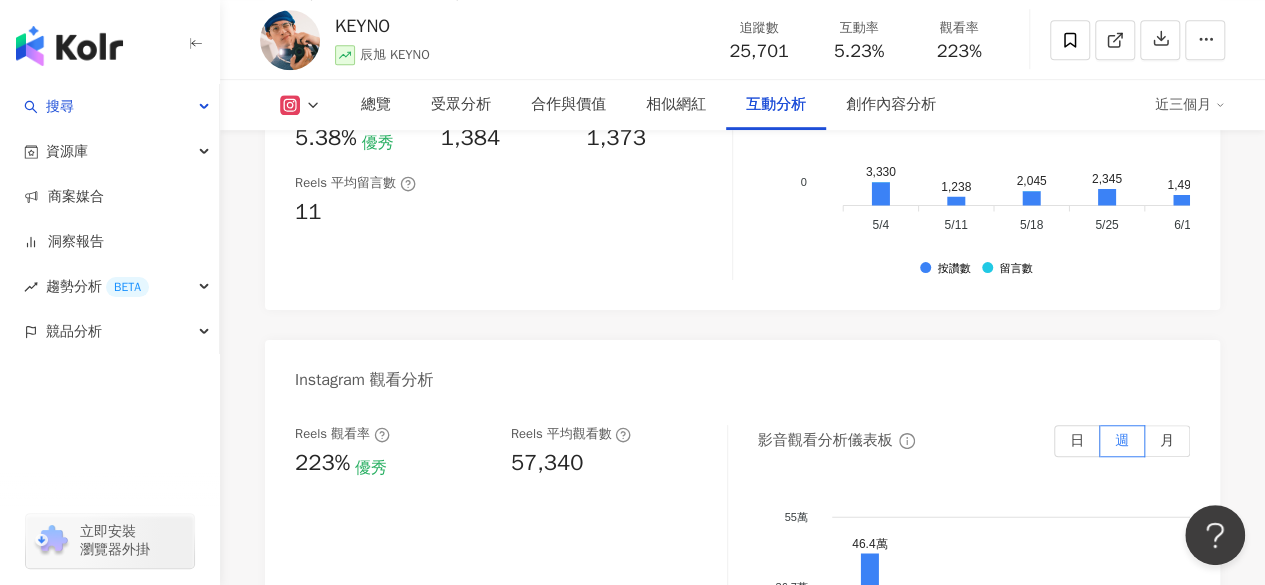 scroll, scrollTop: 4092, scrollLeft: 0, axis: vertical 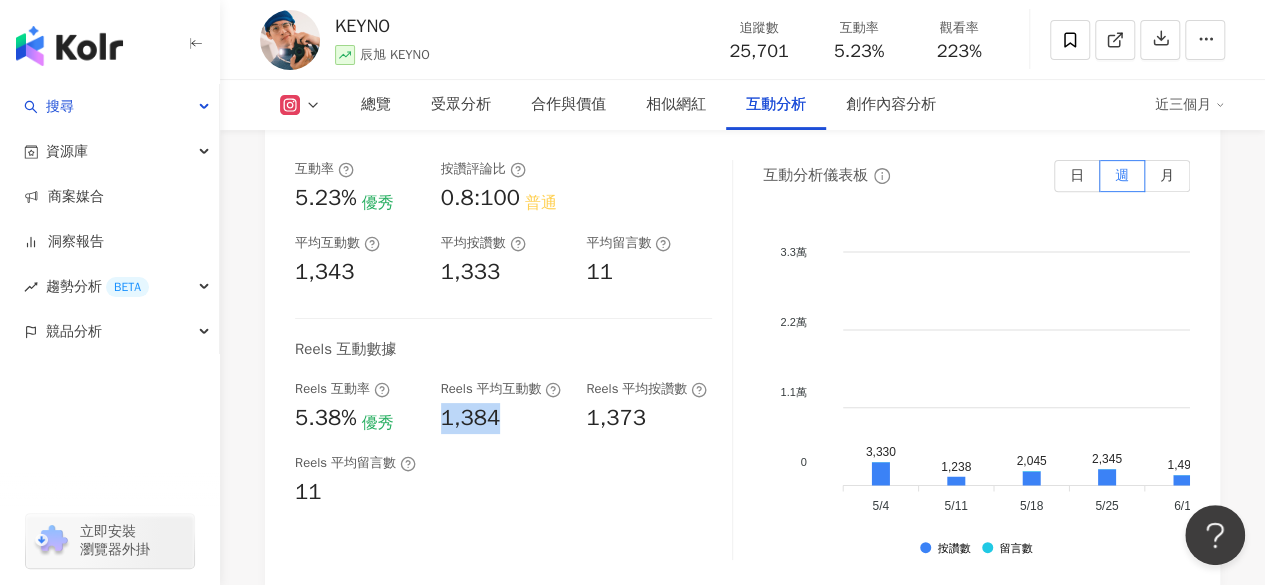 drag, startPoint x: 524, startPoint y: 439, endPoint x: 446, endPoint y: 455, distance: 79.624115 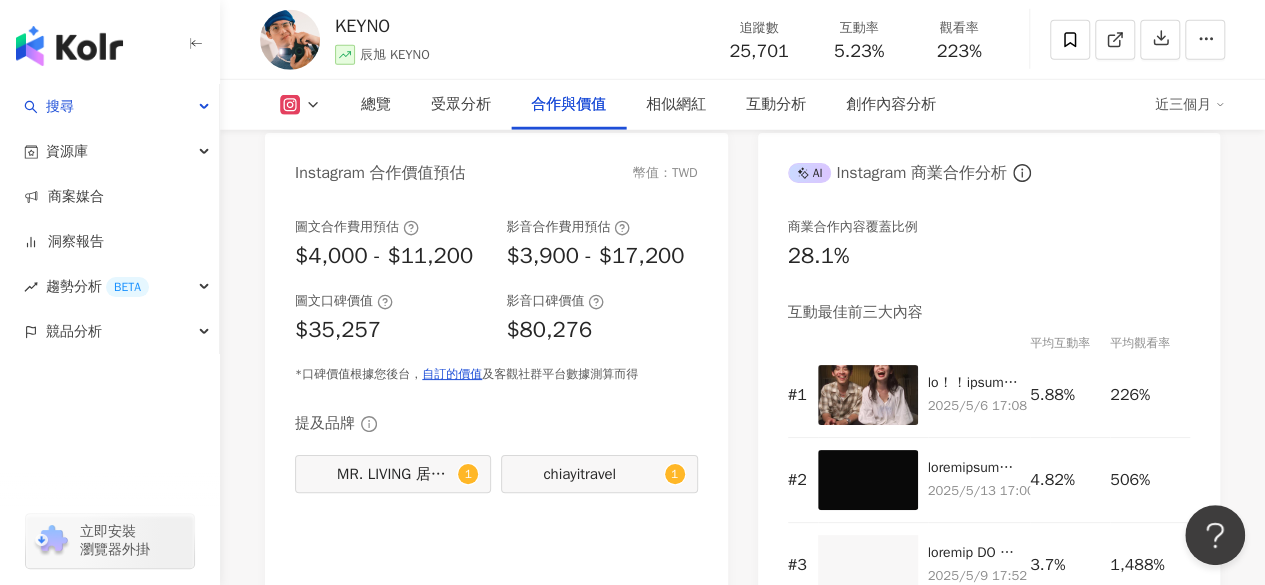 scroll, scrollTop: 2692, scrollLeft: 0, axis: vertical 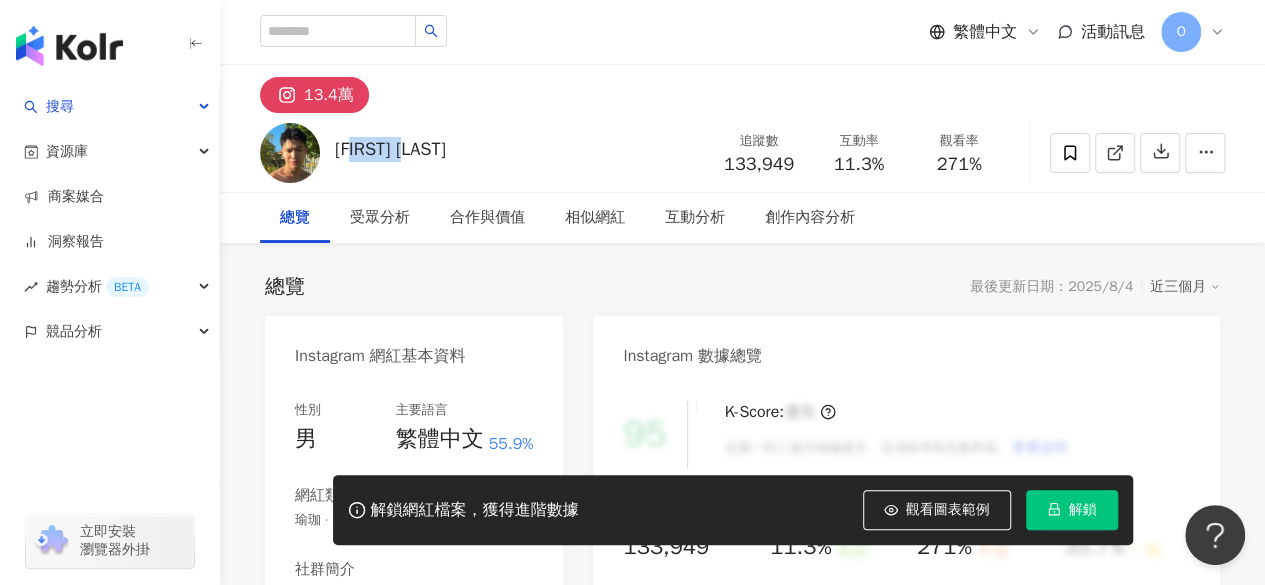 drag, startPoint x: 436, startPoint y: 149, endPoint x: 334, endPoint y: 128, distance: 104.13933 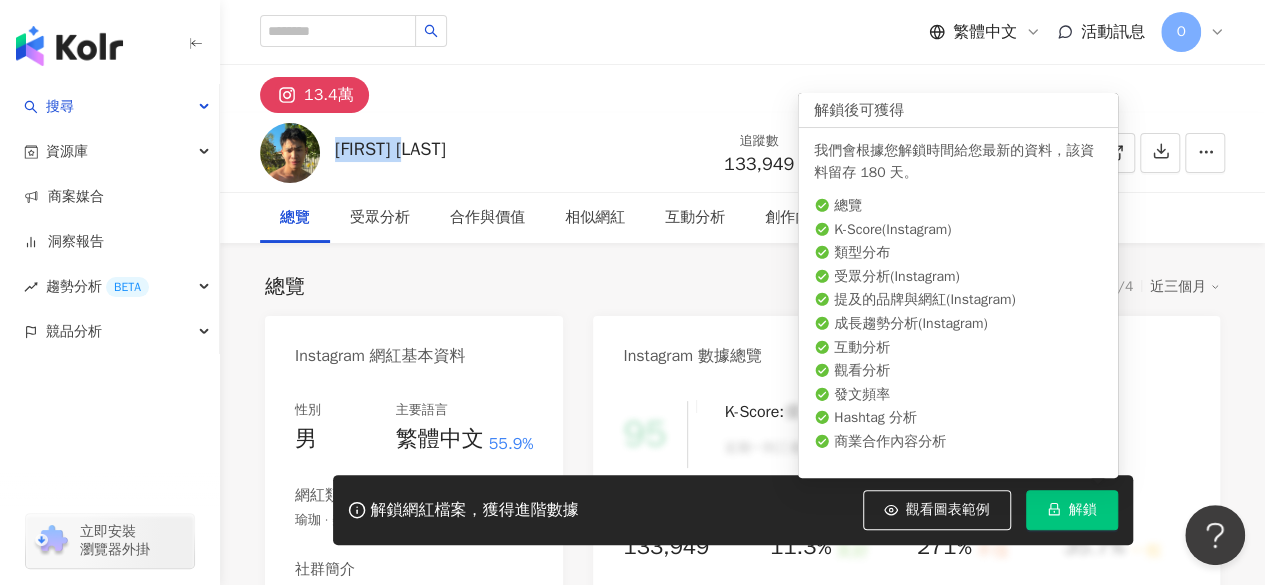click on "解鎖" at bounding box center [1083, 510] 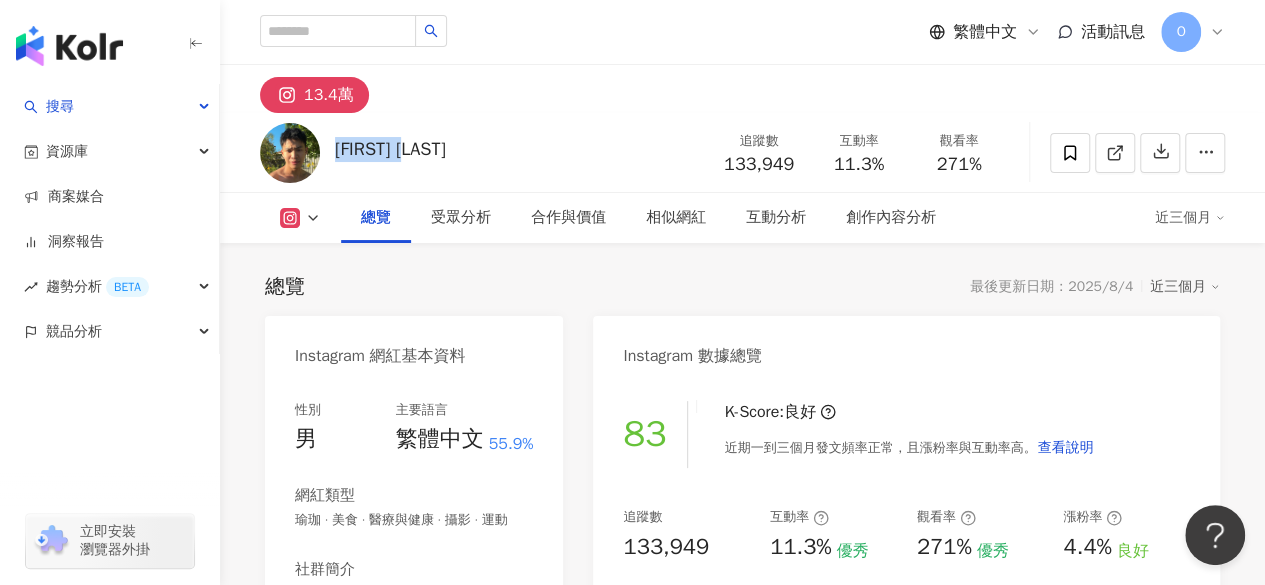 scroll, scrollTop: 200, scrollLeft: 0, axis: vertical 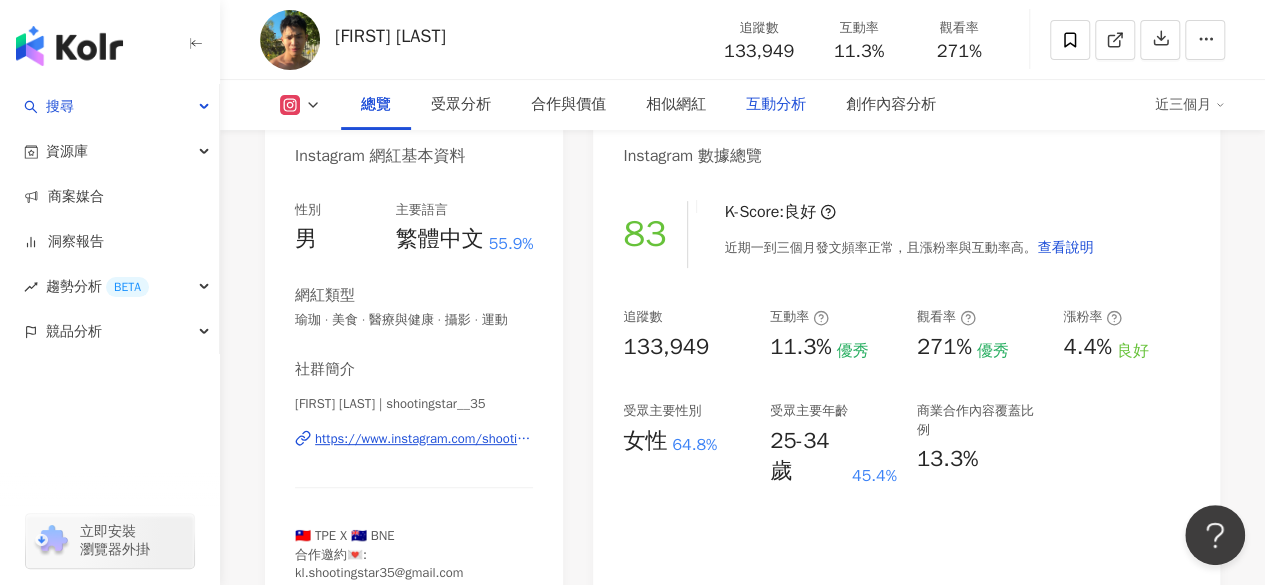 click on "互動分析" at bounding box center (776, 105) 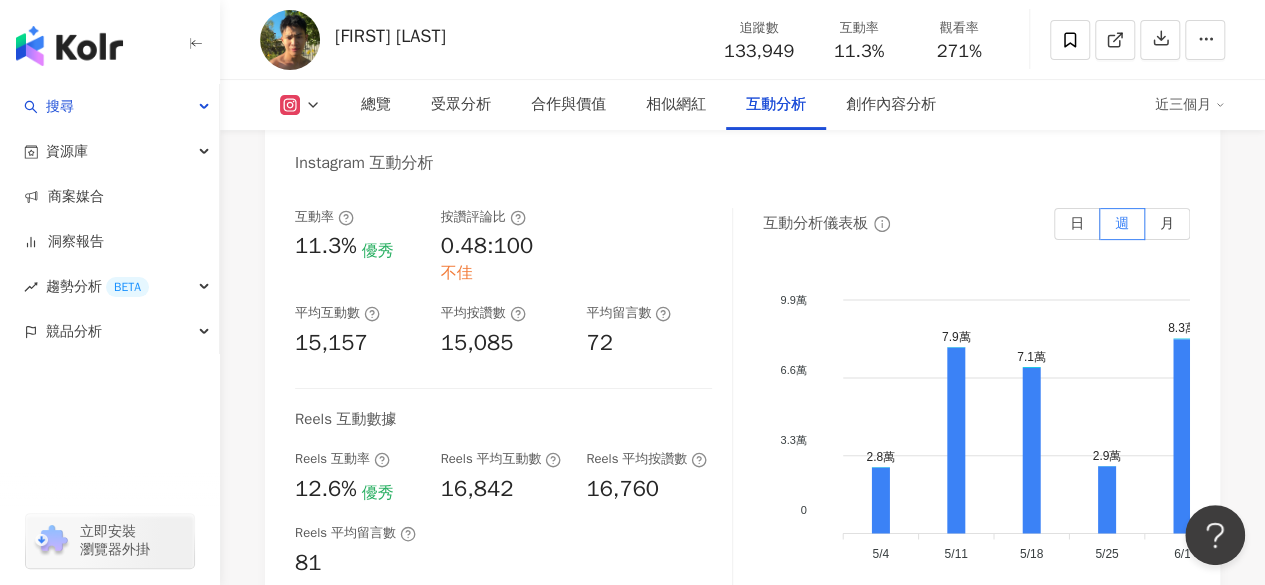 scroll, scrollTop: 3952, scrollLeft: 0, axis: vertical 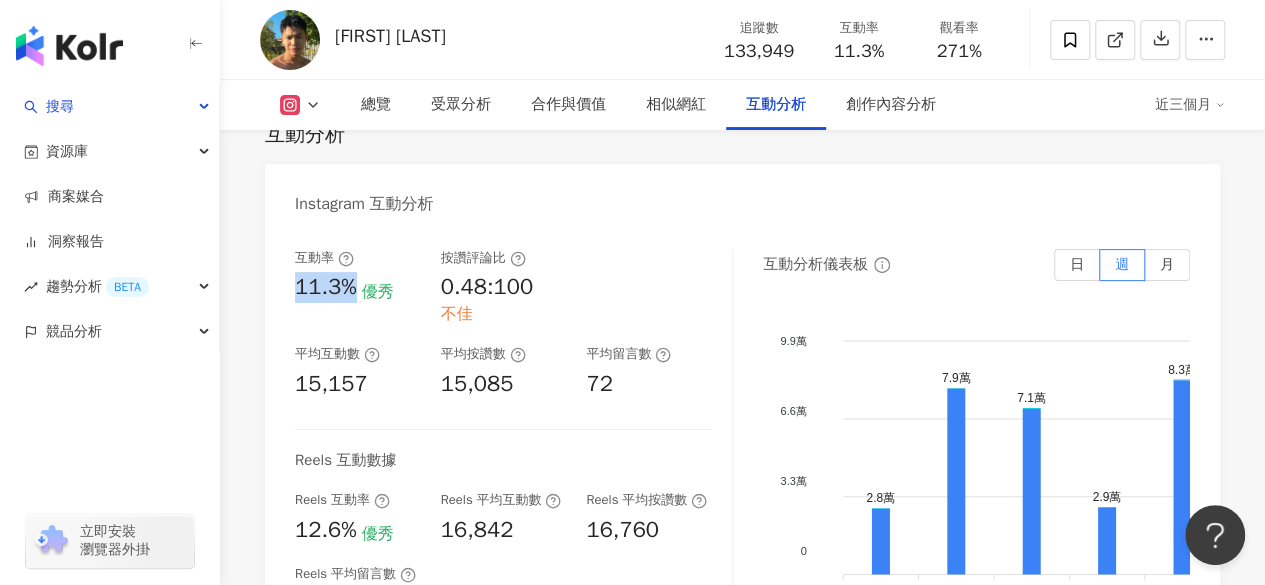 drag, startPoint x: 360, startPoint y: 307, endPoint x: 283, endPoint y: 311, distance: 77.10383 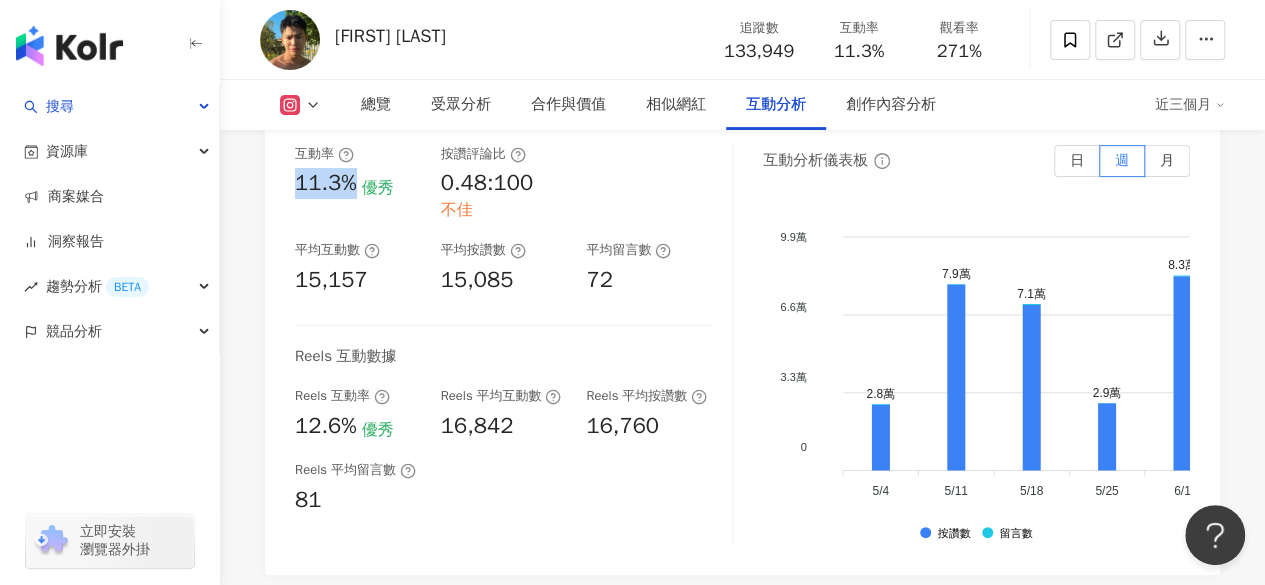 scroll, scrollTop: 4152, scrollLeft: 0, axis: vertical 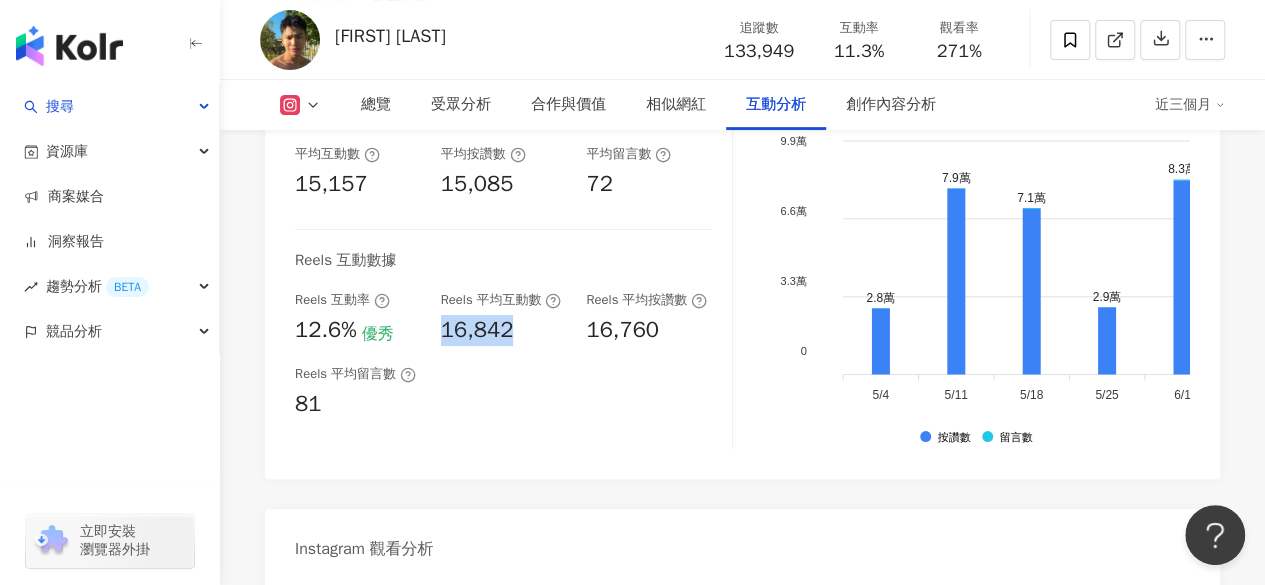 drag, startPoint x: 529, startPoint y: 352, endPoint x: 433, endPoint y: 359, distance: 96.25487 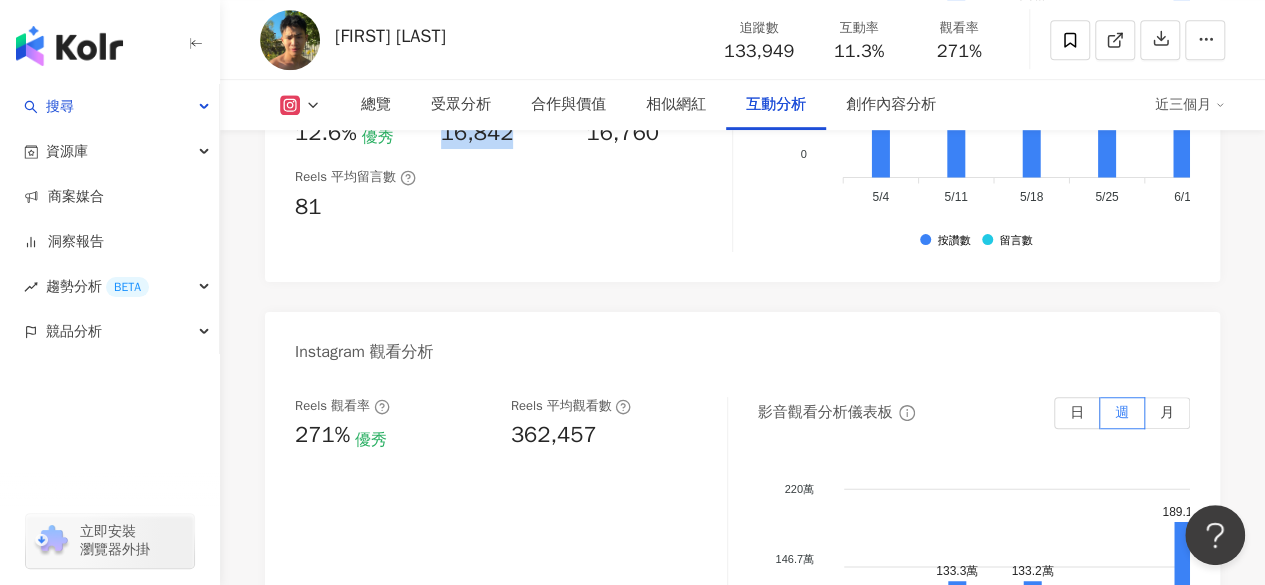 scroll, scrollTop: 4352, scrollLeft: 0, axis: vertical 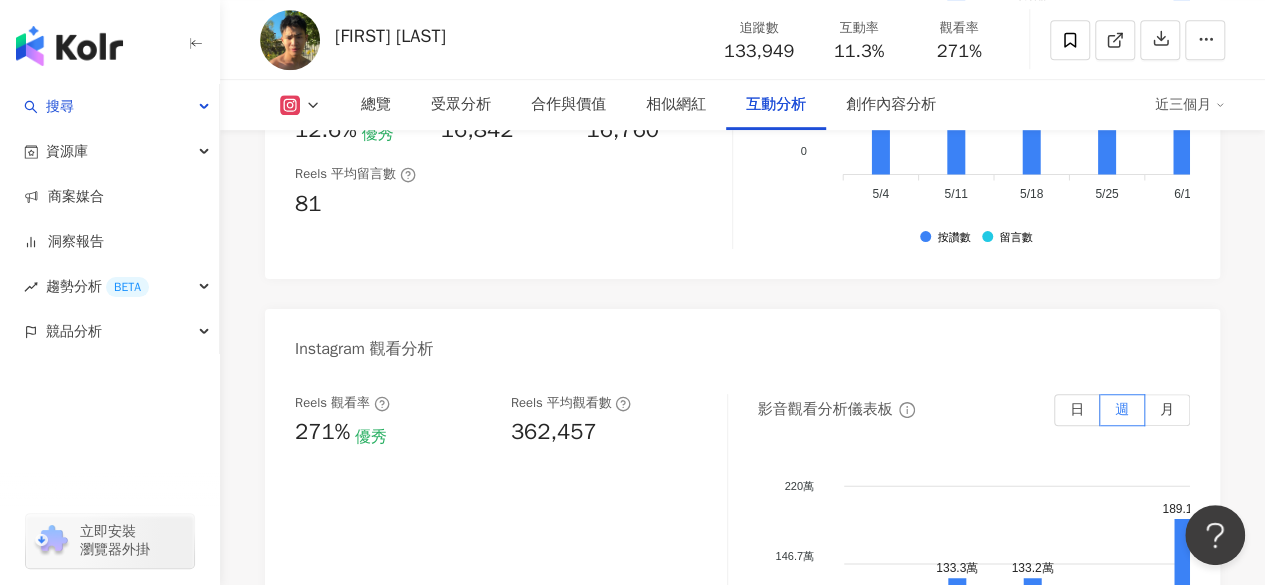 click on "362,457" at bounding box center [554, 432] 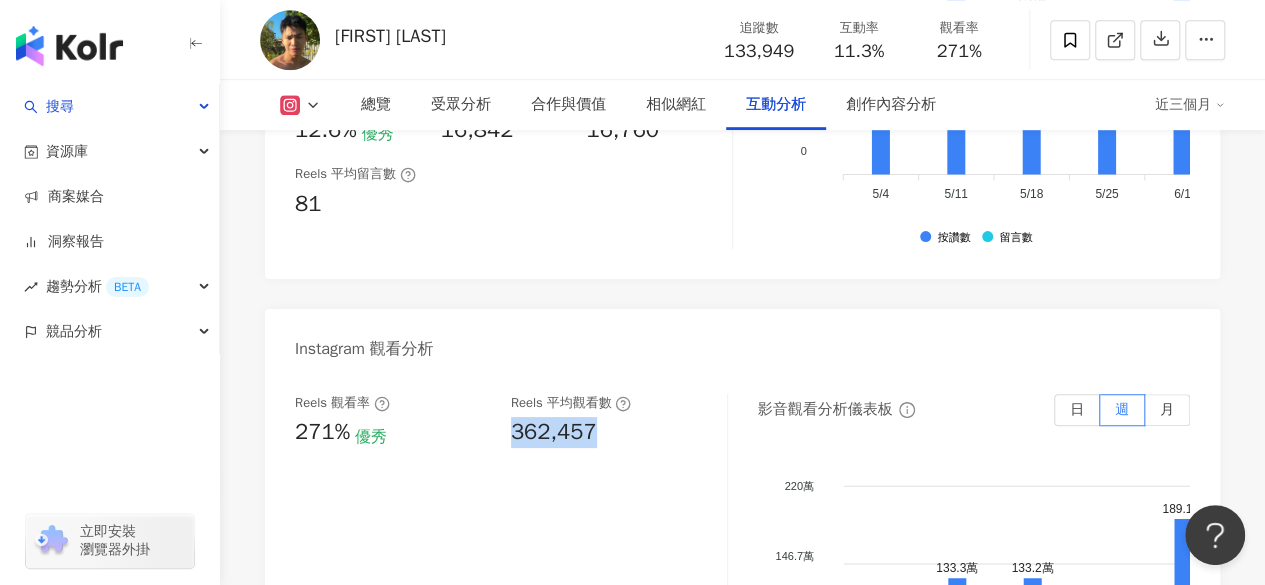drag, startPoint x: 616, startPoint y: 448, endPoint x: 502, endPoint y: 471, distance: 116.297035 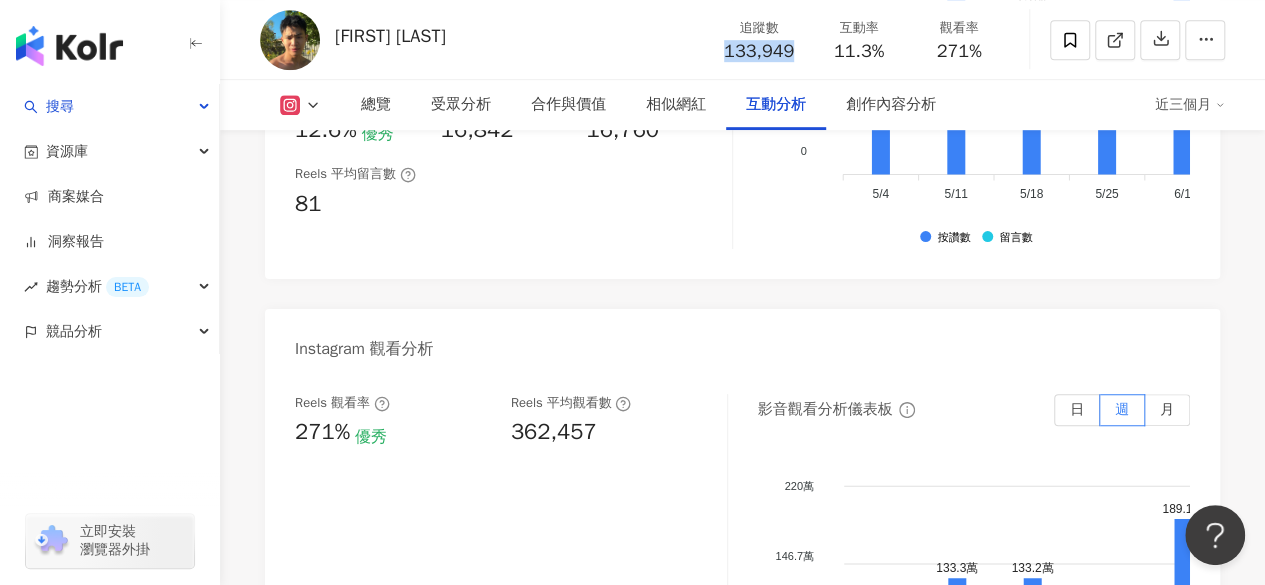drag, startPoint x: 799, startPoint y: 49, endPoint x: 706, endPoint y: 49, distance: 93 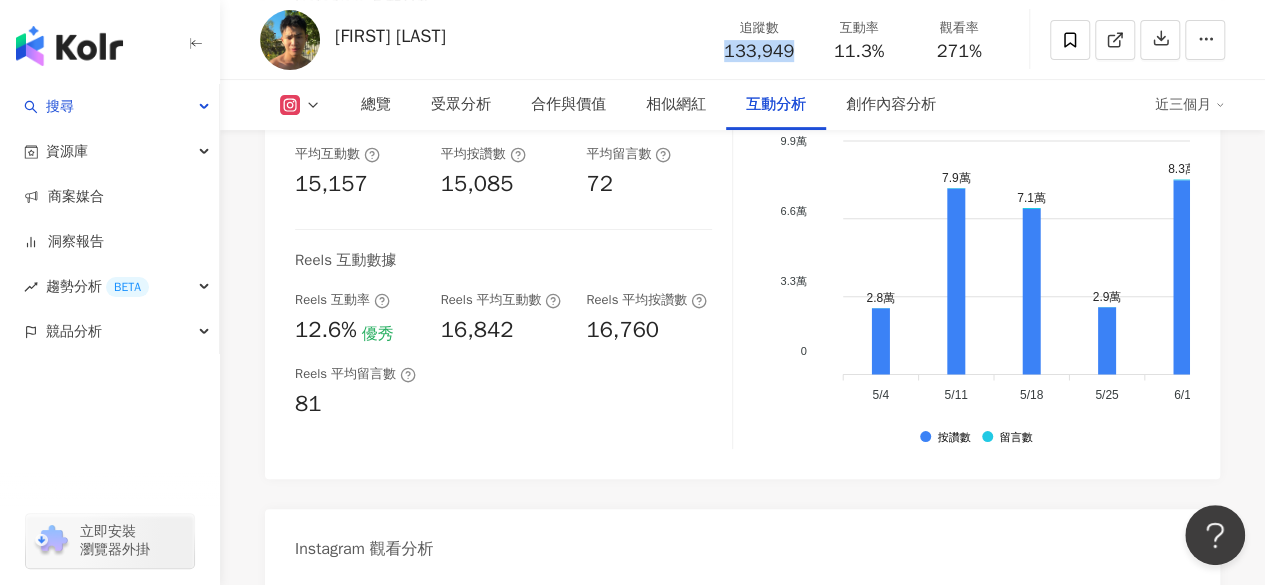 scroll, scrollTop: 4452, scrollLeft: 0, axis: vertical 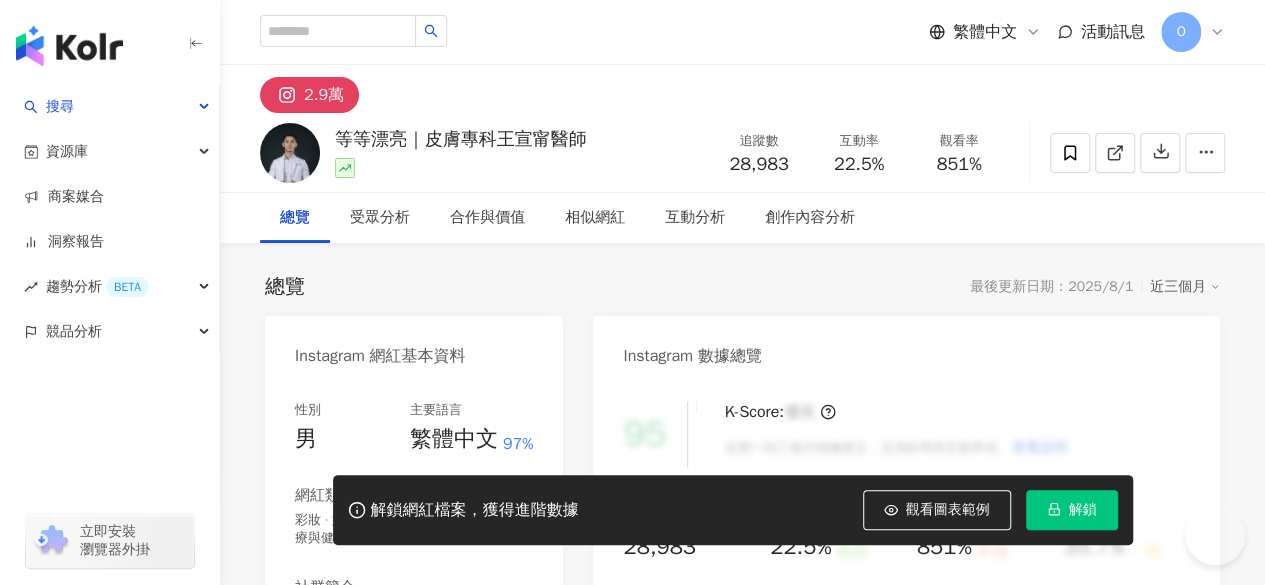click on "解鎖" at bounding box center (1072, 510) 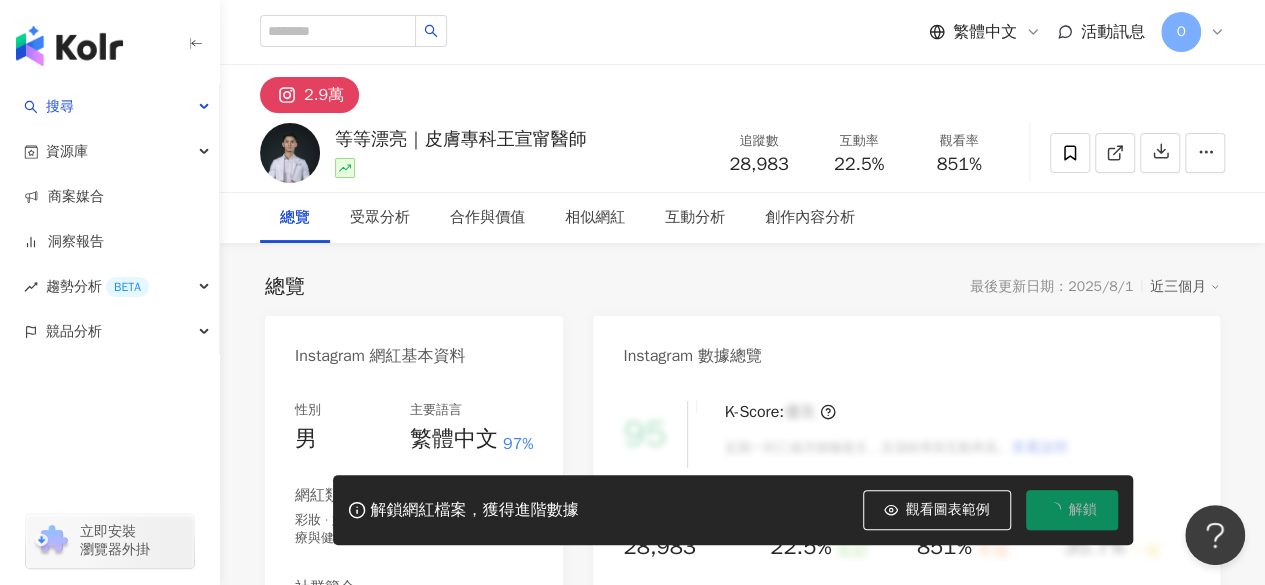 scroll, scrollTop: 0, scrollLeft: 0, axis: both 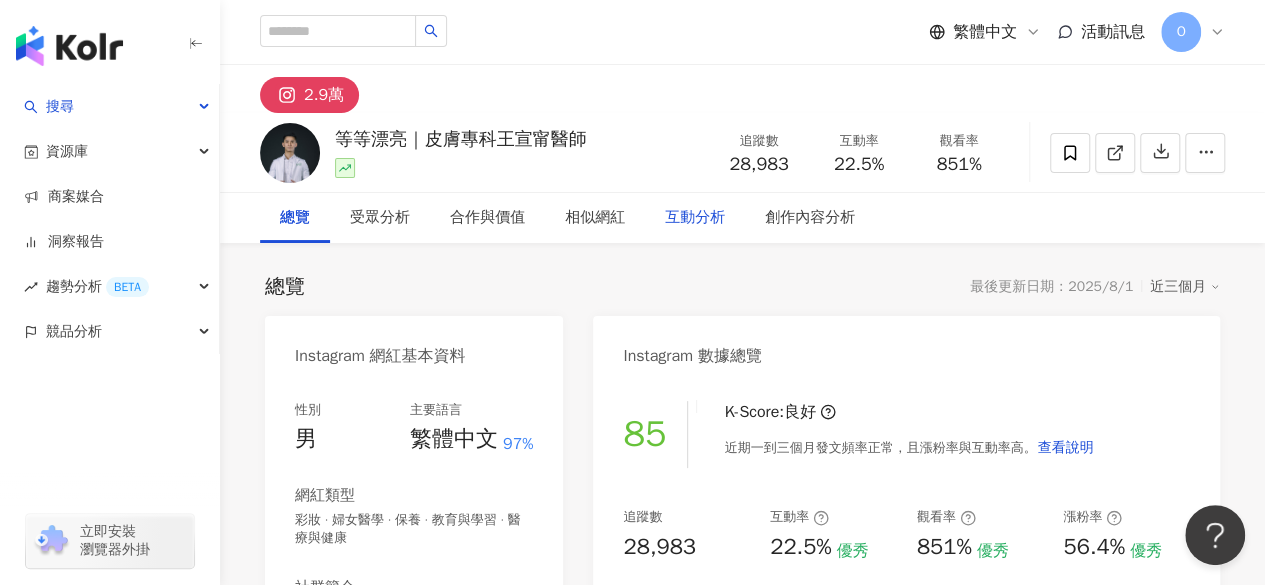 click on "互動分析" at bounding box center (695, 218) 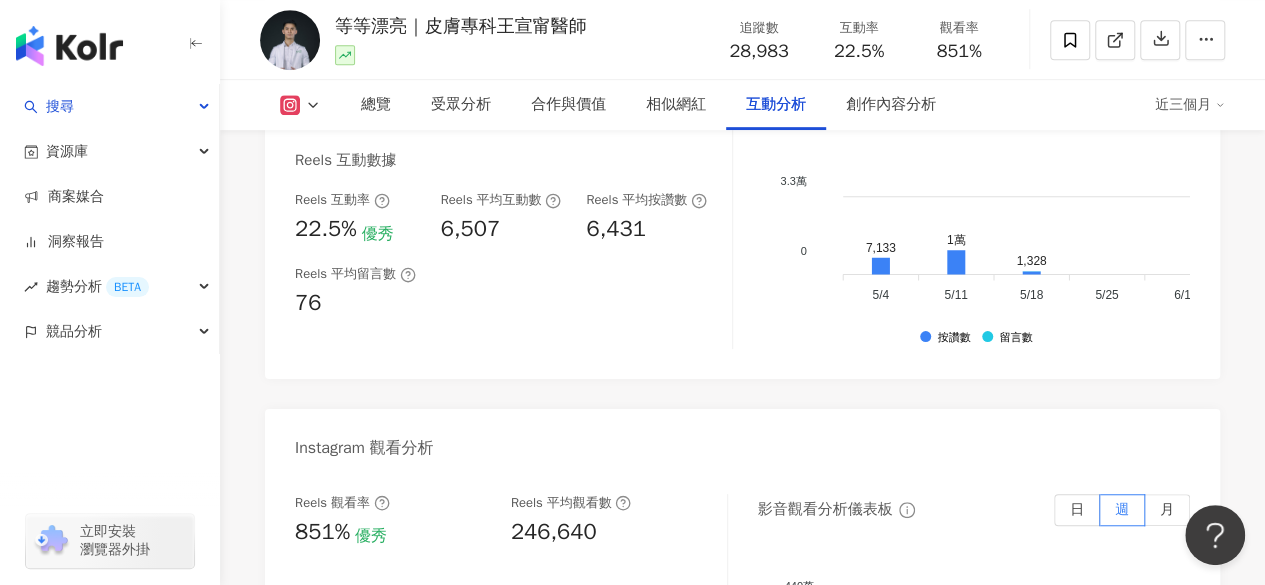 scroll, scrollTop: 4181, scrollLeft: 0, axis: vertical 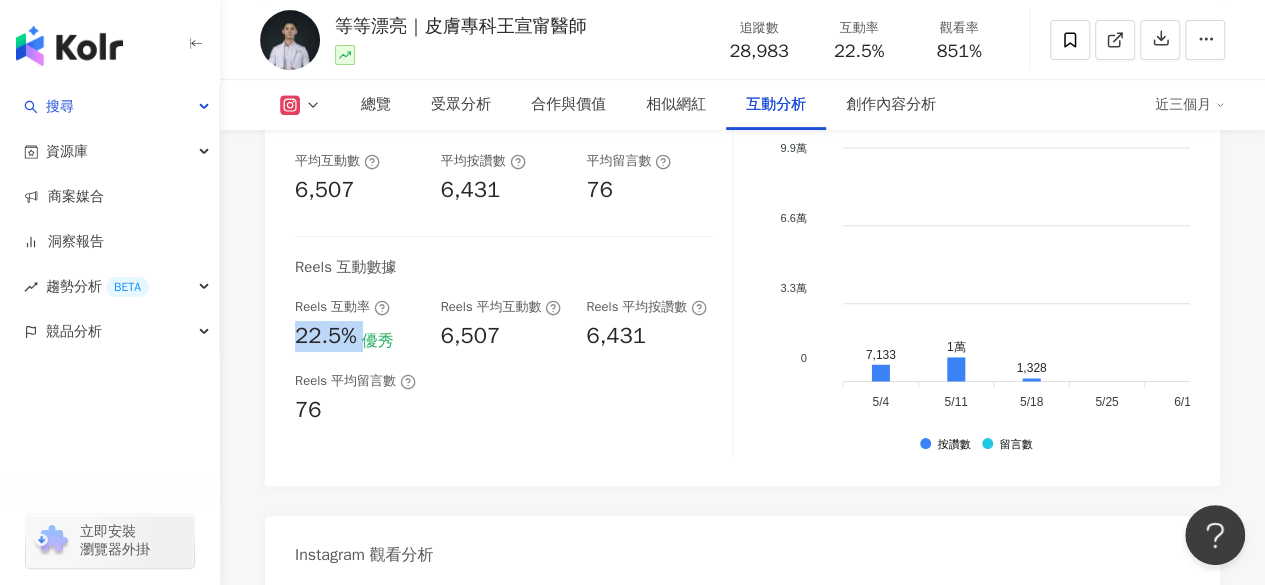 drag, startPoint x: 368, startPoint y: 367, endPoint x: 284, endPoint y: 361, distance: 84.21401 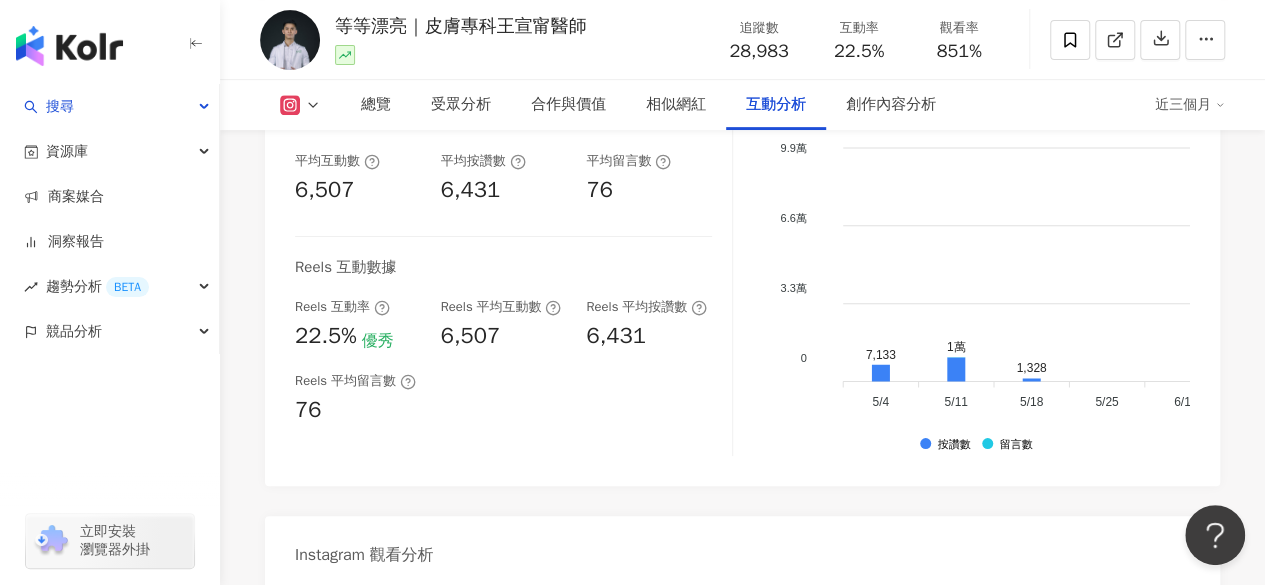 click on "互動率   22.5% 優秀 按讚評論比   1.19:100 普通 平均互動數    6,507 平均按讚數   6,431 平均留言數   76 Reels 互動數據 Reels 互動率   22.5% 優秀 Reels 平均互動數   6,507 Reels 平均按讚數   6,431 Reels 平均留言數   76" at bounding box center [514, 256] 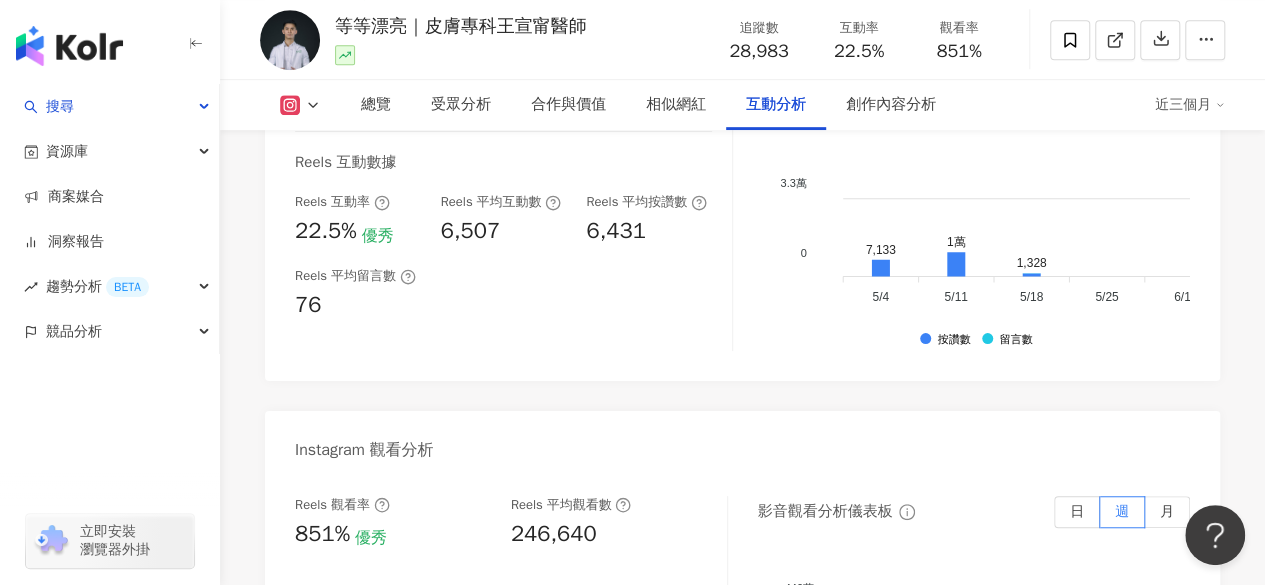 scroll, scrollTop: 4281, scrollLeft: 0, axis: vertical 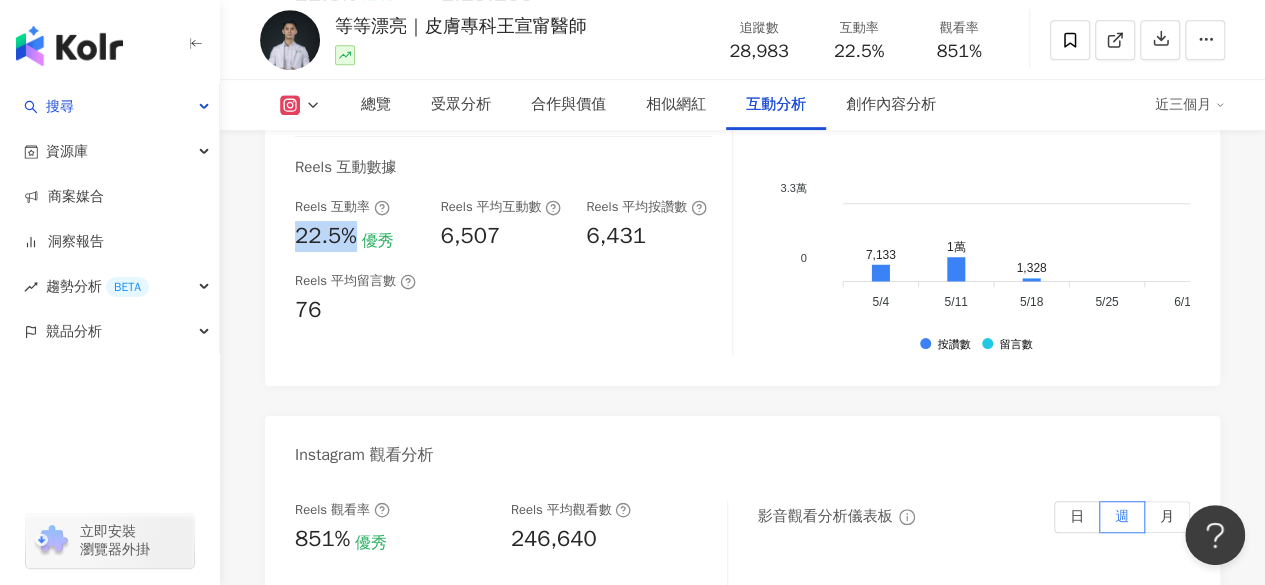 drag, startPoint x: 360, startPoint y: 259, endPoint x: 267, endPoint y: 268, distance: 93.43447 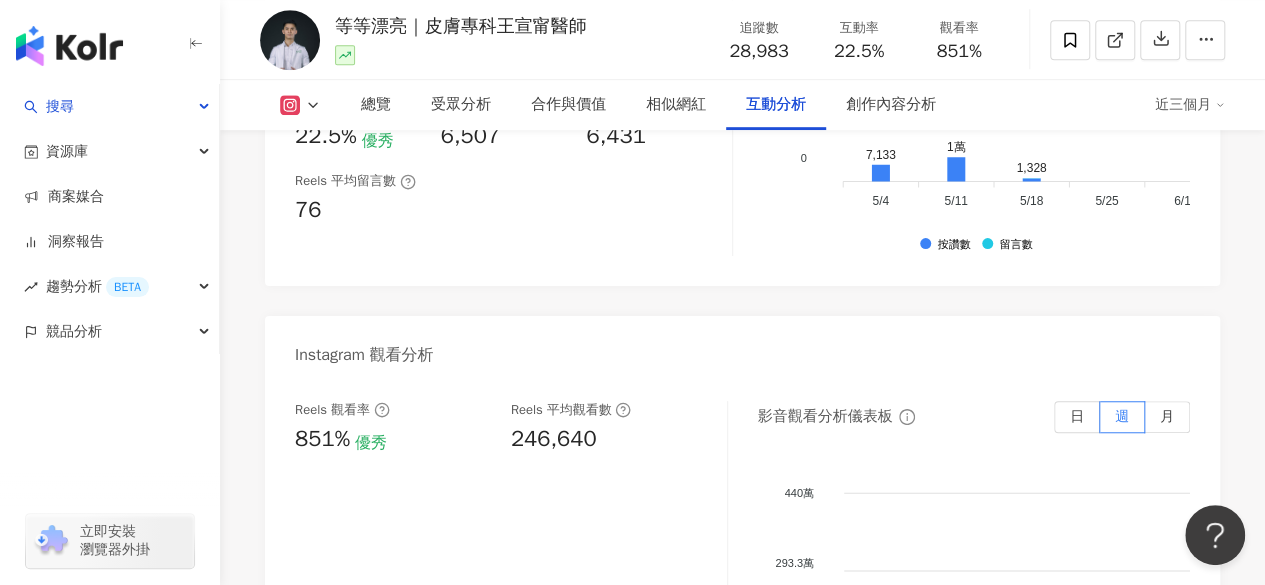 click on "246,640" at bounding box center [554, 439] 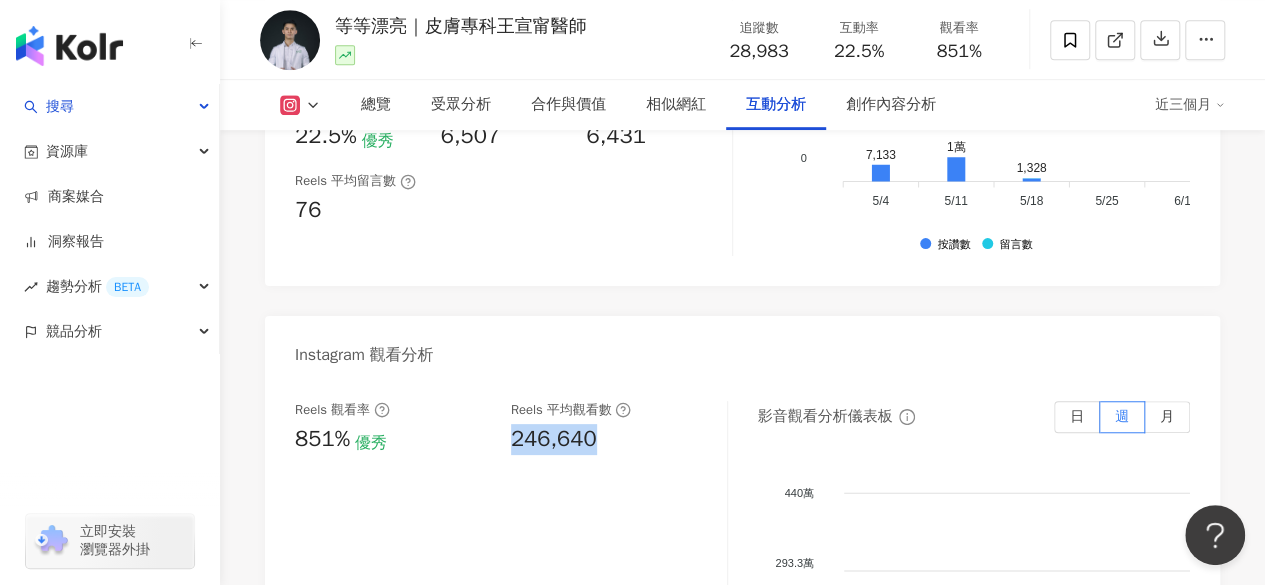 drag, startPoint x: 597, startPoint y: 463, endPoint x: 506, endPoint y: 467, distance: 91.08787 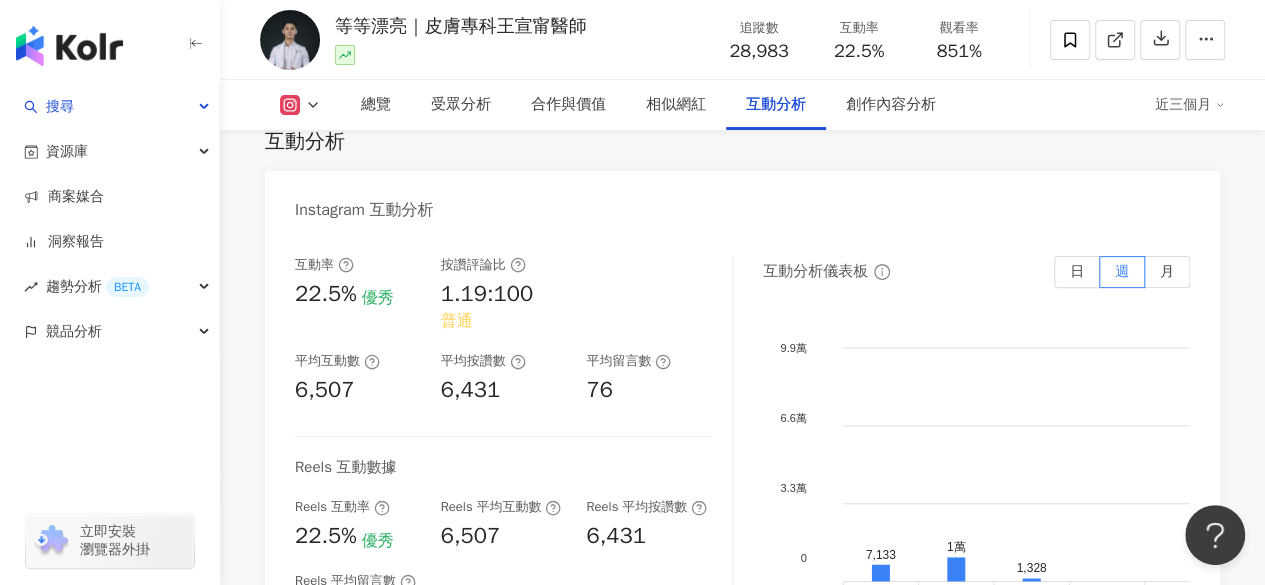 scroll, scrollTop: 4081, scrollLeft: 0, axis: vertical 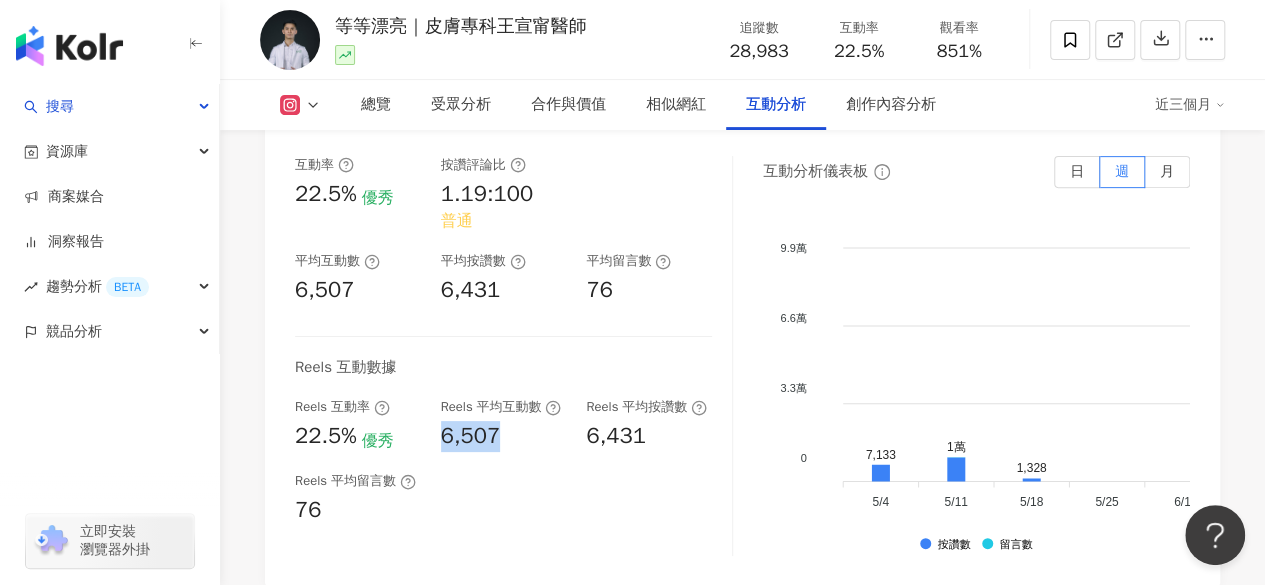drag, startPoint x: 489, startPoint y: 463, endPoint x: 435, endPoint y: 467, distance: 54.147945 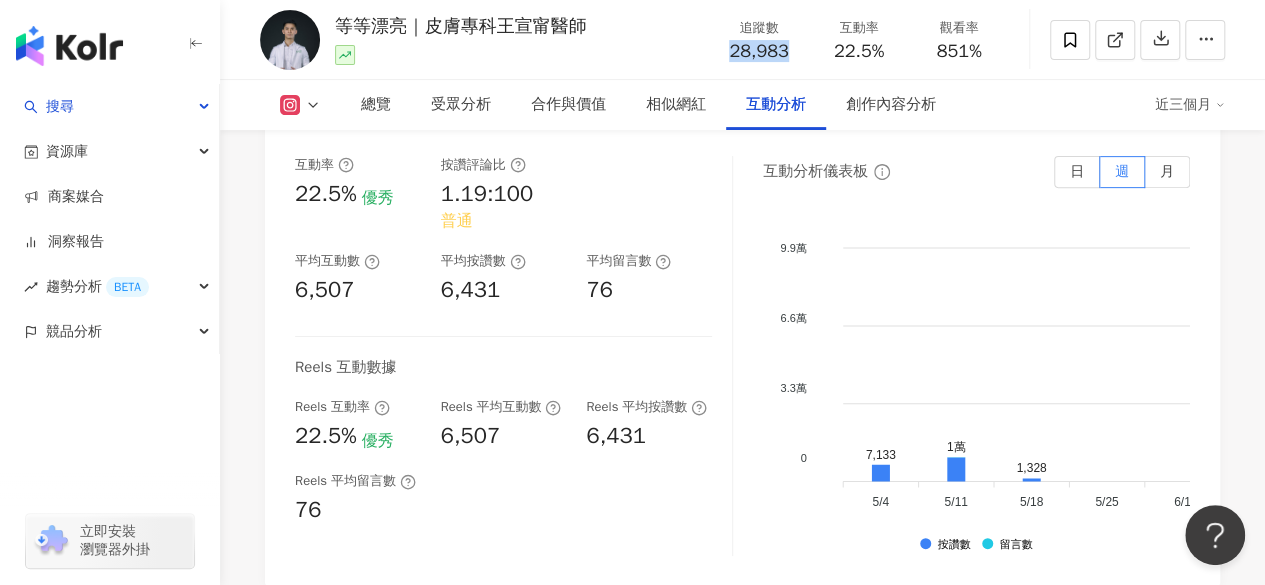drag, startPoint x: 796, startPoint y: 46, endPoint x: 726, endPoint y: 50, distance: 70.11419 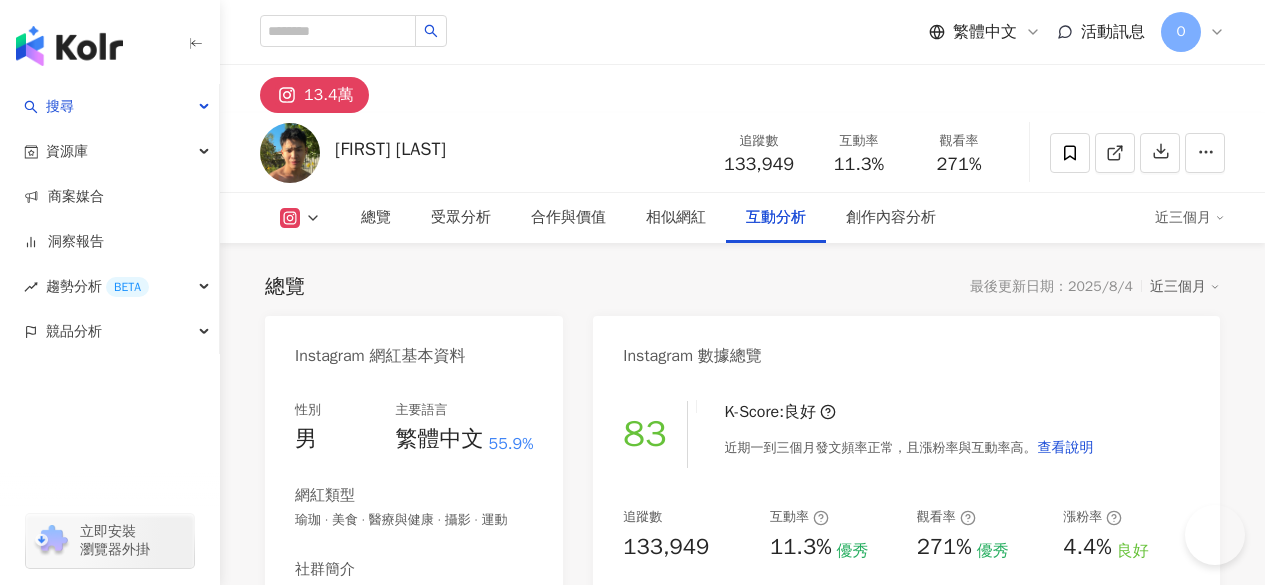 scroll, scrollTop: 4452, scrollLeft: 0, axis: vertical 